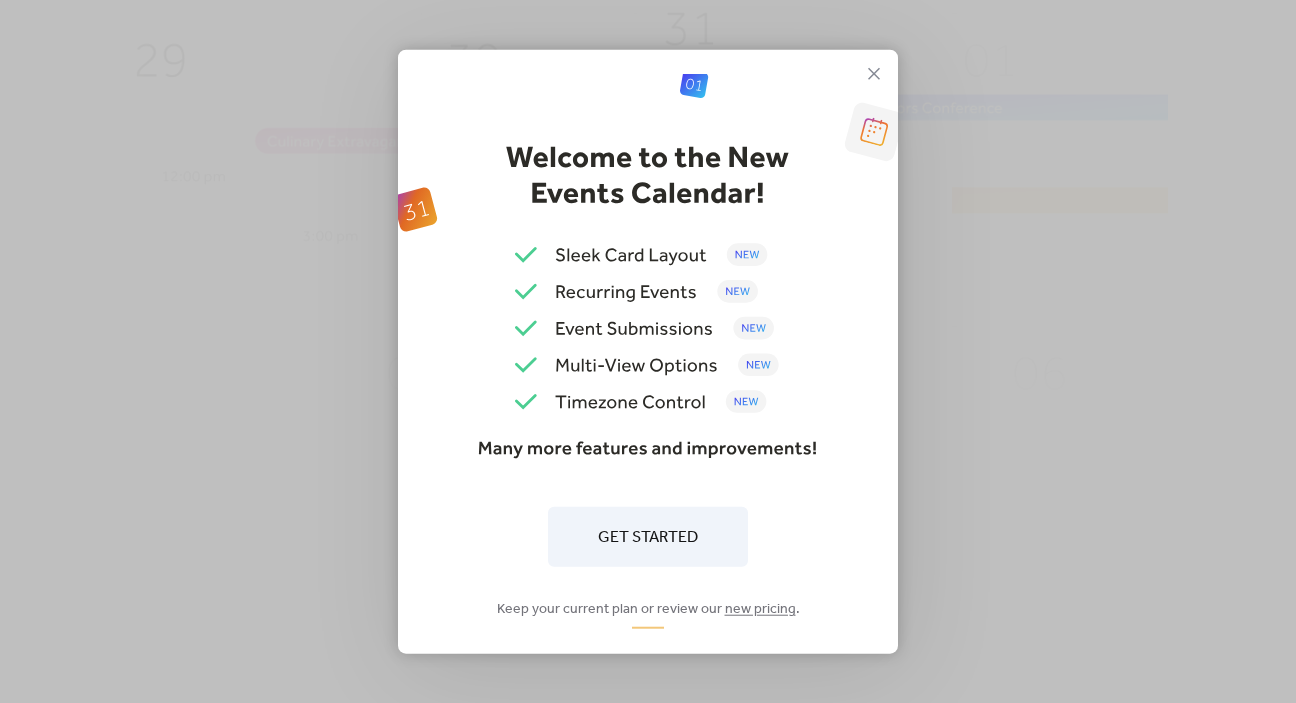 scroll, scrollTop: 0, scrollLeft: 0, axis: both 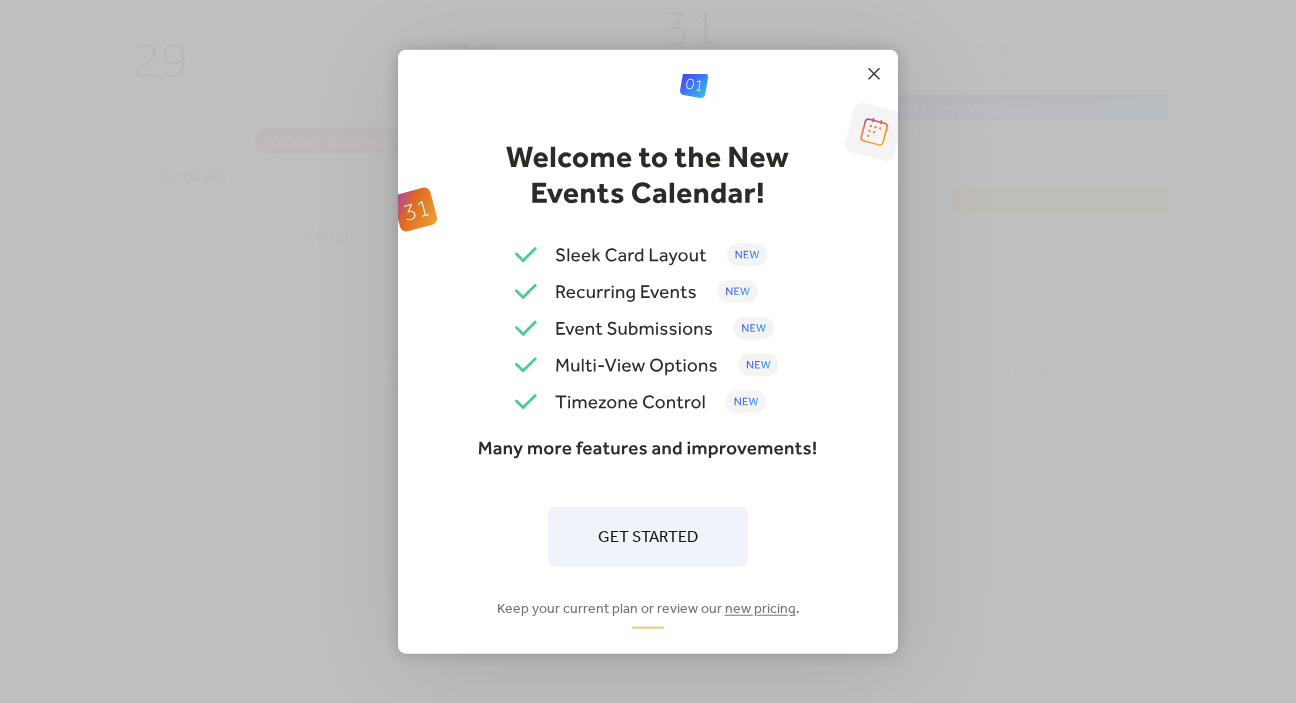 click 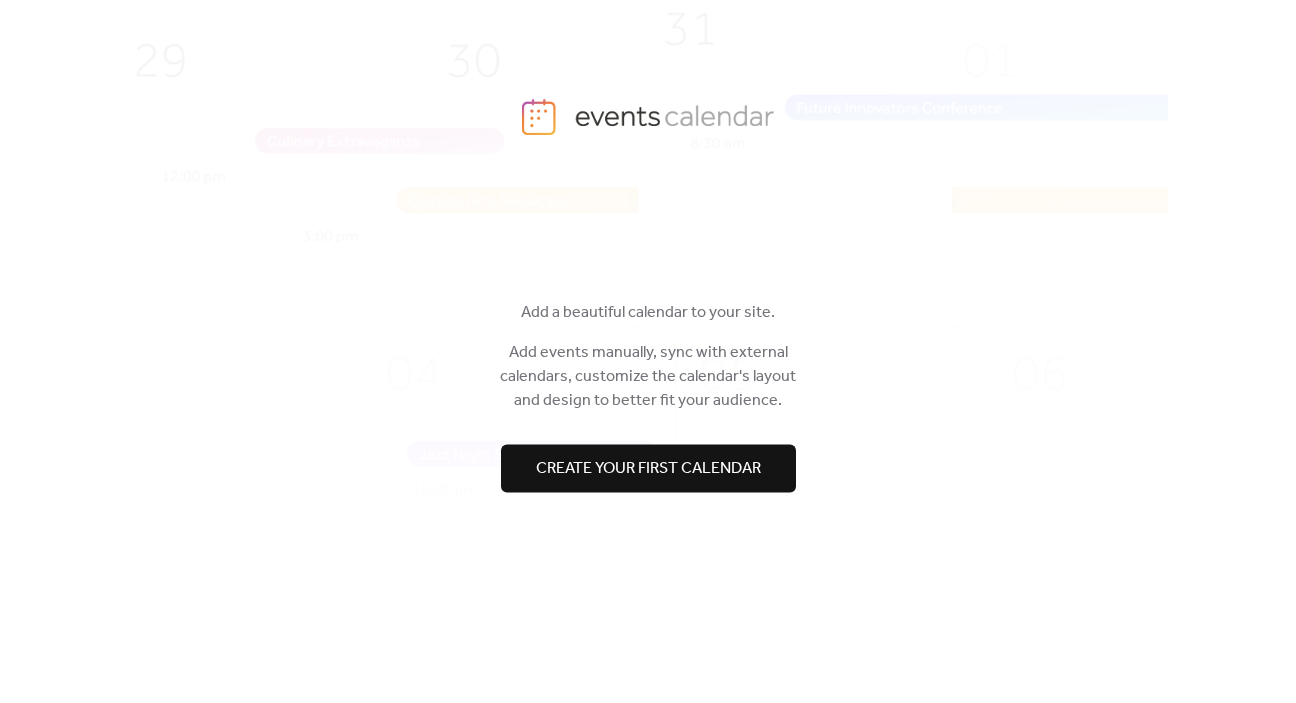 click on "Create your first calendar" at bounding box center [648, 469] 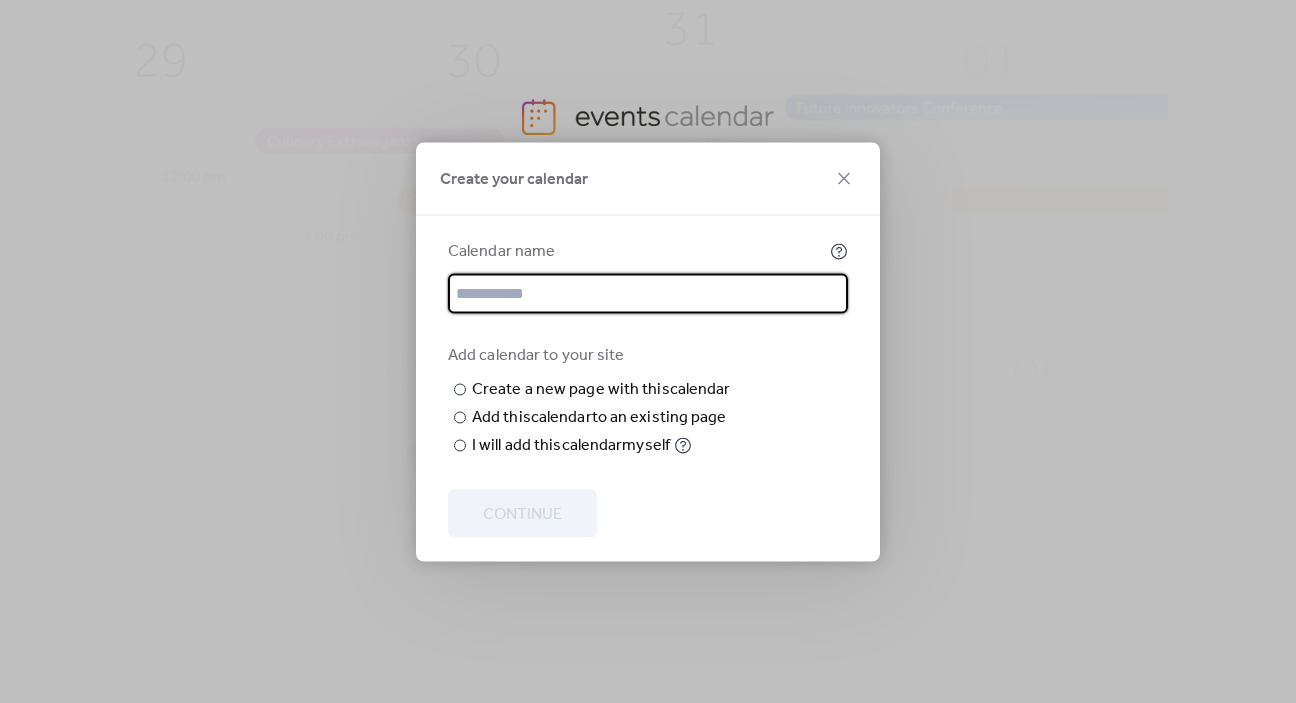click at bounding box center [648, 293] 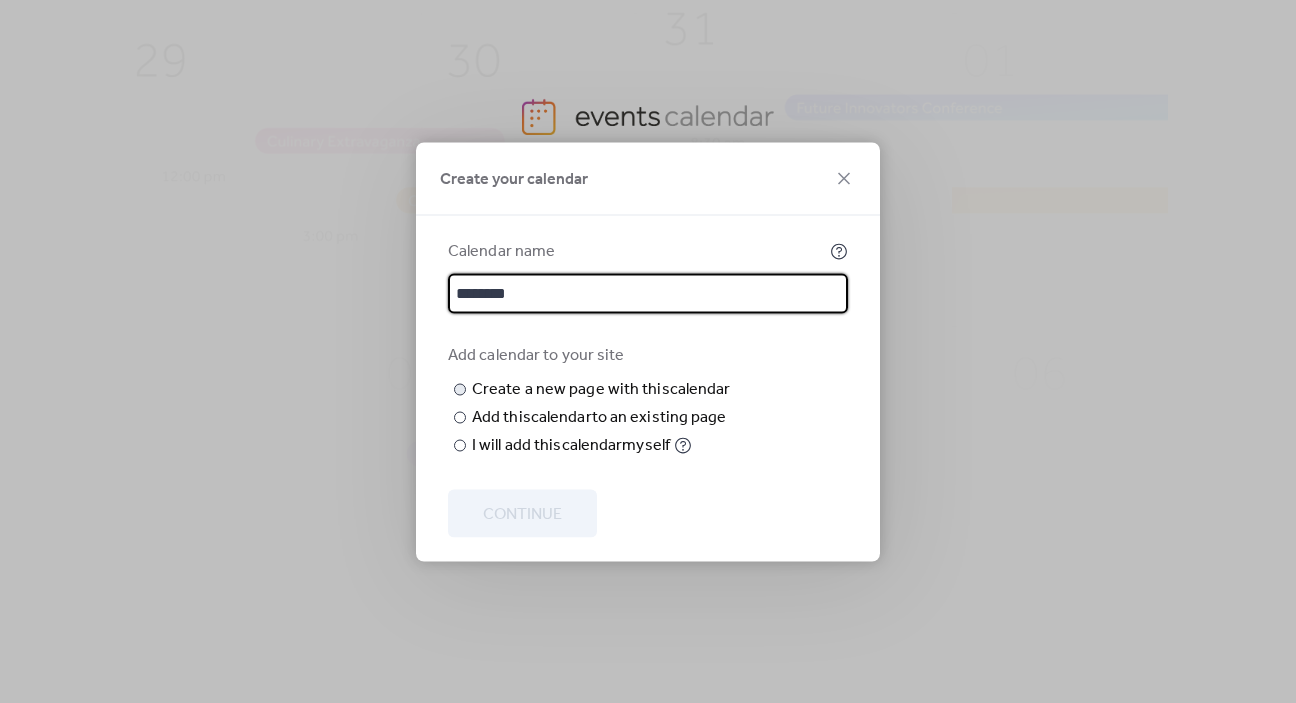 type on "********" 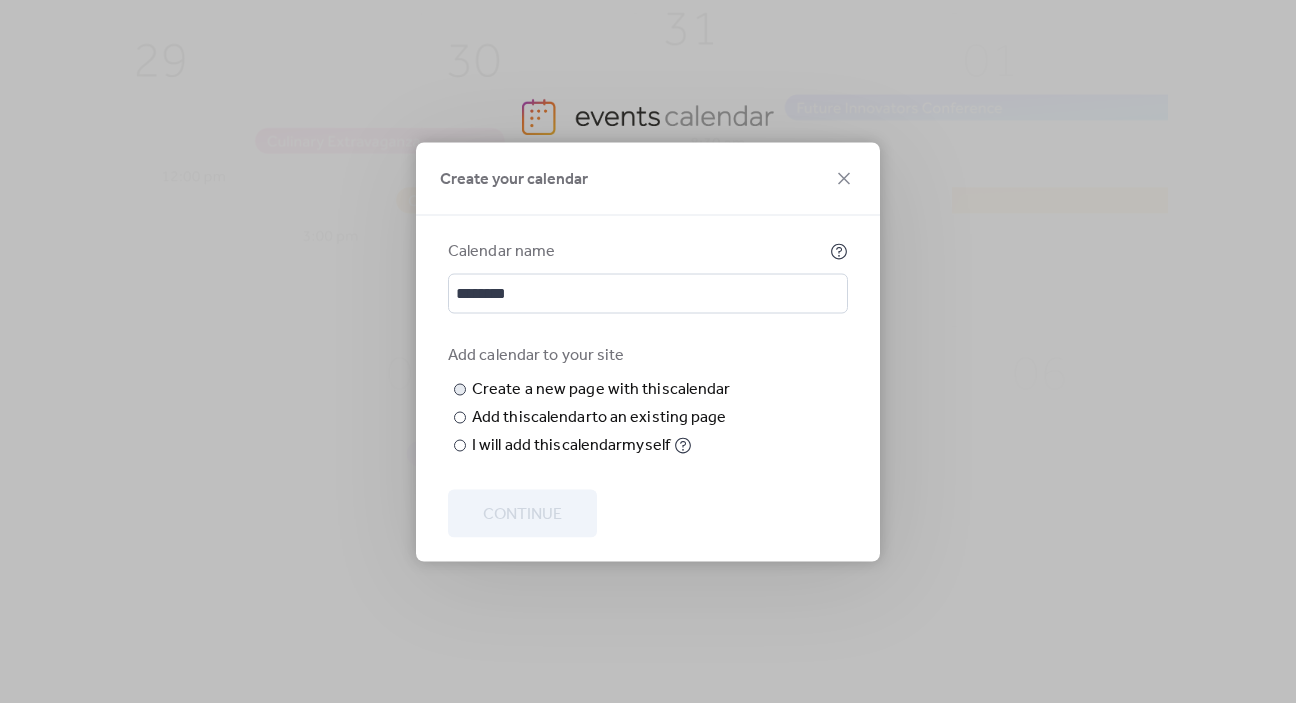 click at bounding box center (0, 0) 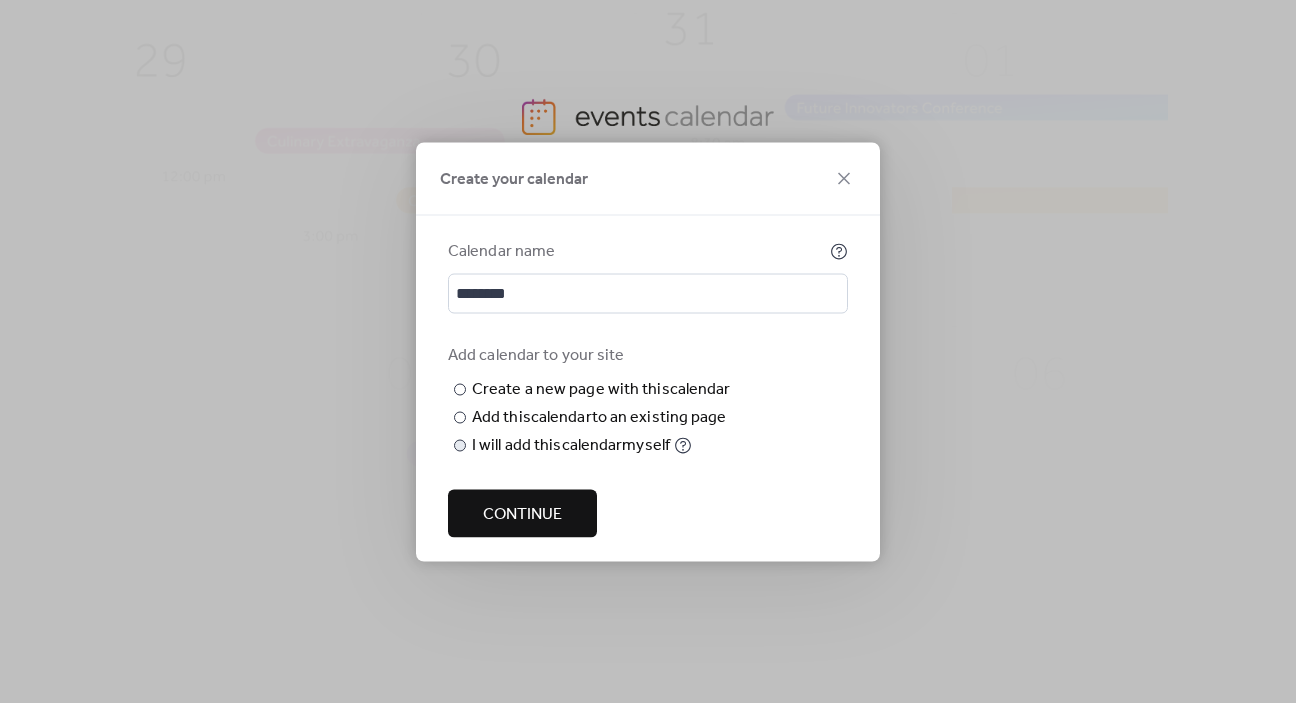 type on "********" 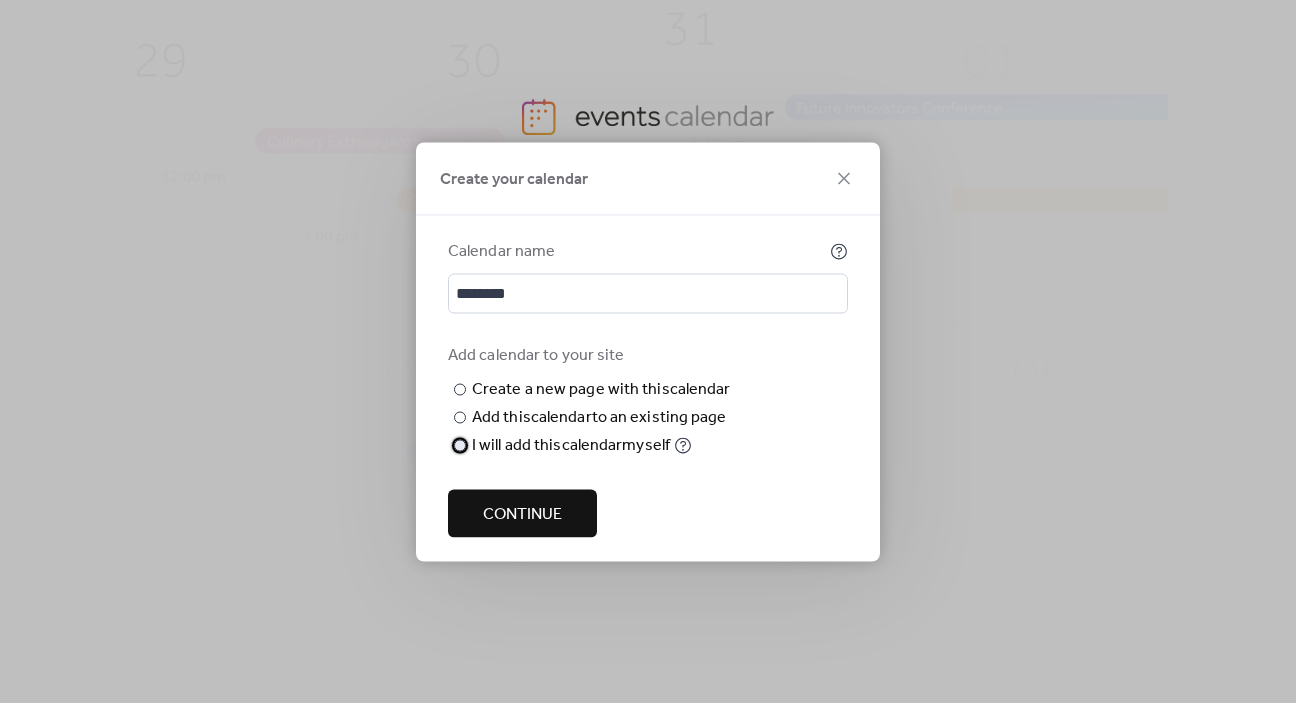 click at bounding box center (460, 445) 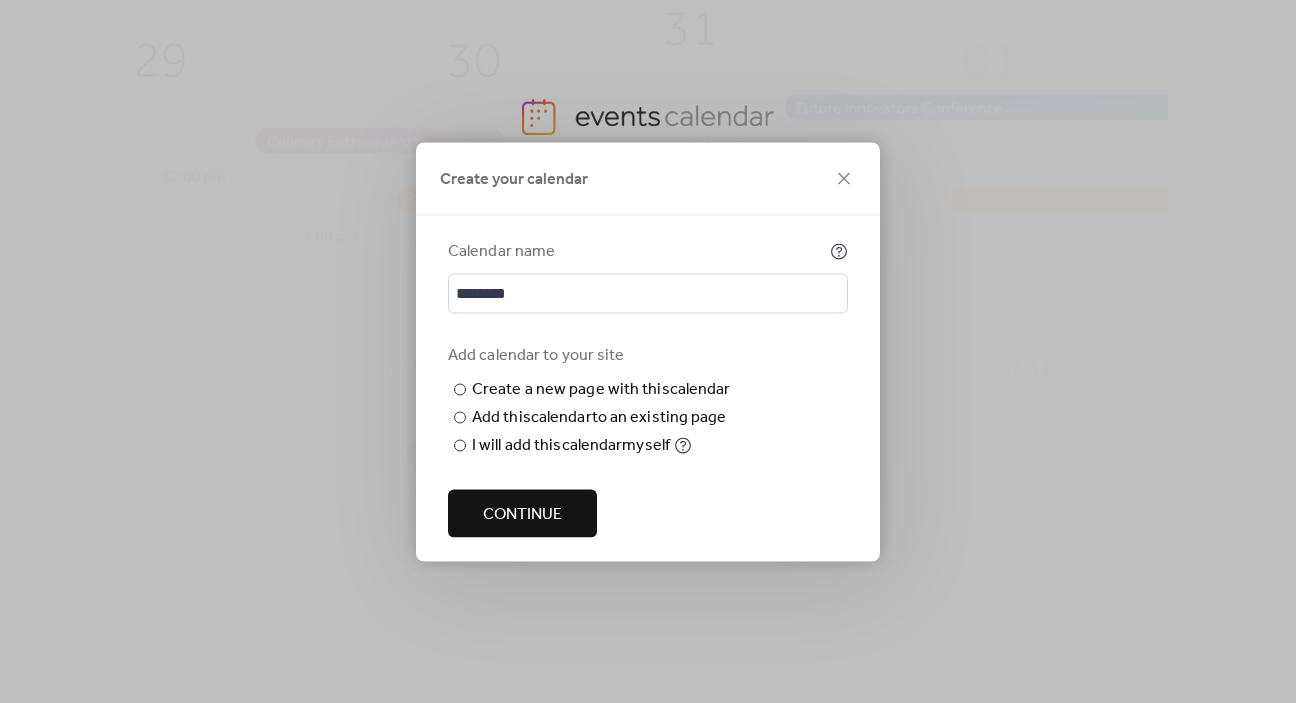 click on "Continue" at bounding box center (522, 514) 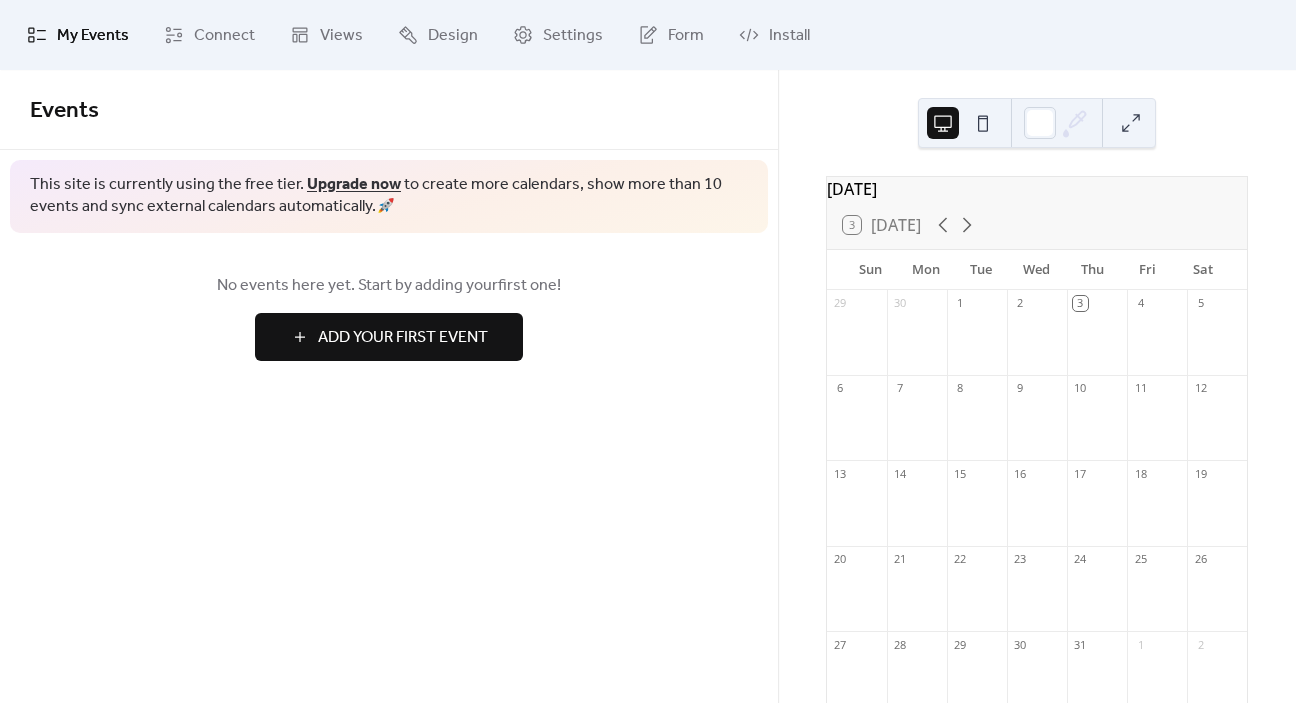 click on "2" at bounding box center (1037, 303) 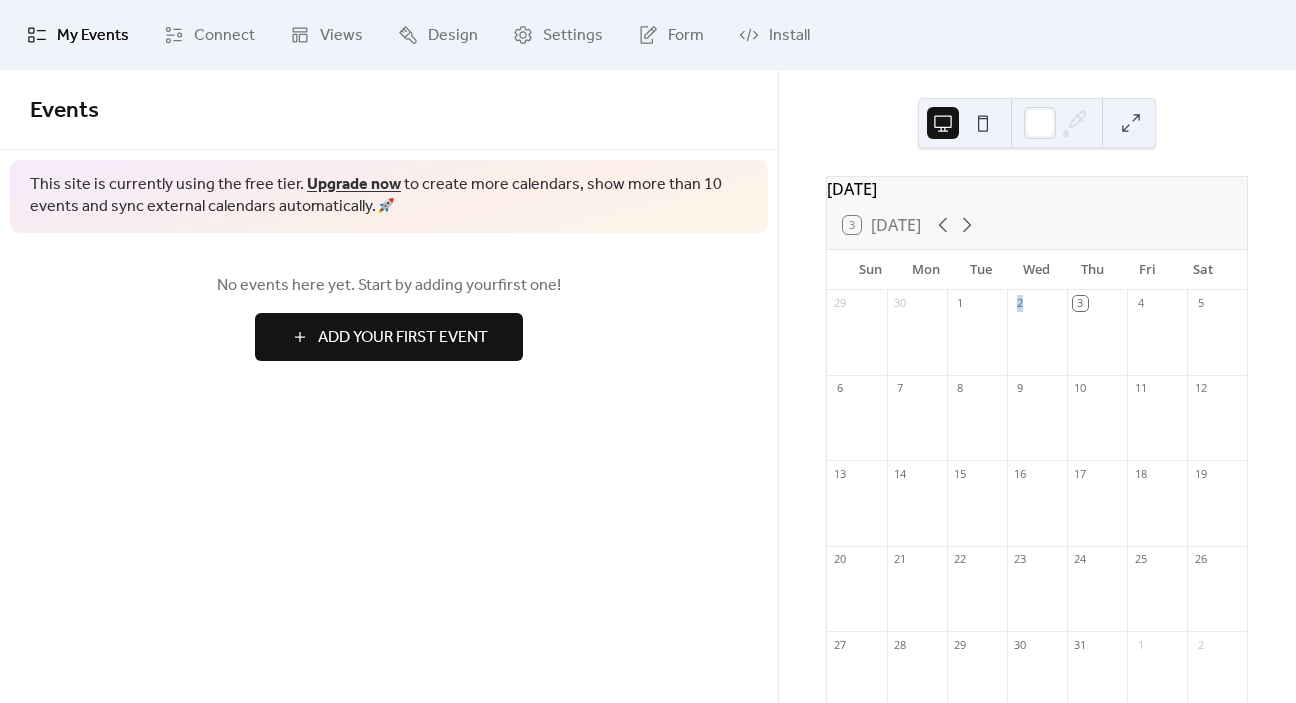 click on "2" at bounding box center (1037, 303) 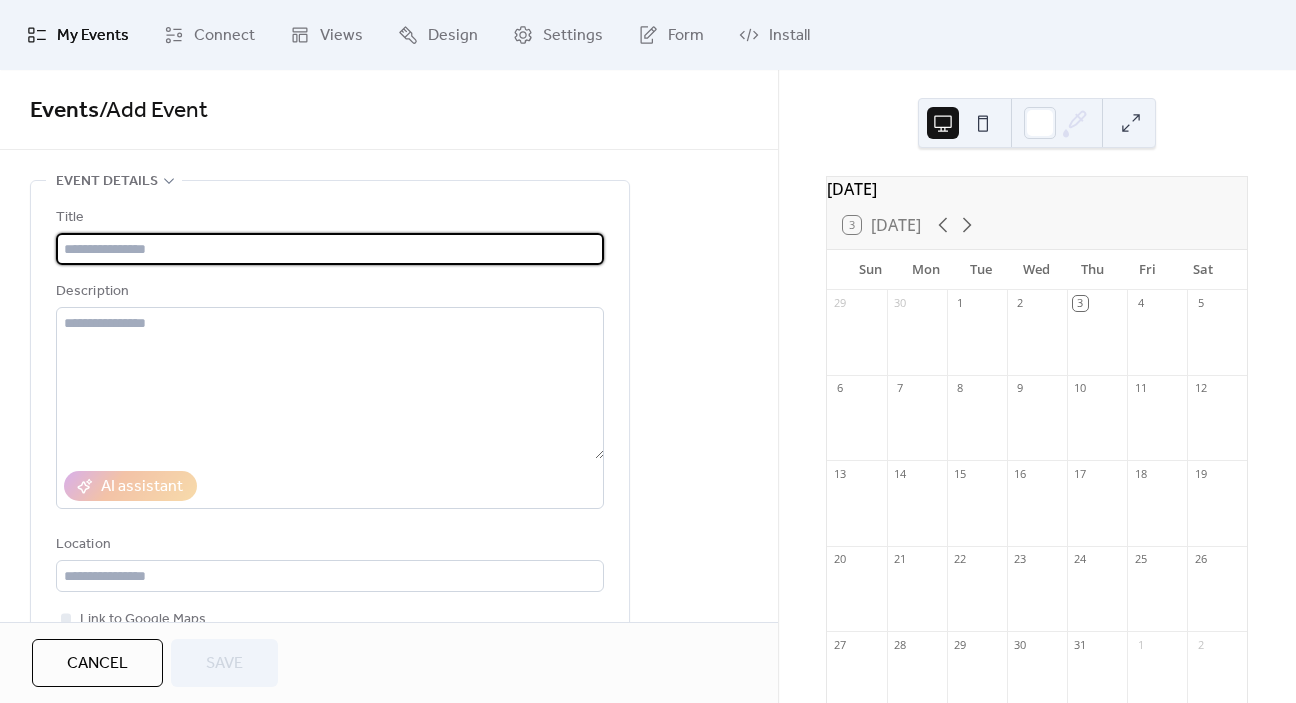 click at bounding box center (330, 249) 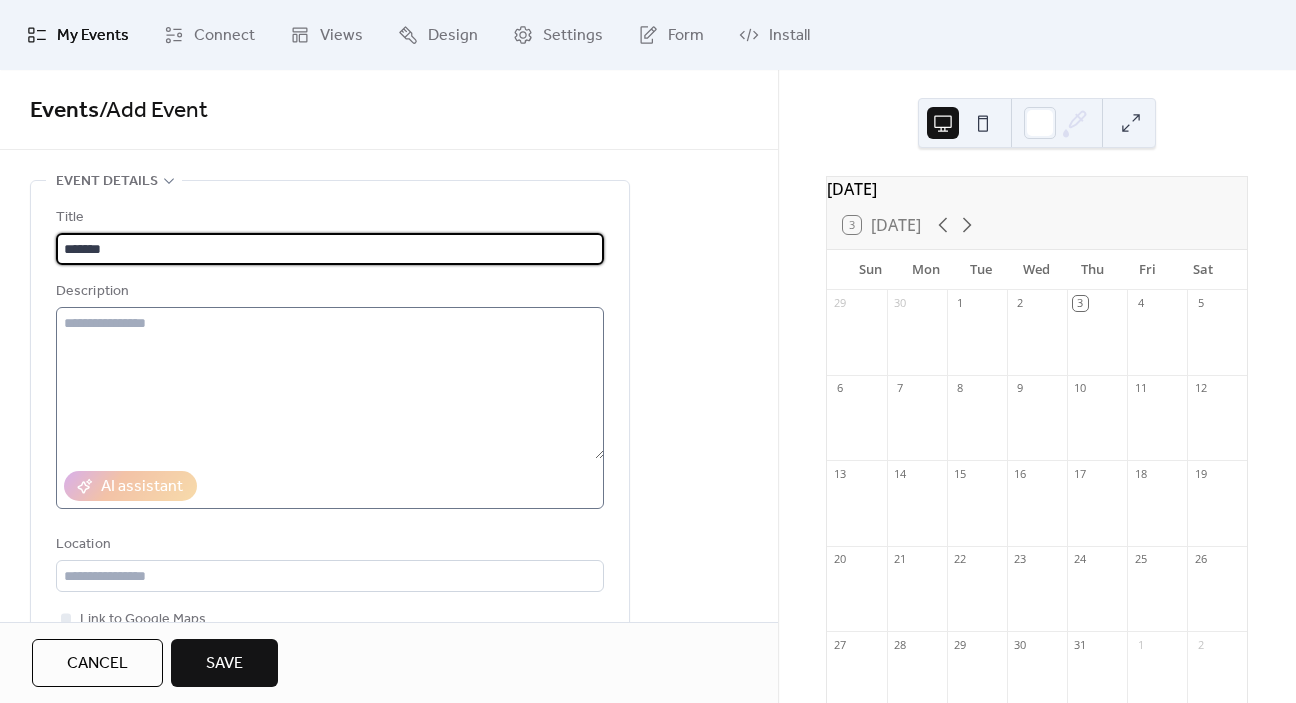 type on "*******" 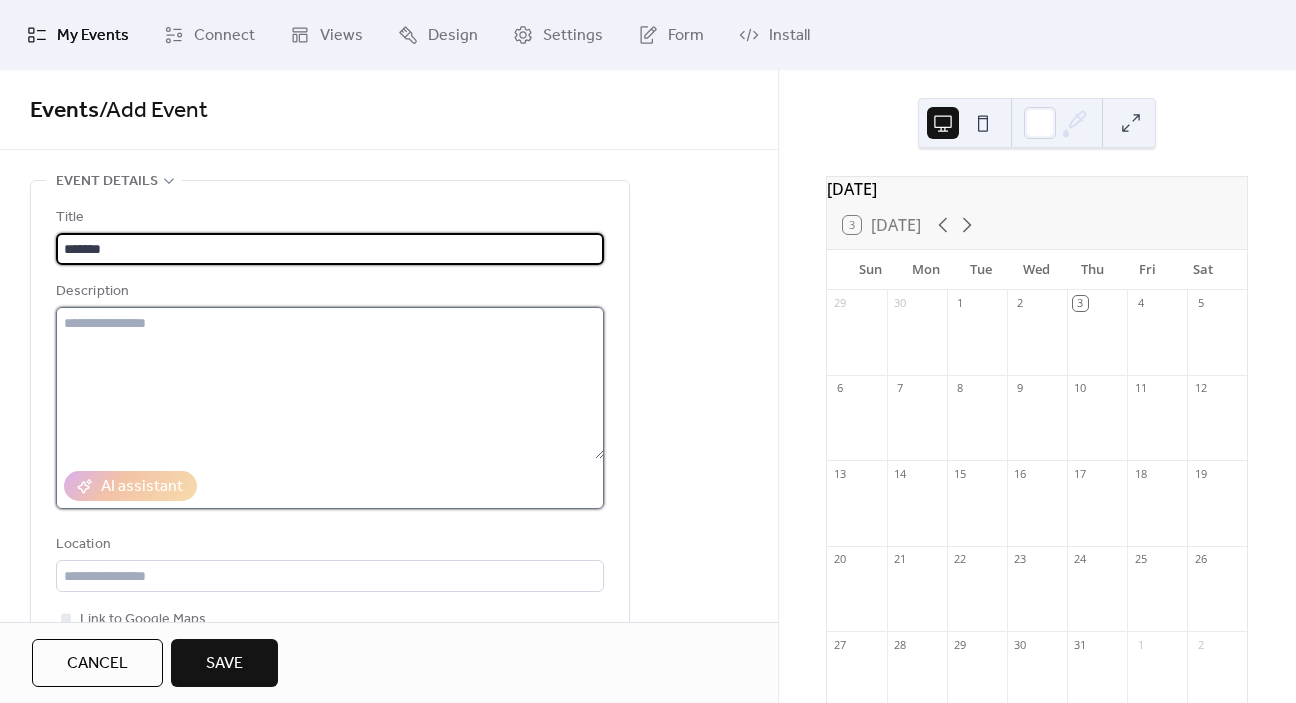 click at bounding box center [330, 383] 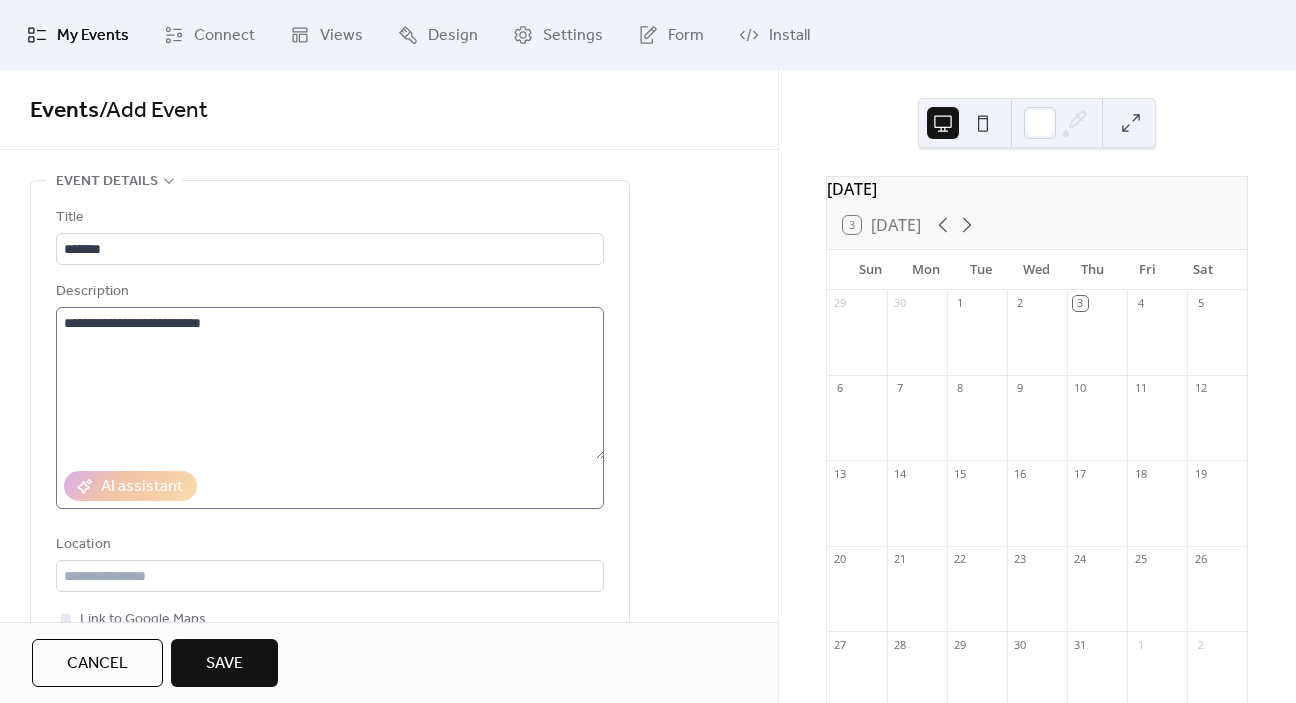 click on "**********" at bounding box center (330, 383) 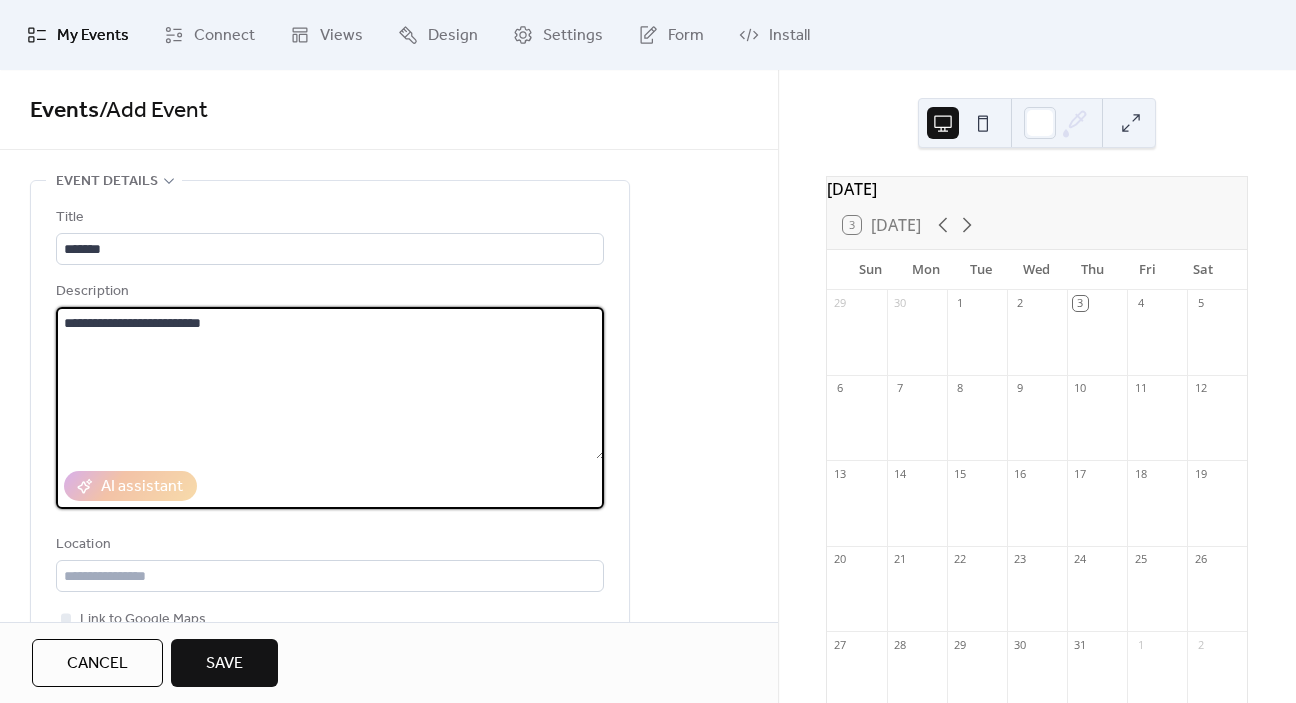 click on "**********" at bounding box center [330, 383] 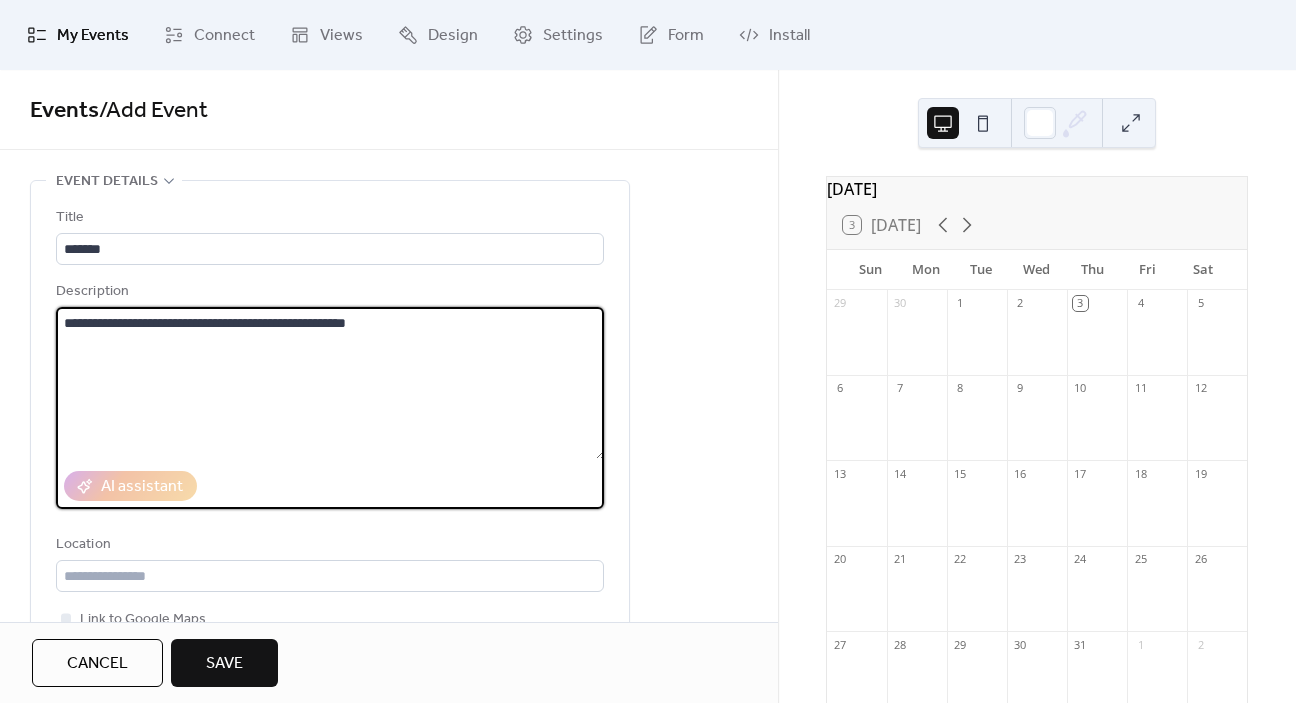 click on "**********" at bounding box center [330, 383] 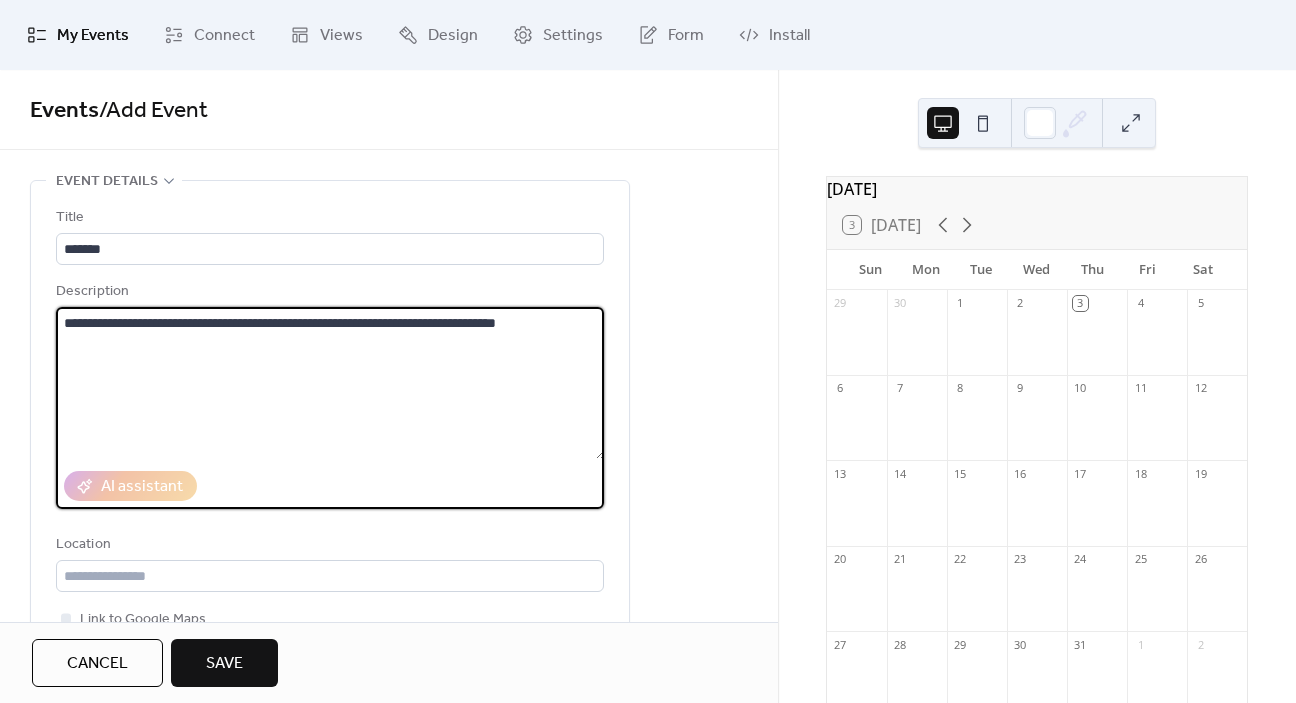 click on "**********" at bounding box center [330, 383] 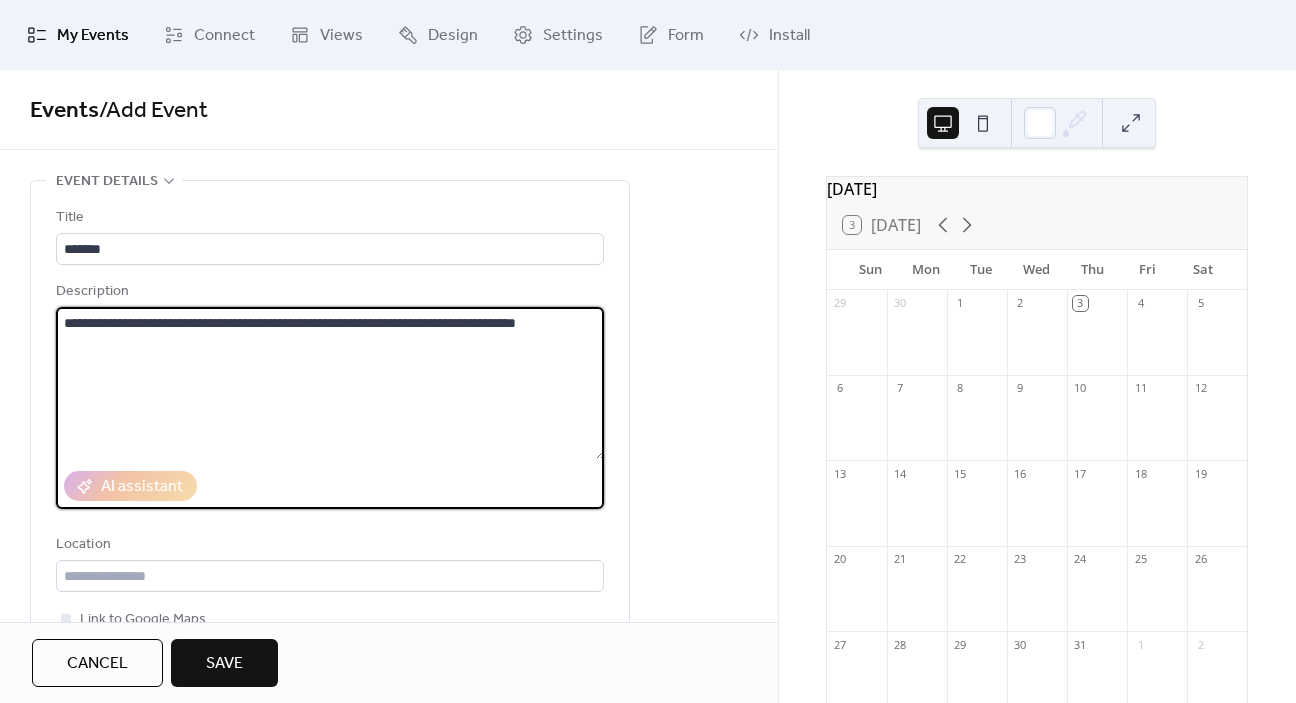 click on "**********" at bounding box center (330, 383) 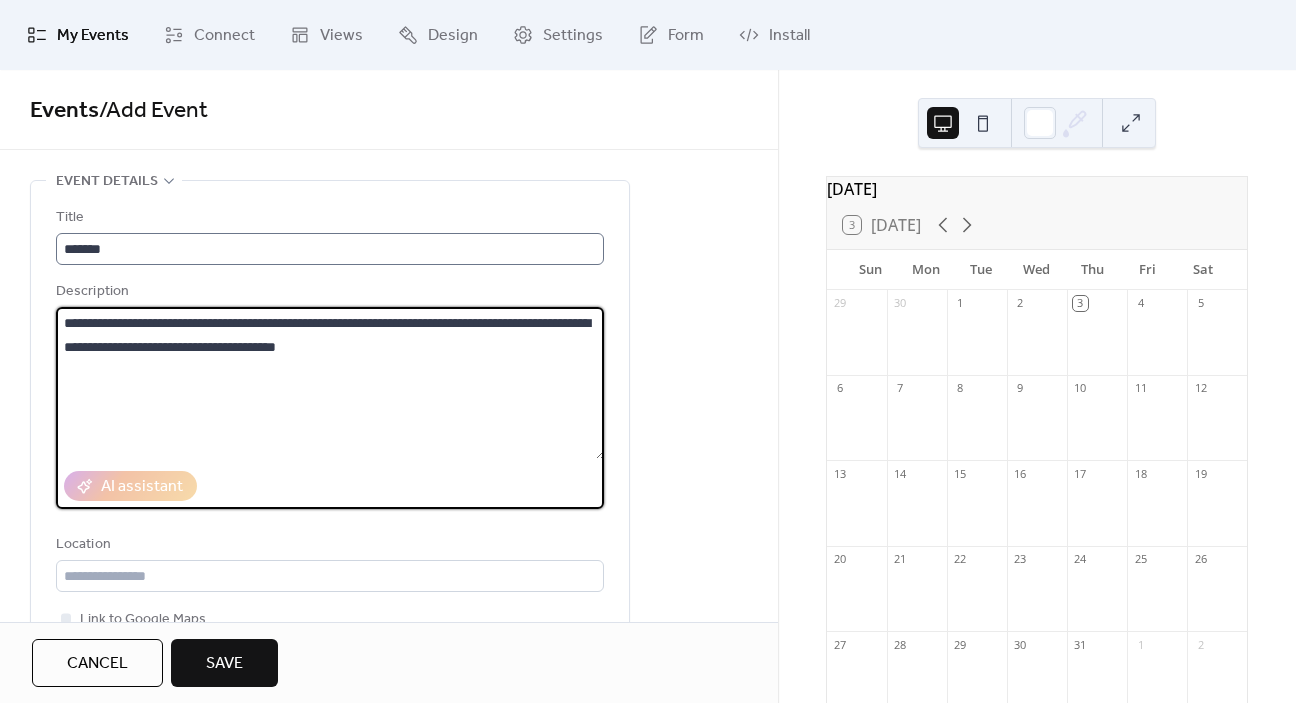 type on "**********" 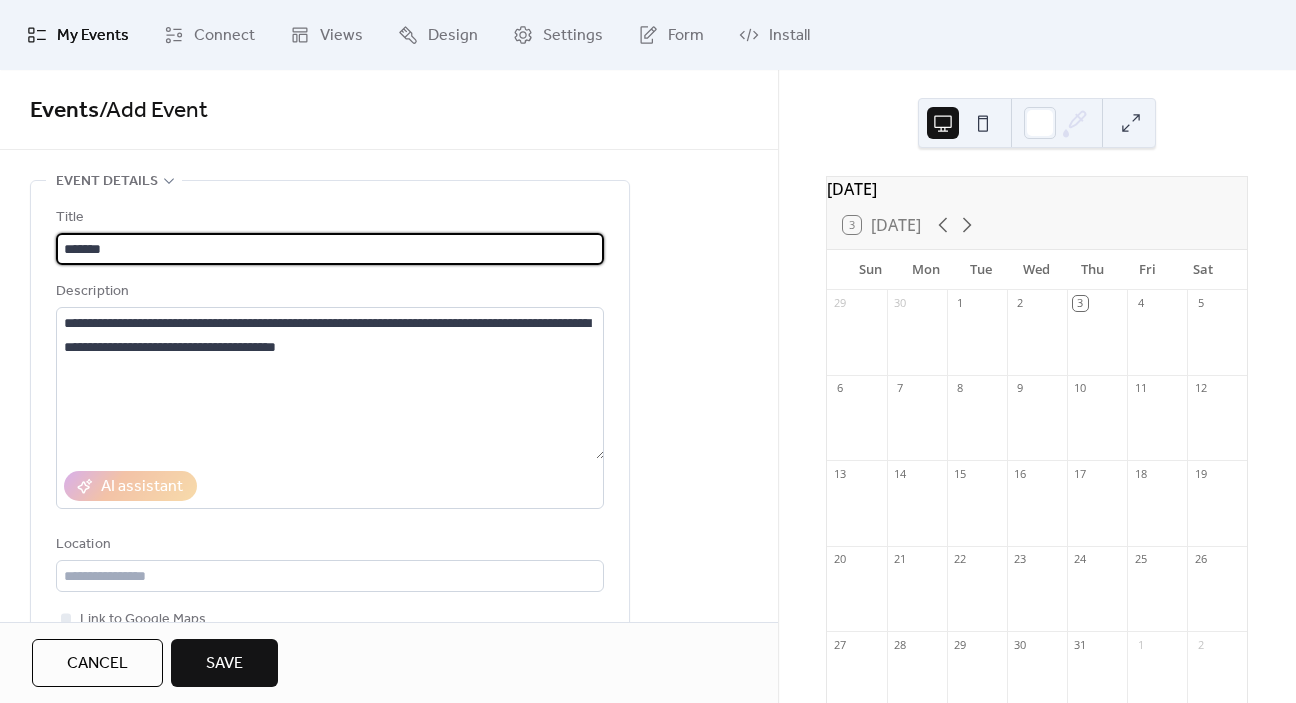 click on "*******" at bounding box center (330, 249) 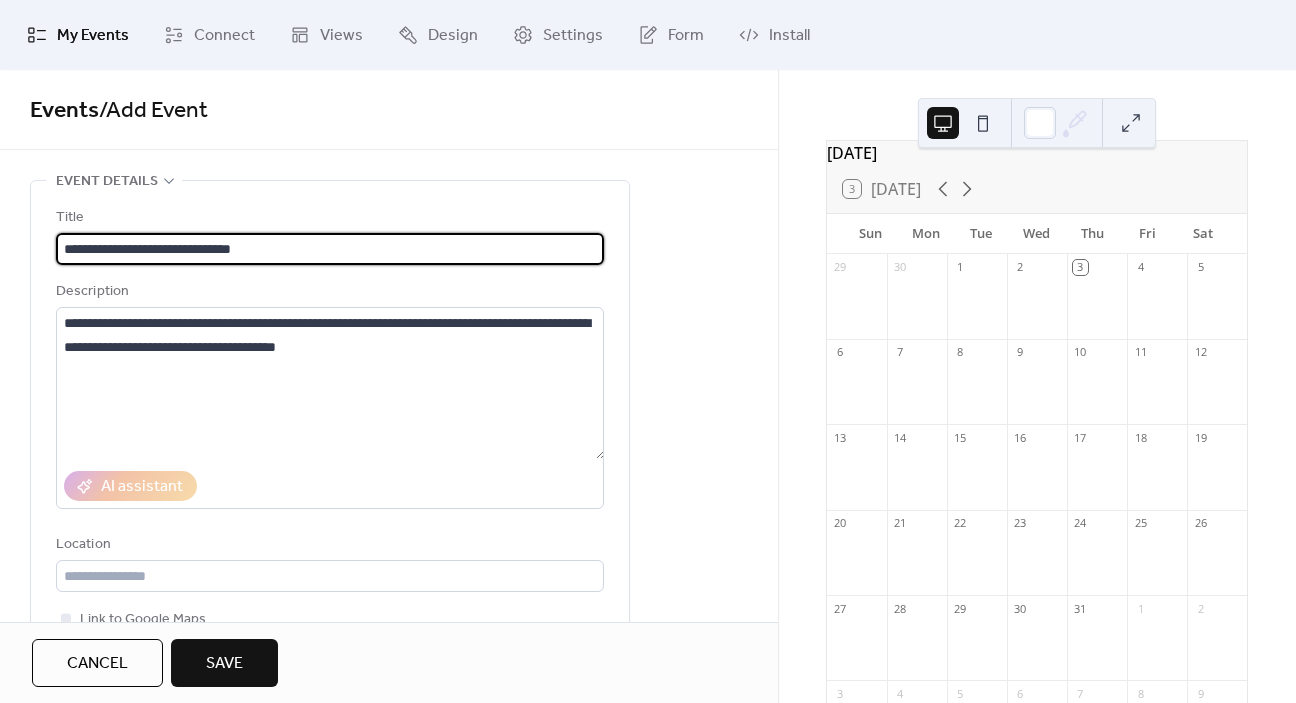 scroll, scrollTop: 65, scrollLeft: 0, axis: vertical 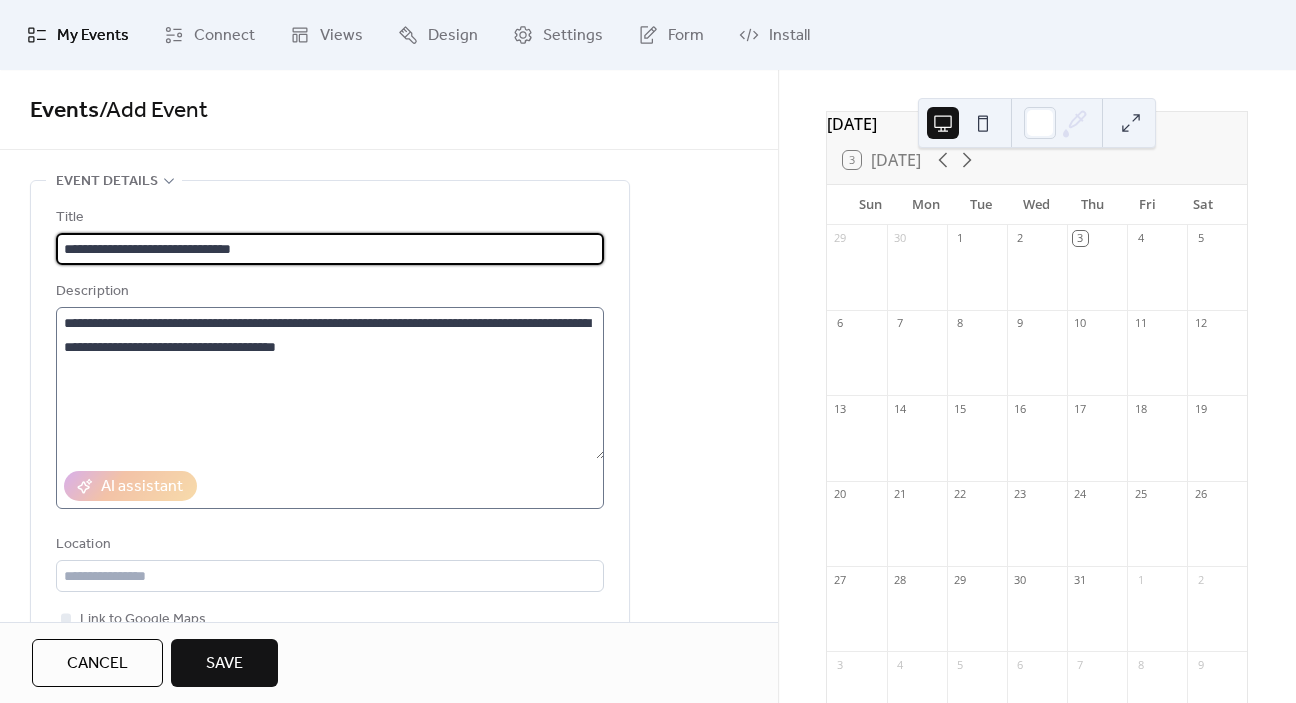 type on "**********" 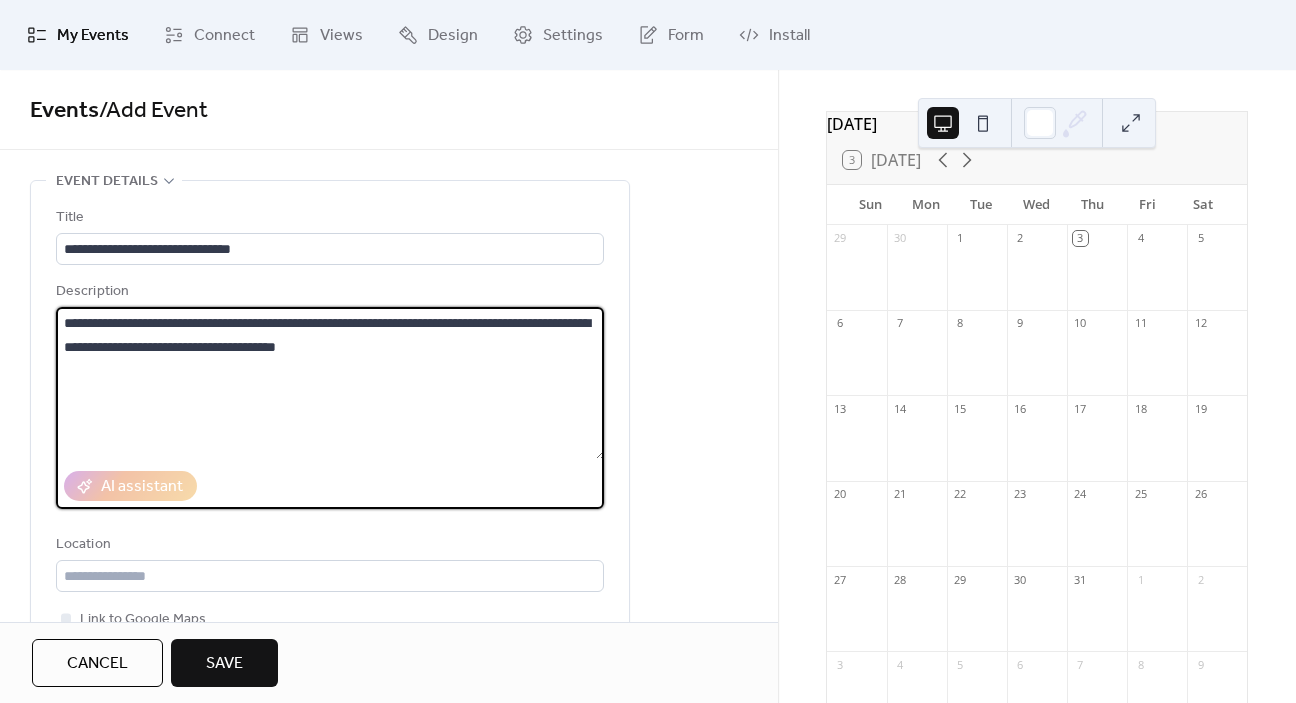 click on "**********" at bounding box center (330, 383) 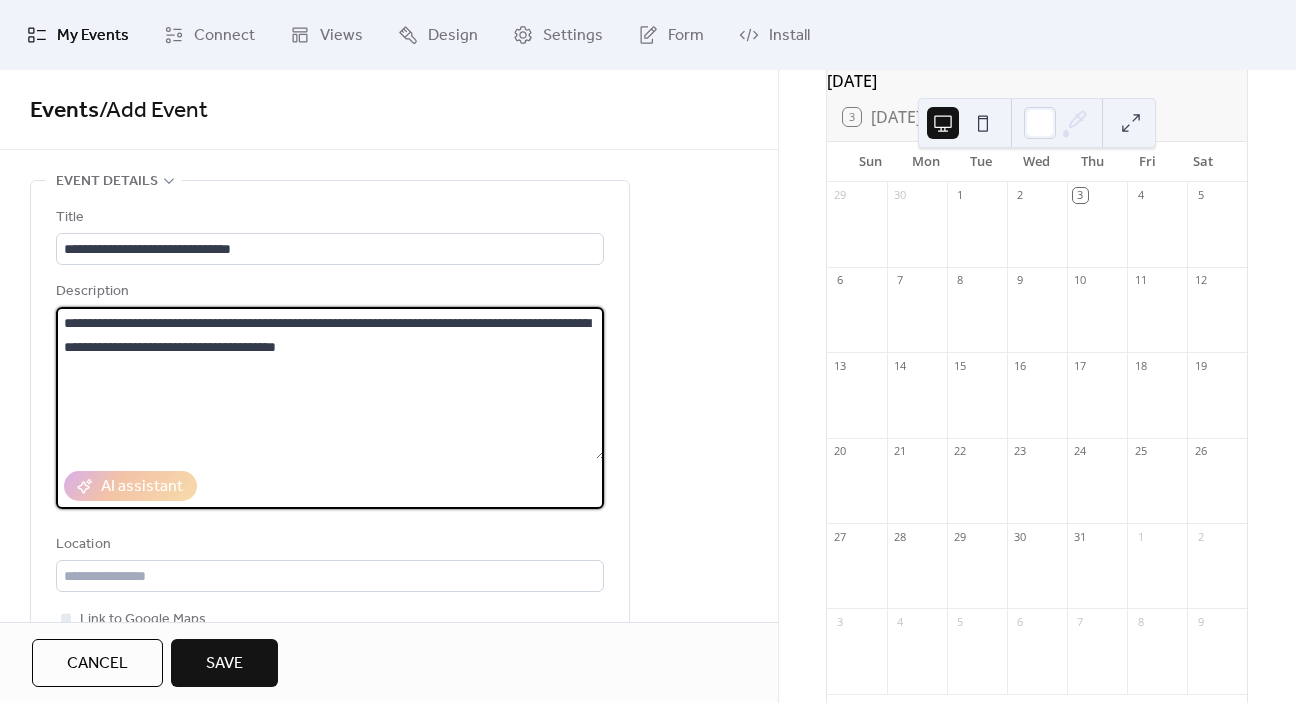 scroll, scrollTop: 106, scrollLeft: 0, axis: vertical 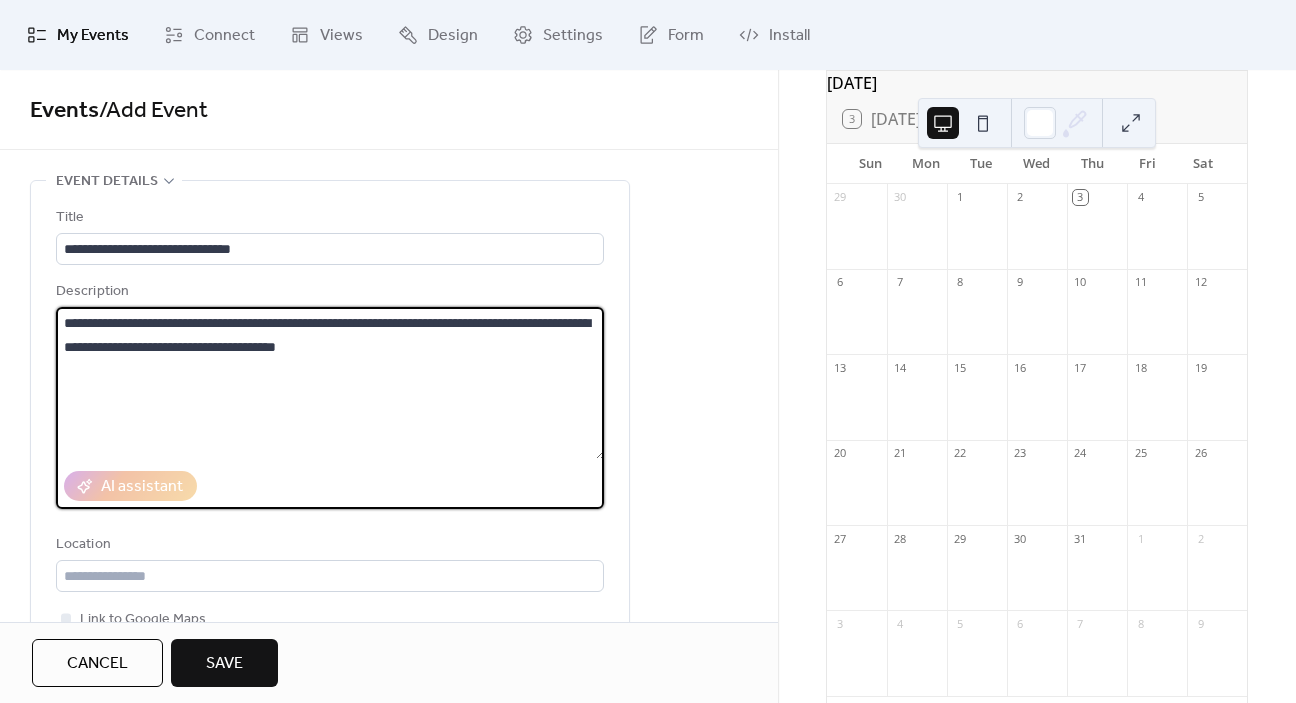 type on "**********" 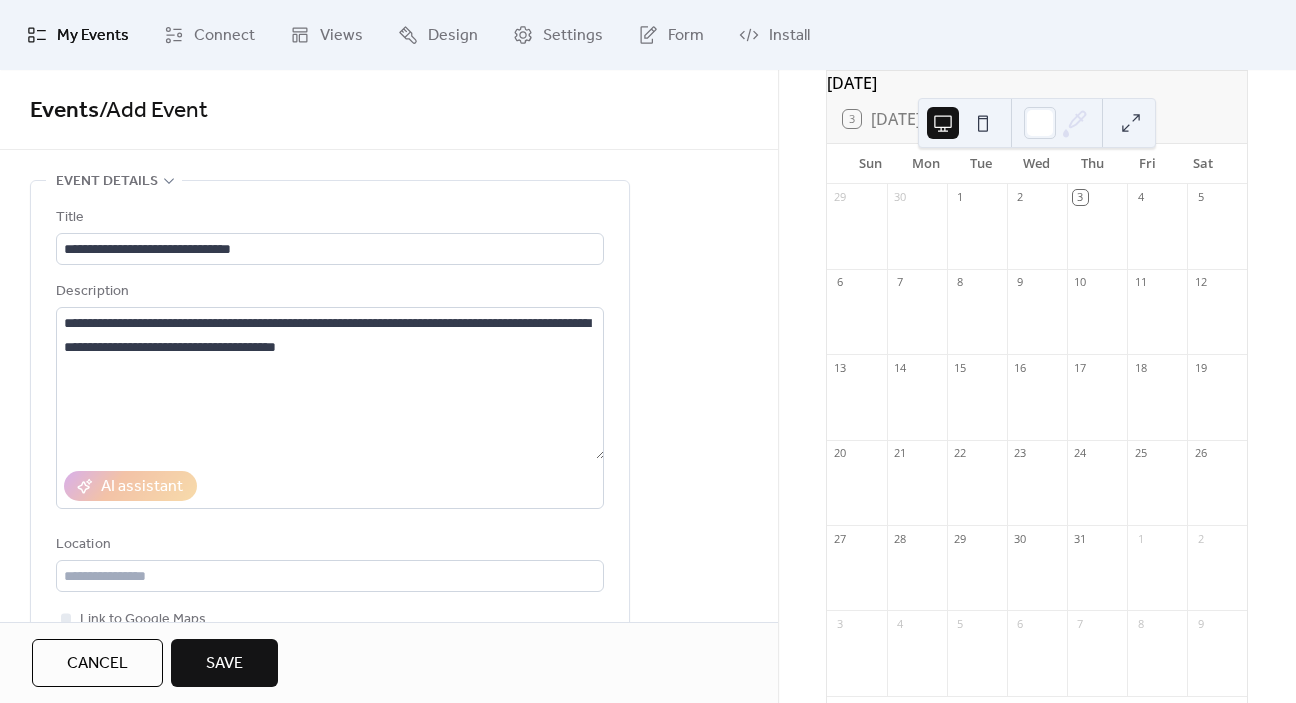 click on "Save" at bounding box center [224, 664] 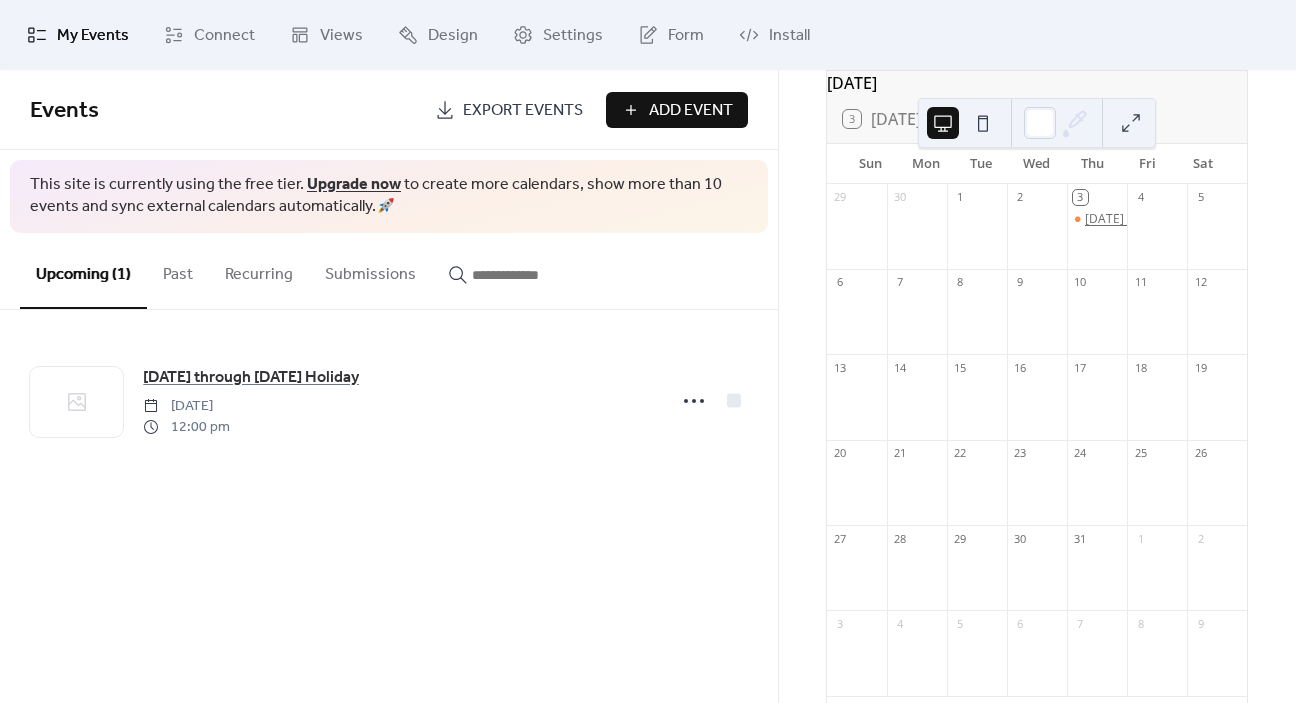 click on "July 3rd through July 4th Holiday" at bounding box center [1171, 219] 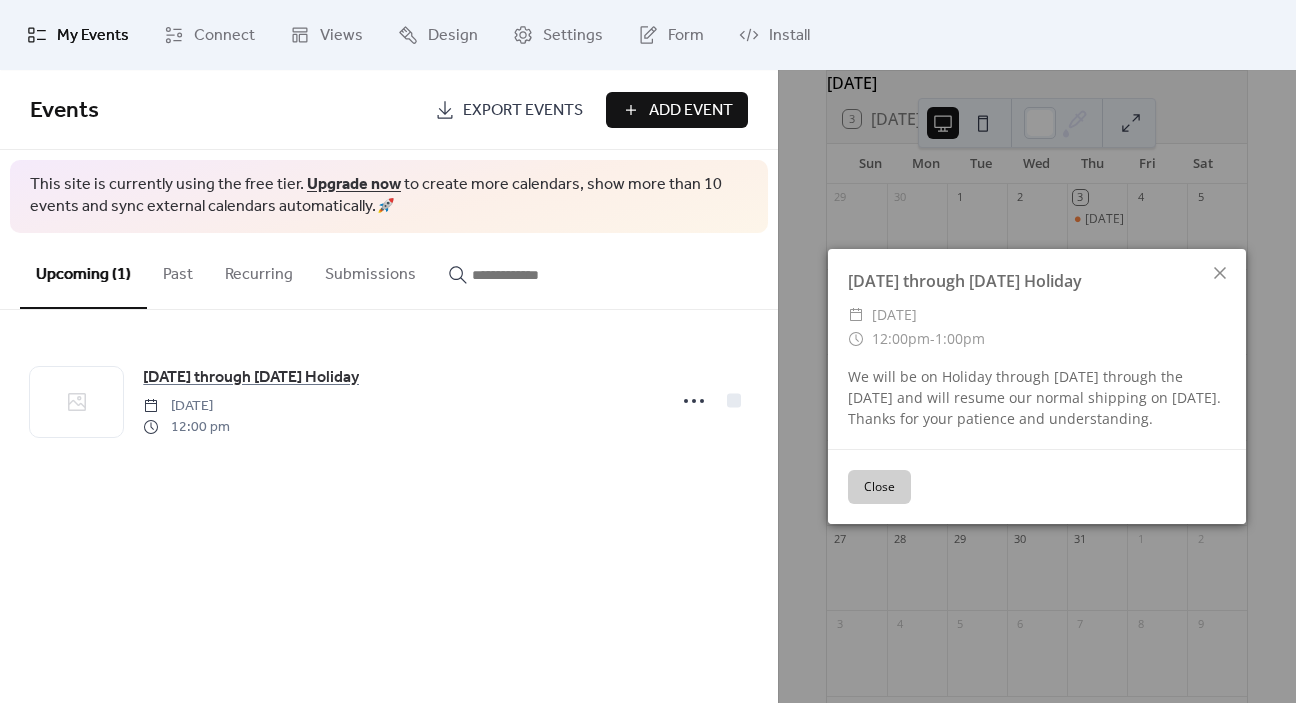 click on "July 3rd through July 4th Holiday" at bounding box center [1037, 281] 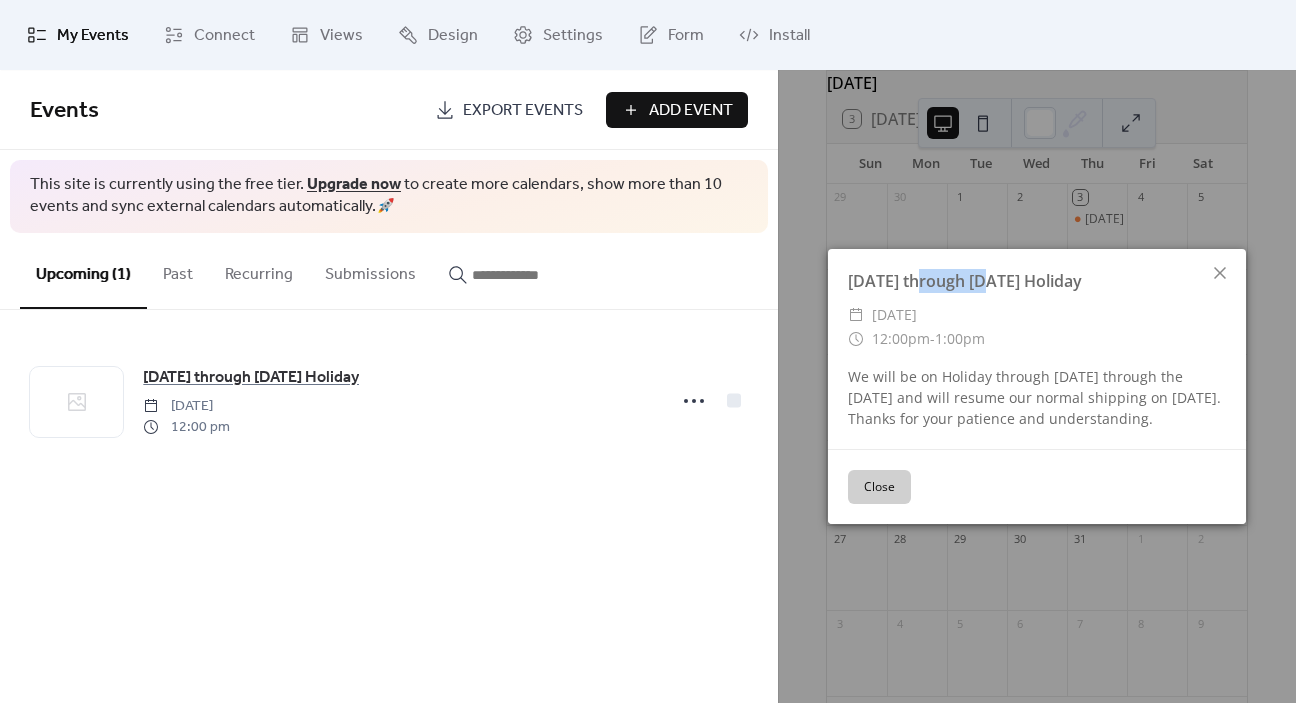 click on "July 3rd through July 4th Holiday" at bounding box center (1037, 281) 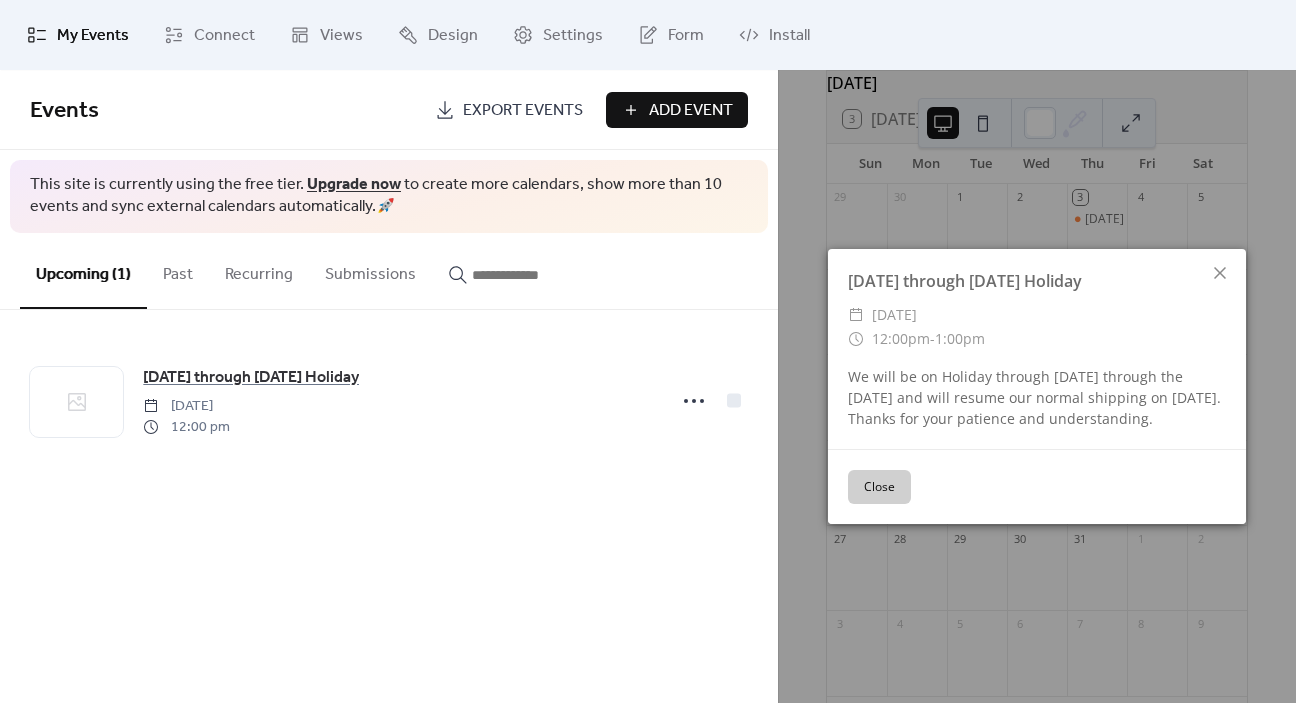 click on "July 3rd through July 4th Holiday" at bounding box center (1037, 281) 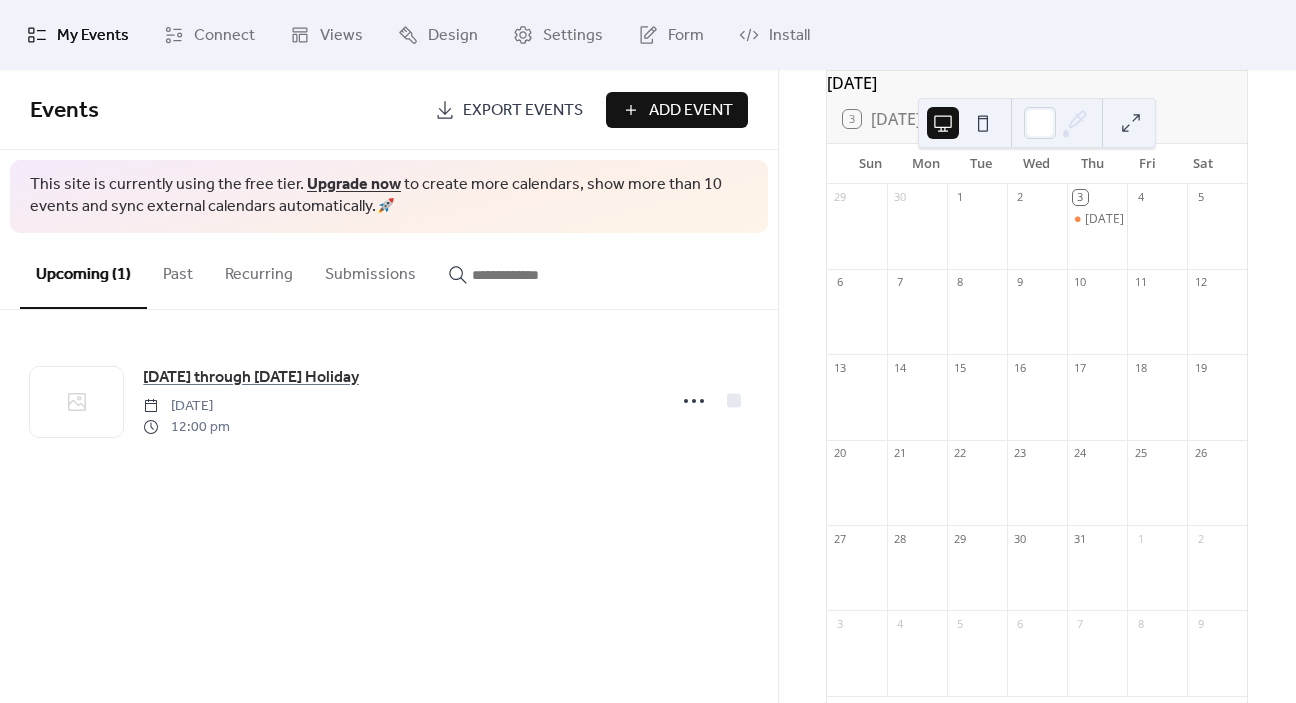 click at bounding box center [1157, 236] 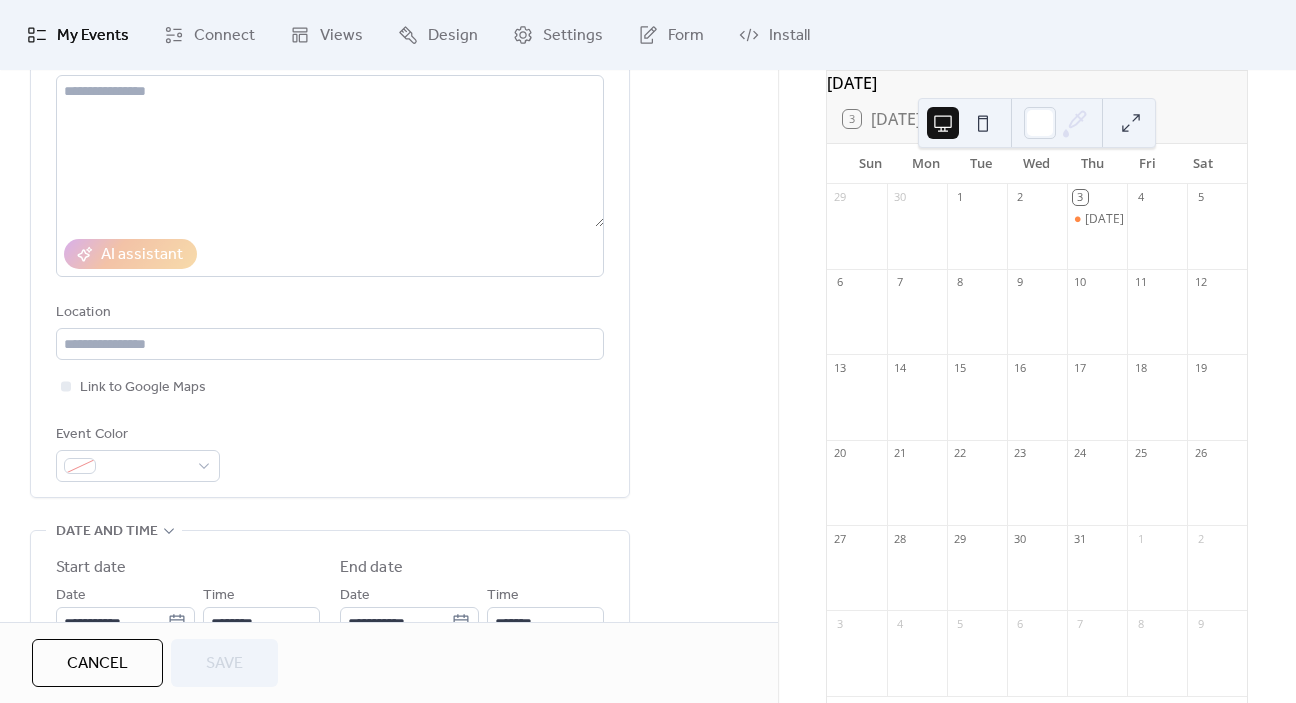 scroll, scrollTop: 34, scrollLeft: 0, axis: vertical 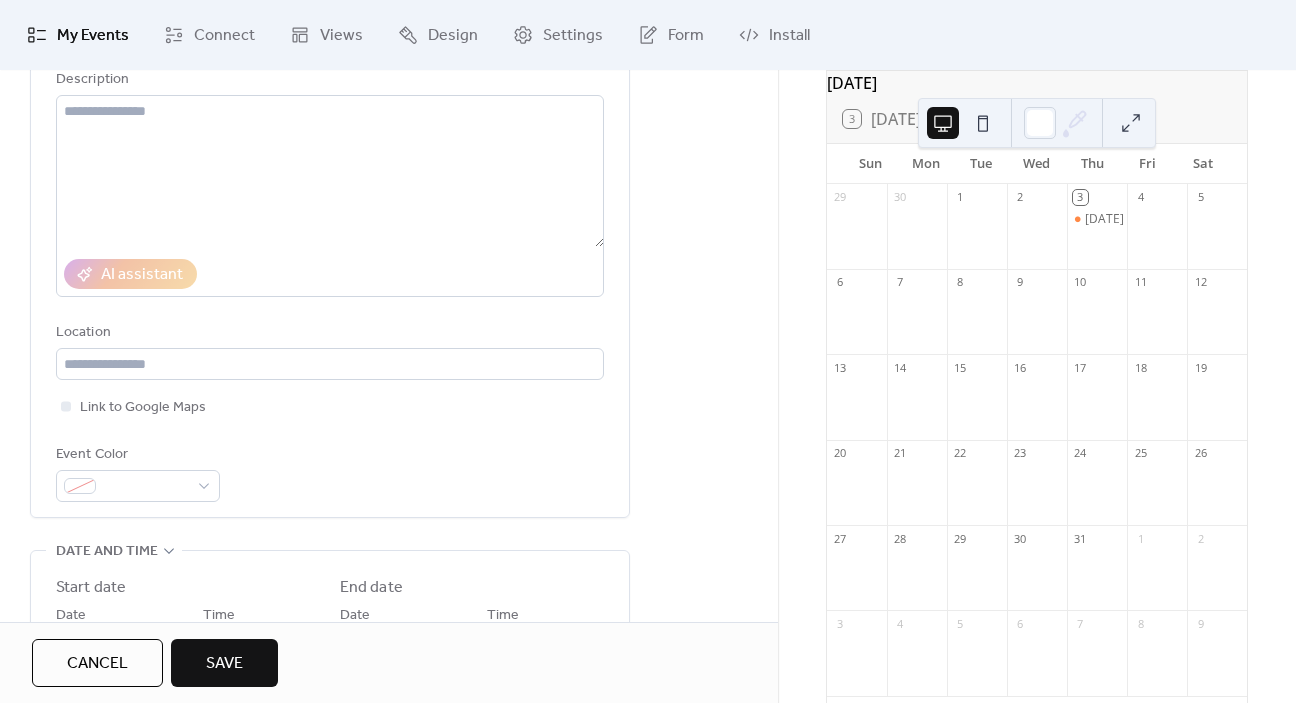 type on "**********" 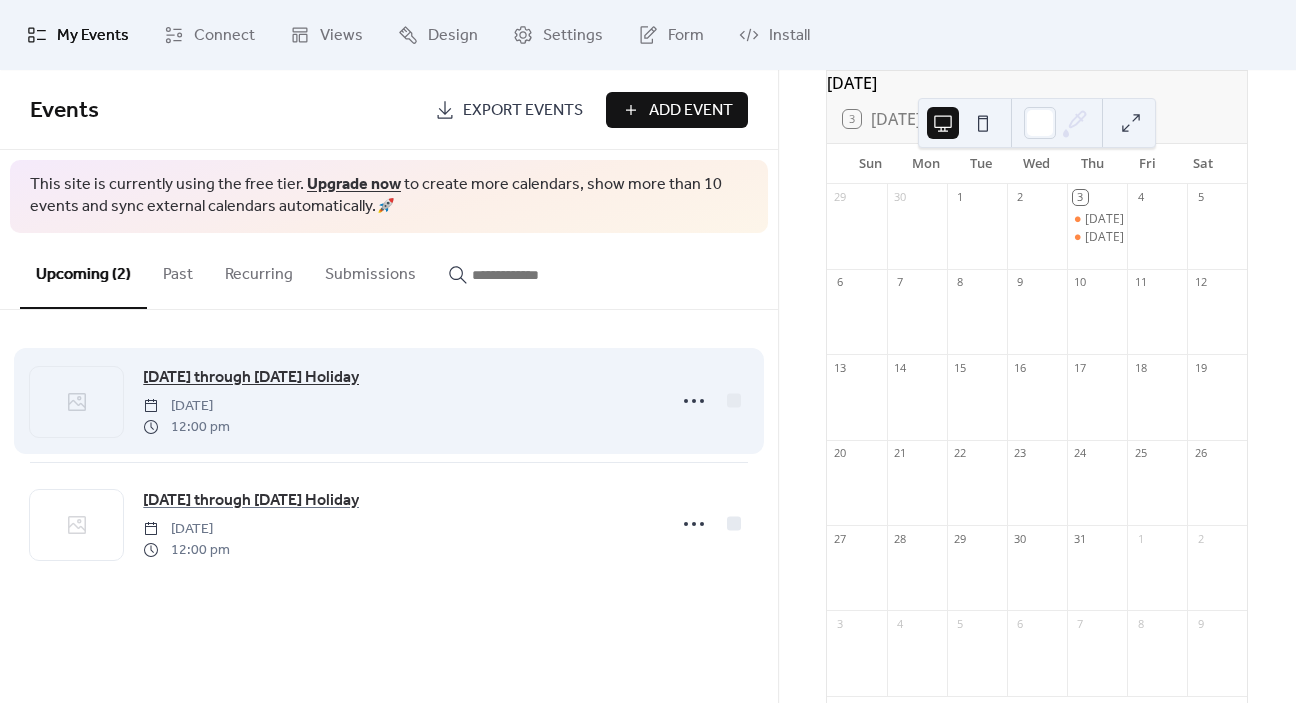 click on "July 3rd through July 4th Holiday" at bounding box center [251, 378] 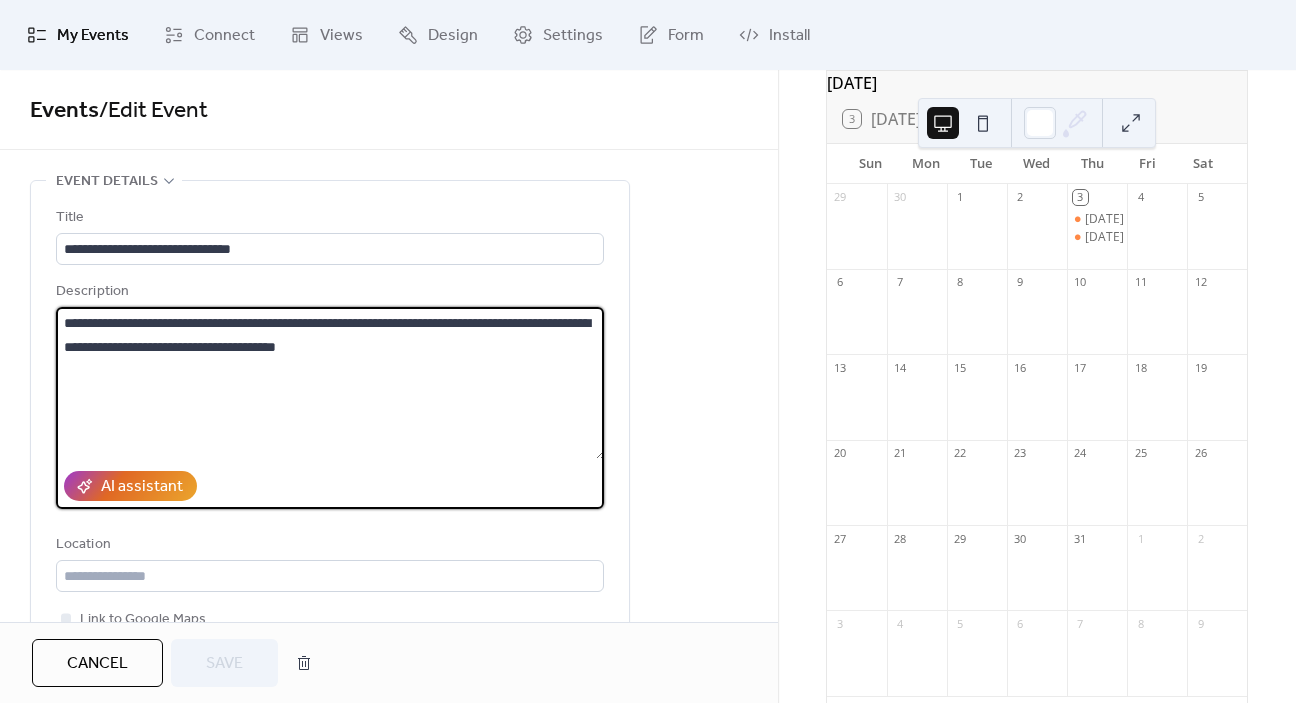click on "Cancel" at bounding box center [97, 664] 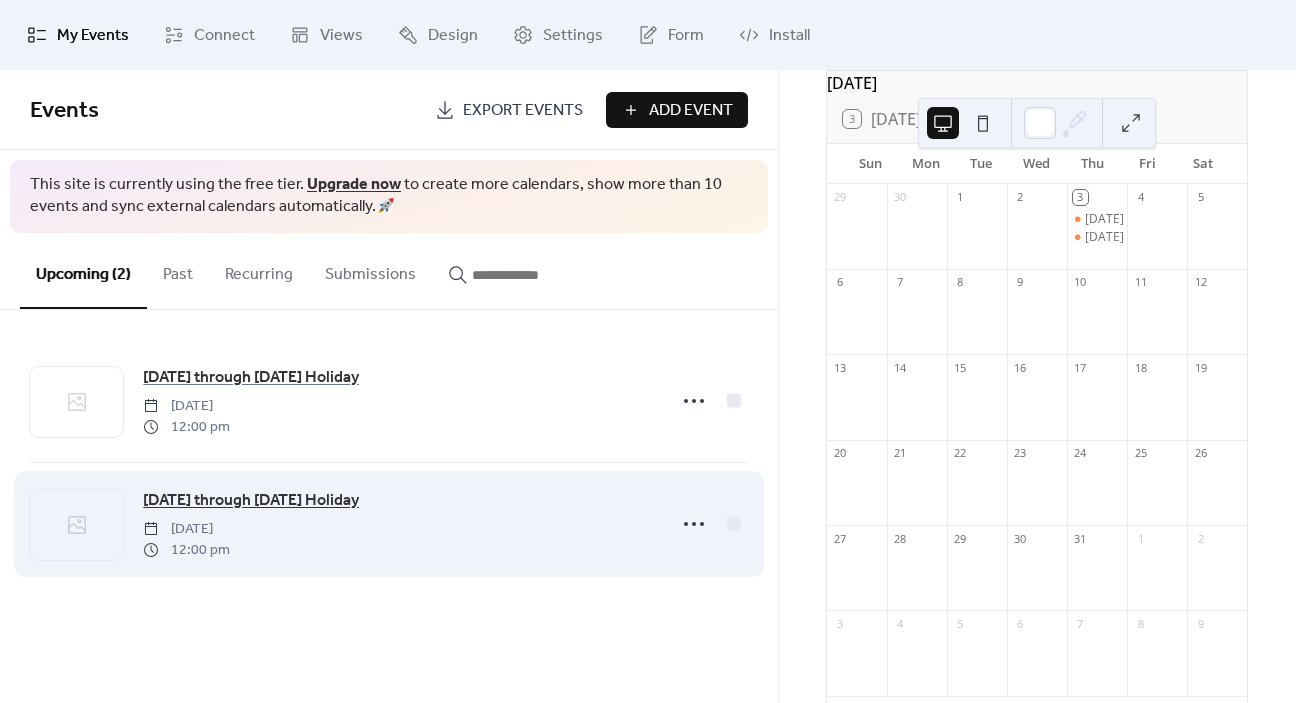 click on "July 3rd through July 4th Holiday" at bounding box center [251, 501] 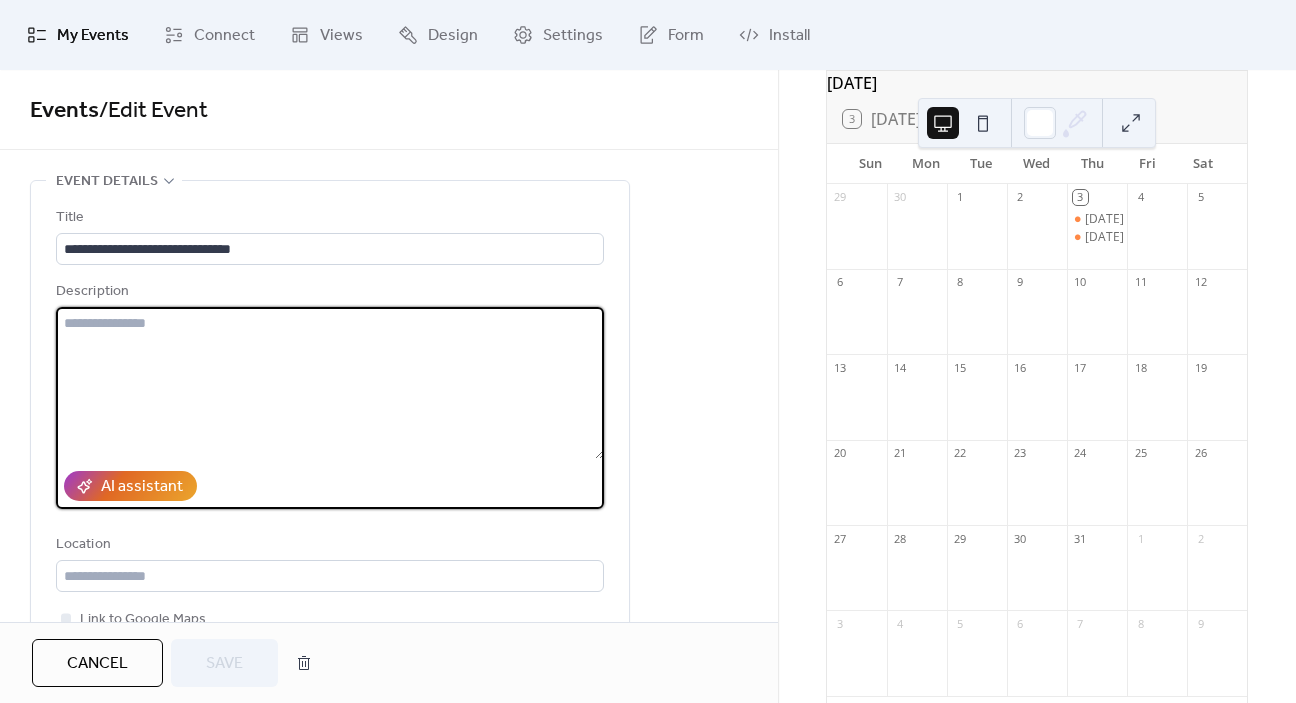 paste on "**********" 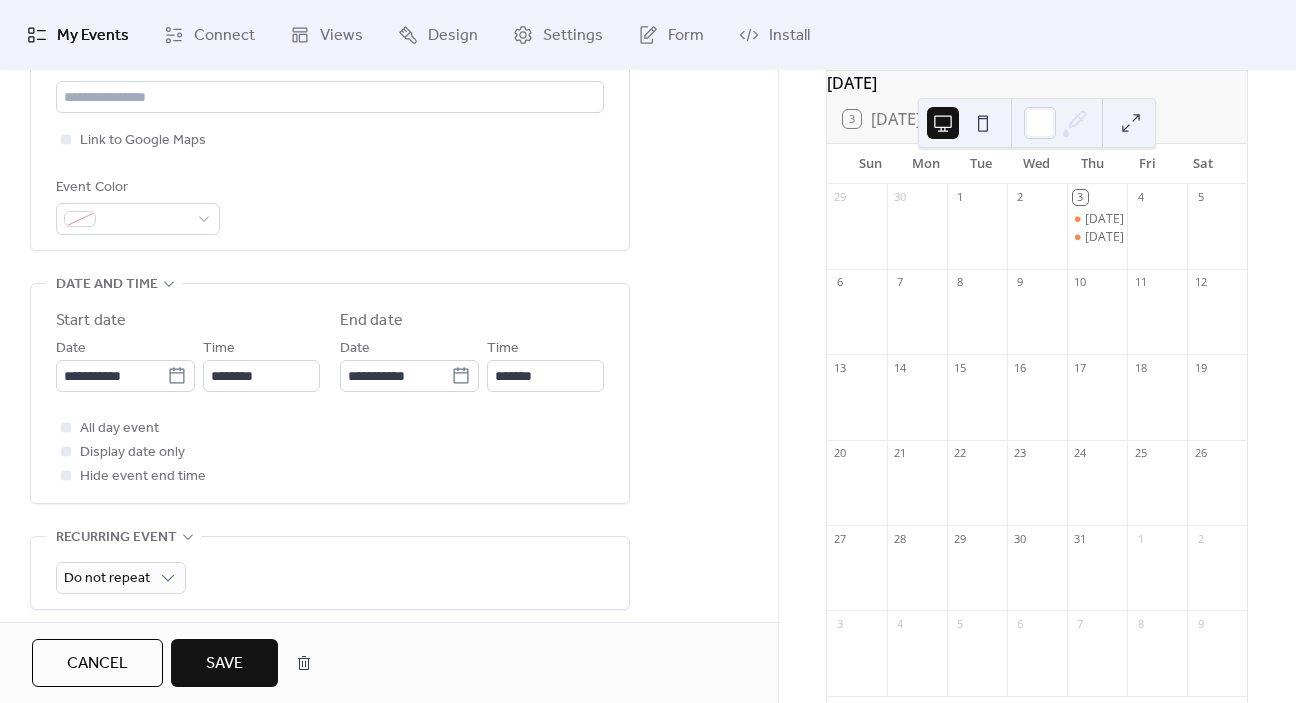 scroll, scrollTop: 482, scrollLeft: 0, axis: vertical 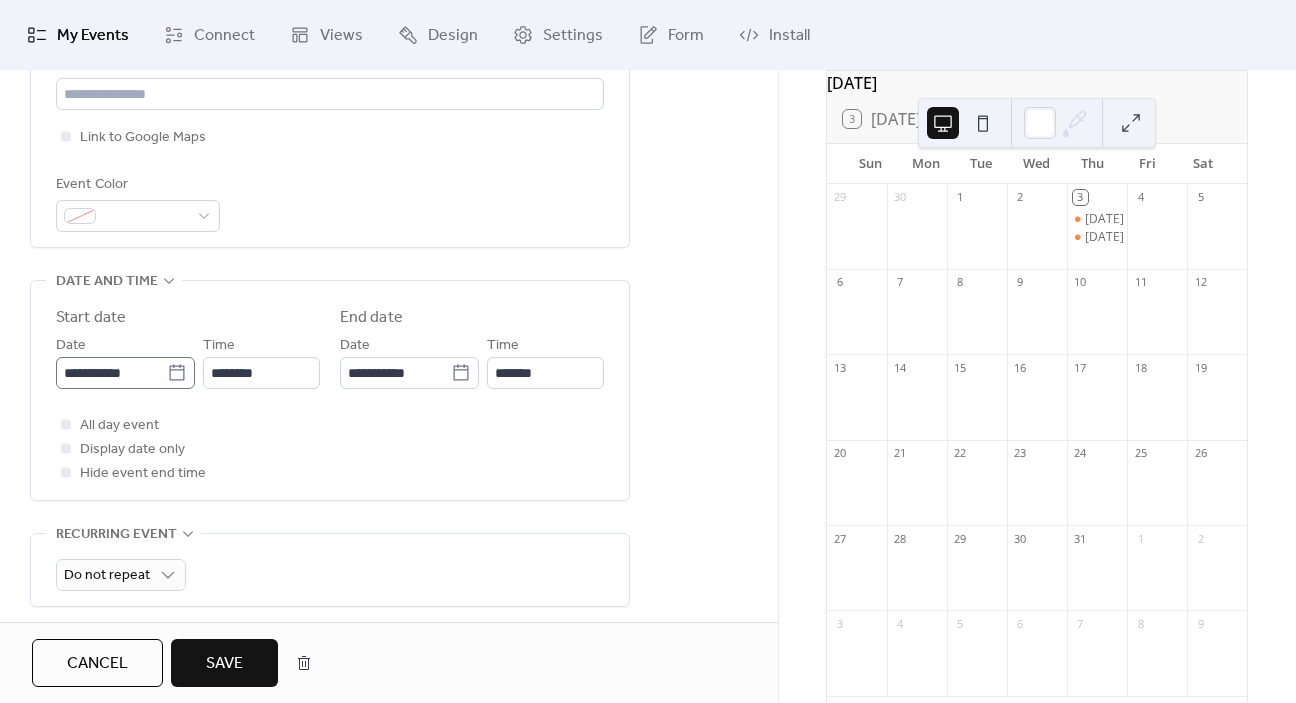 type on "**********" 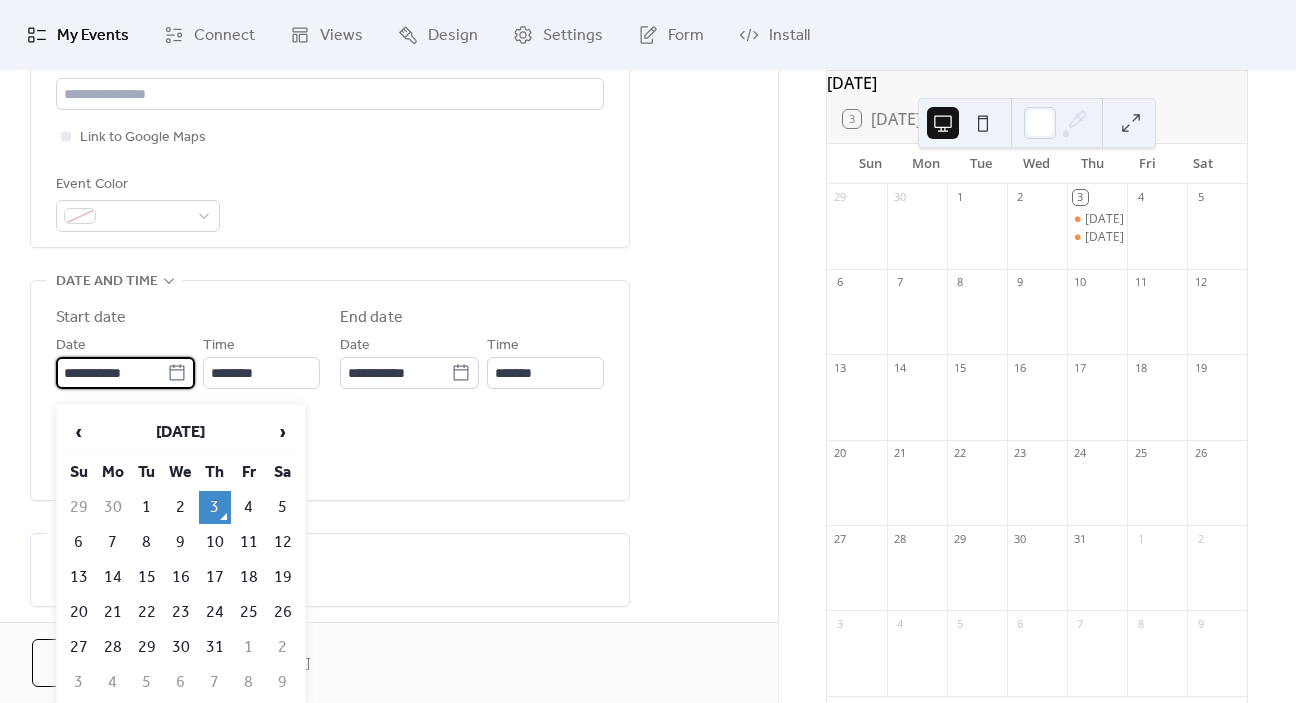 click on "**********" at bounding box center [111, 373] 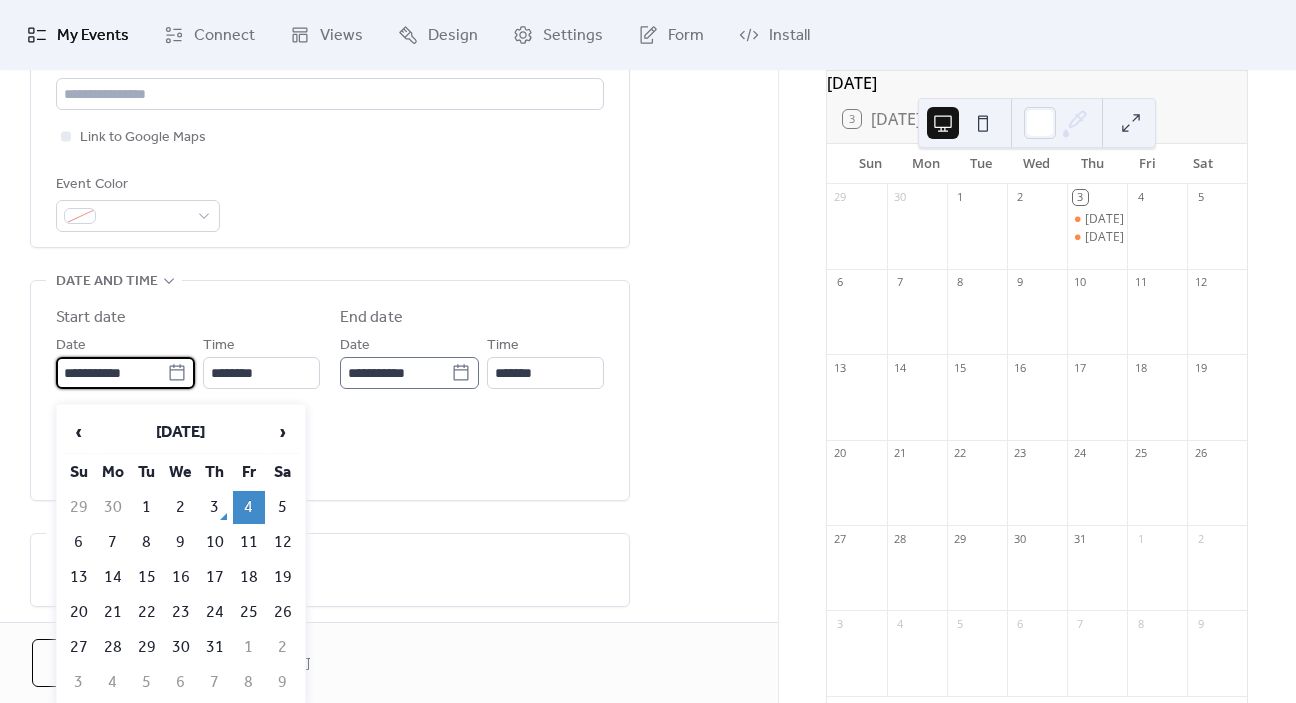 type on "**********" 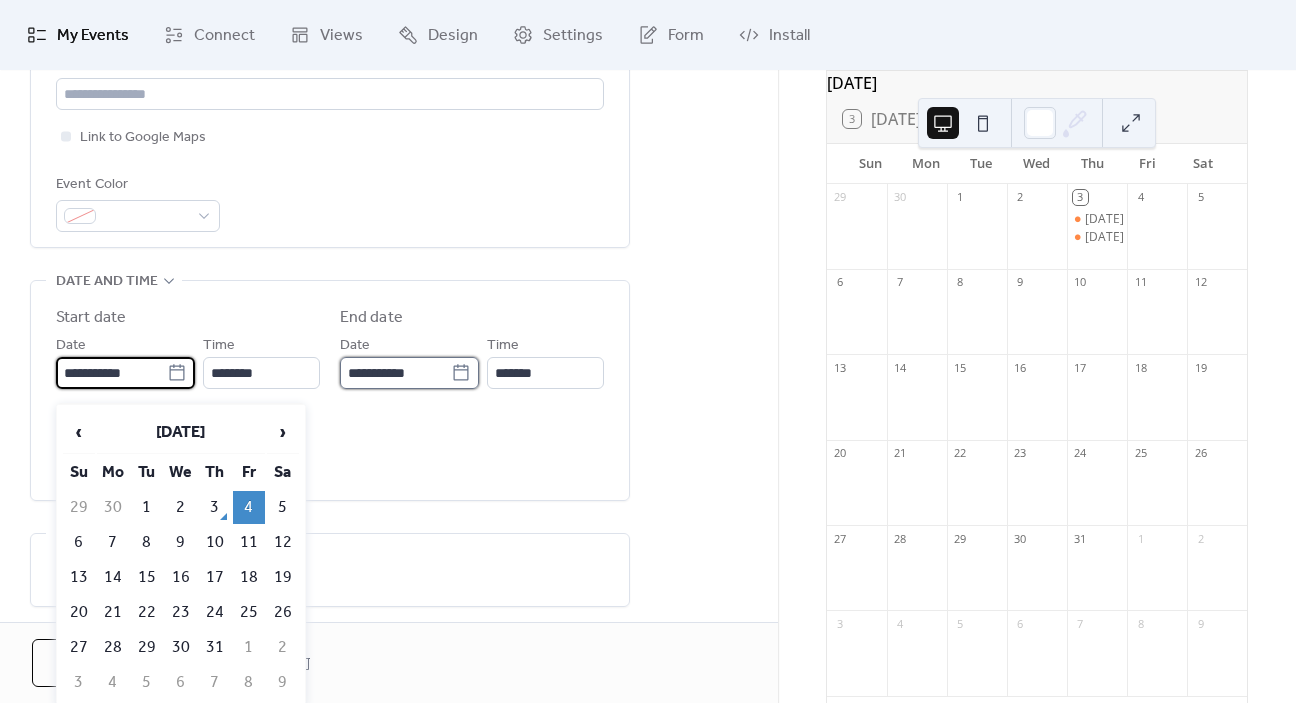 type on "**********" 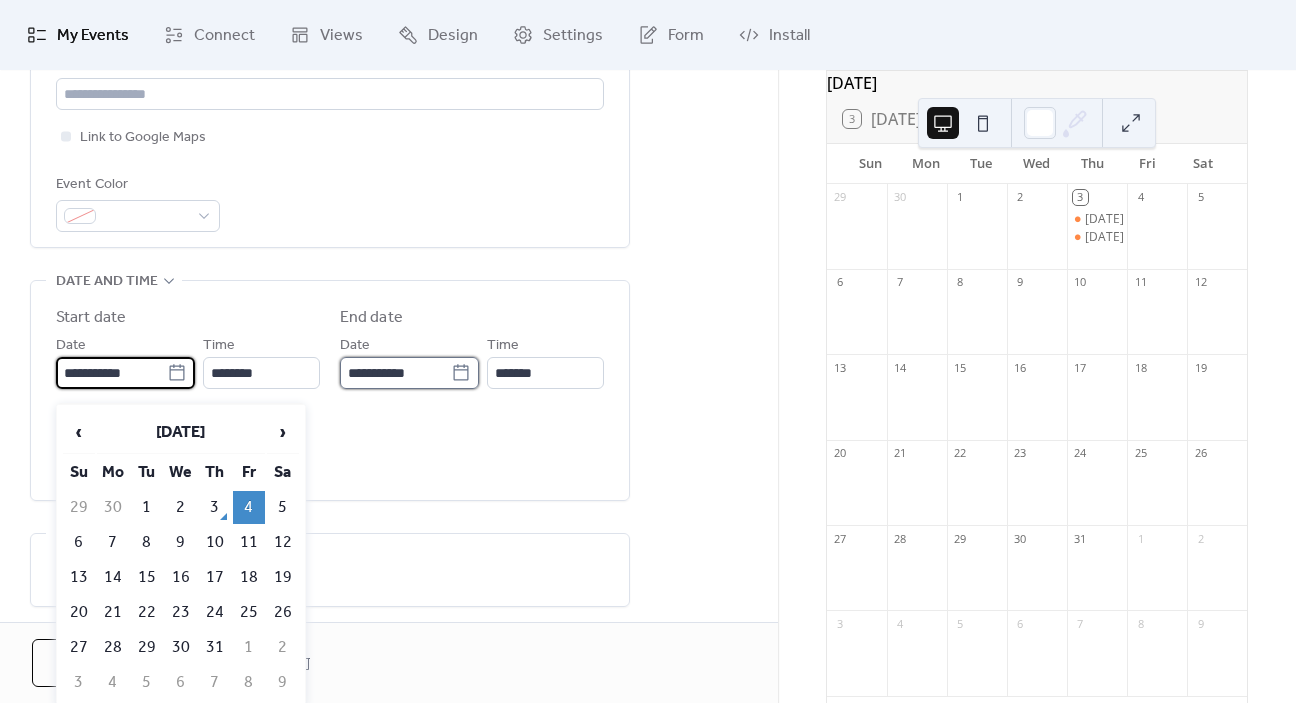 click on "**********" at bounding box center (395, 373) 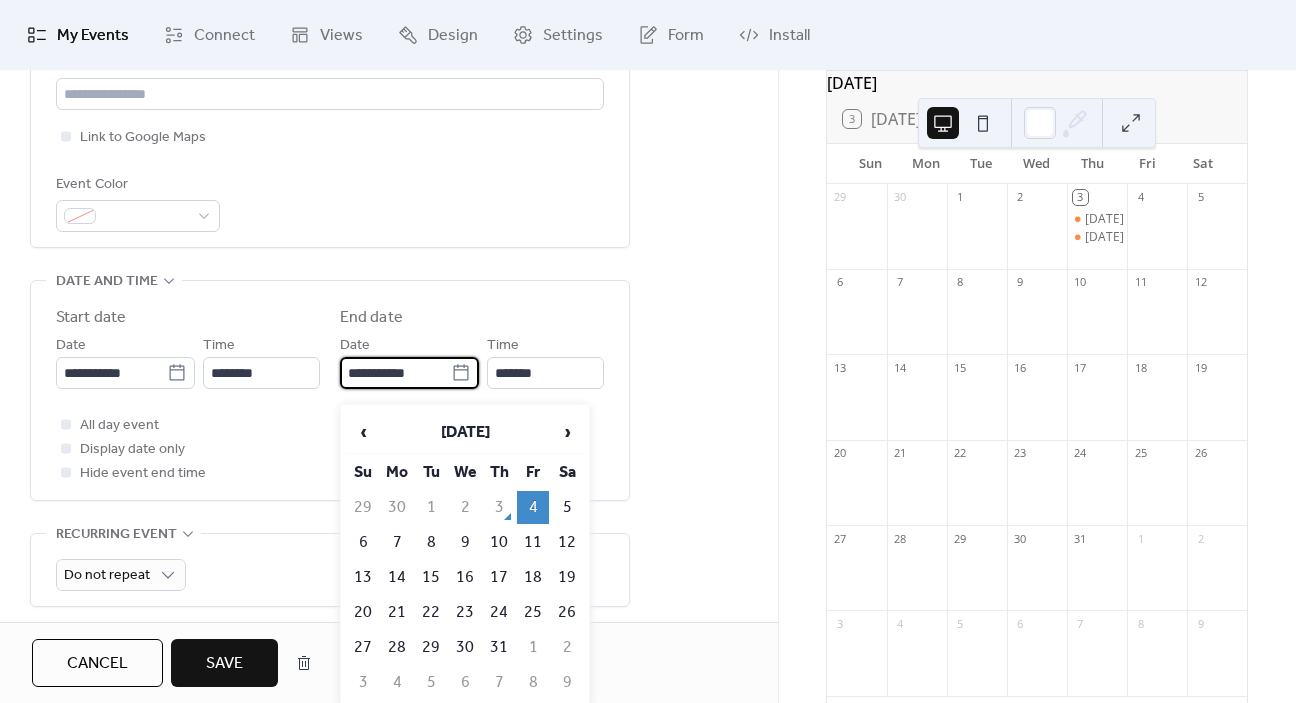 click on "**********" at bounding box center (395, 373) 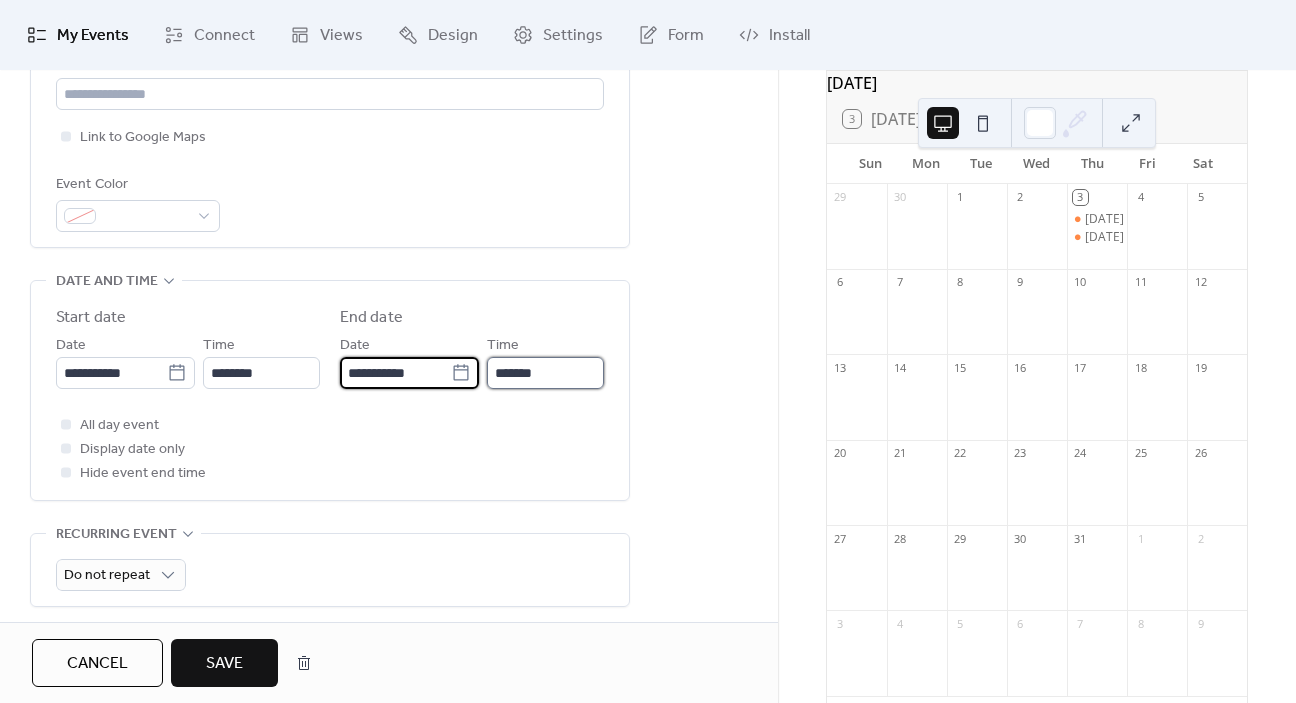 click on "*******" at bounding box center (545, 373) 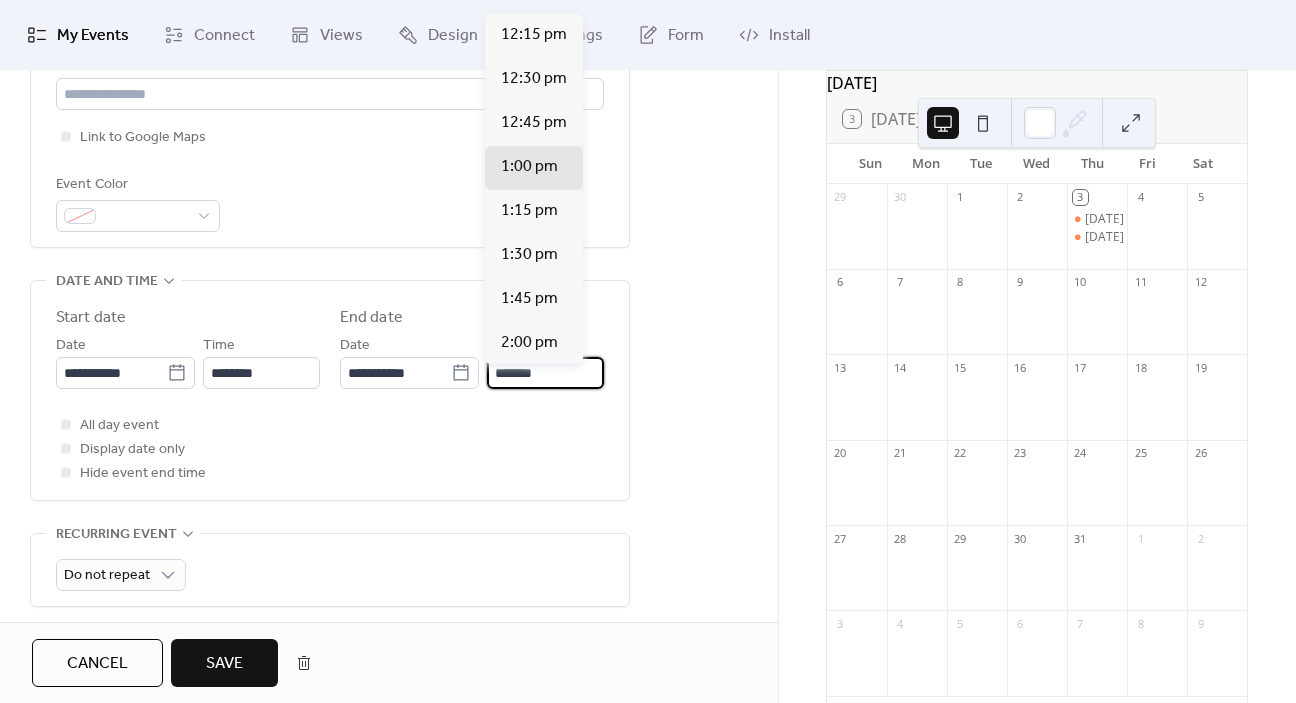 click on "*******" at bounding box center [545, 373] 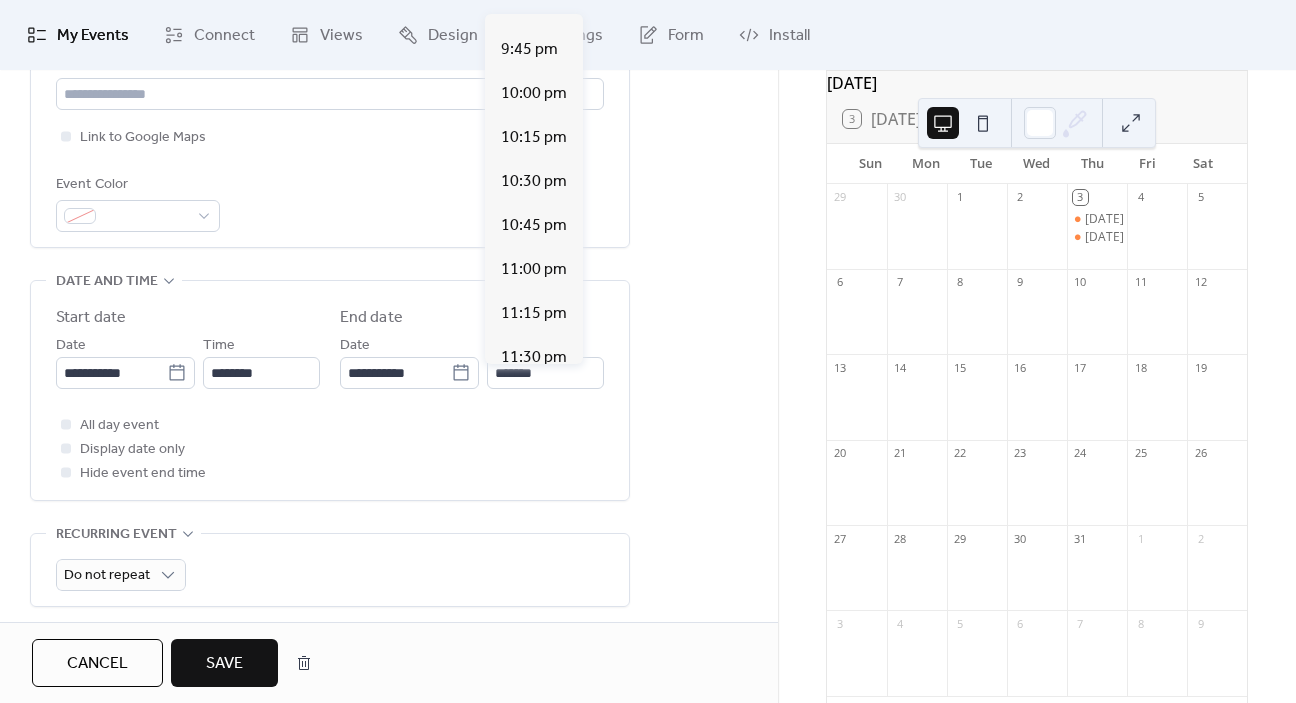 scroll, scrollTop: 1727, scrollLeft: 0, axis: vertical 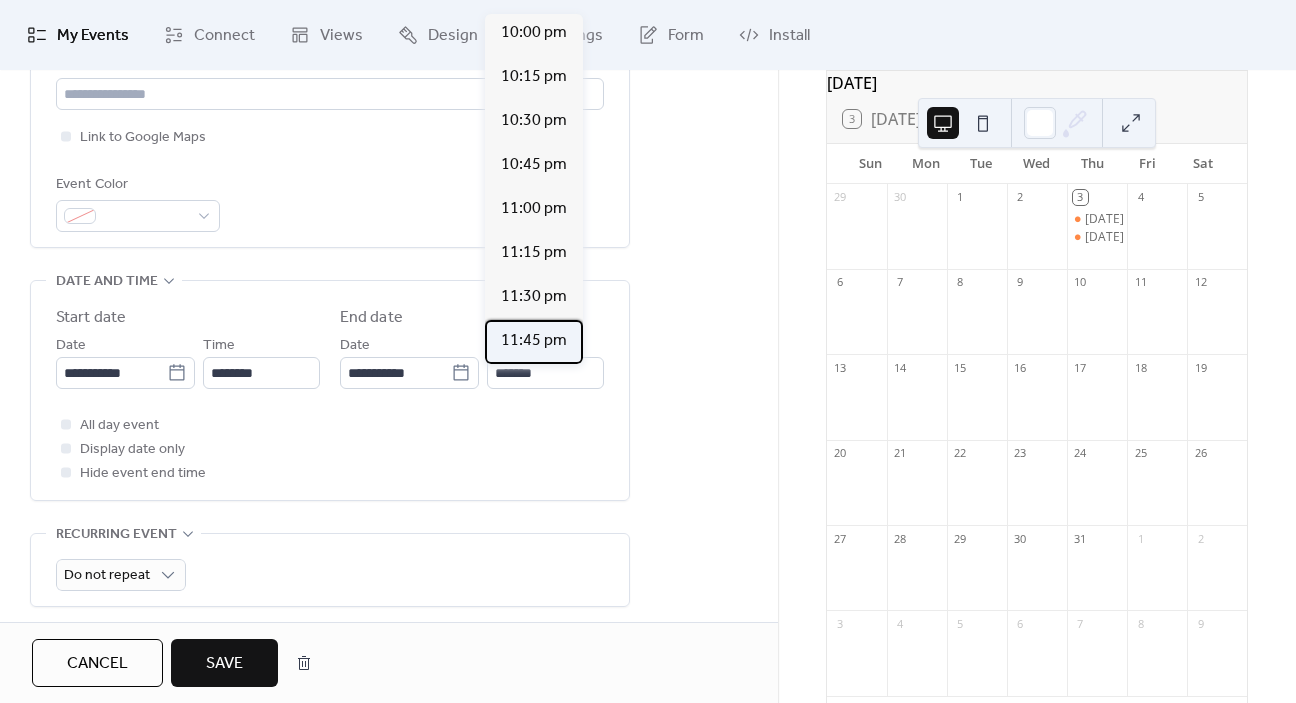 click on "11:45 pm" at bounding box center [534, 341] 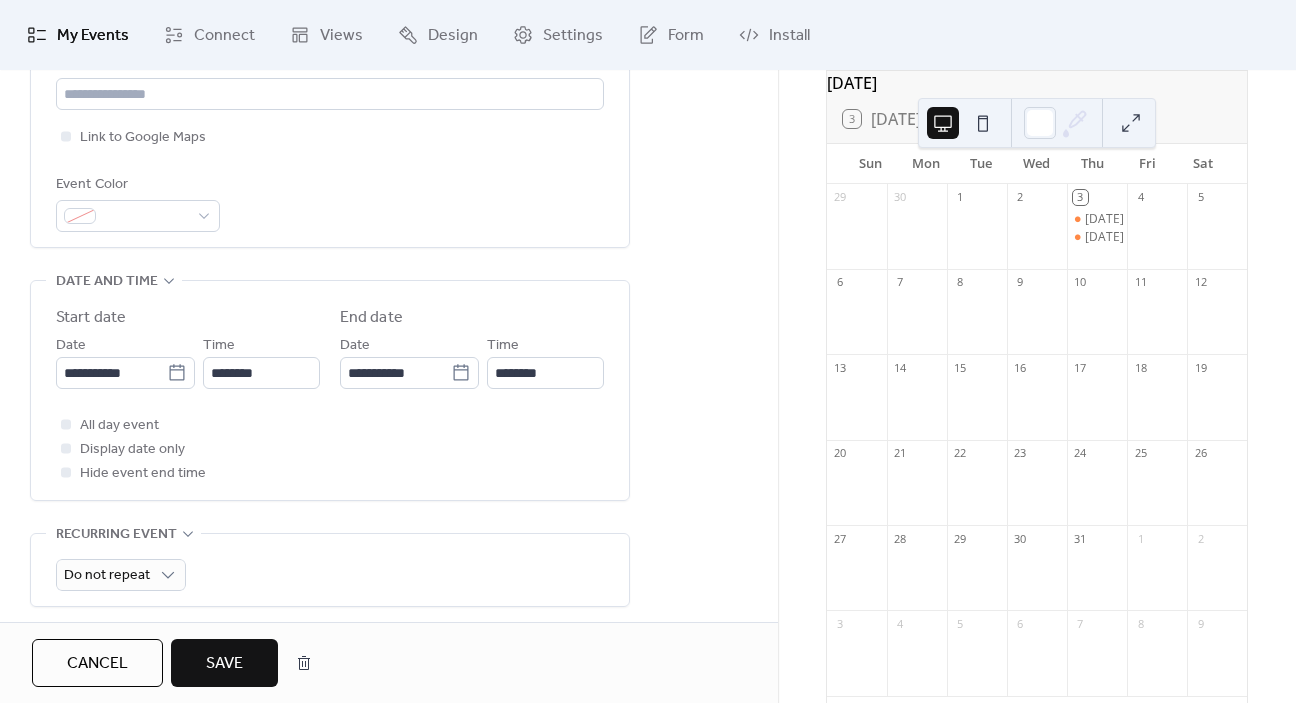 click on "**********" at bounding box center [389, 339] 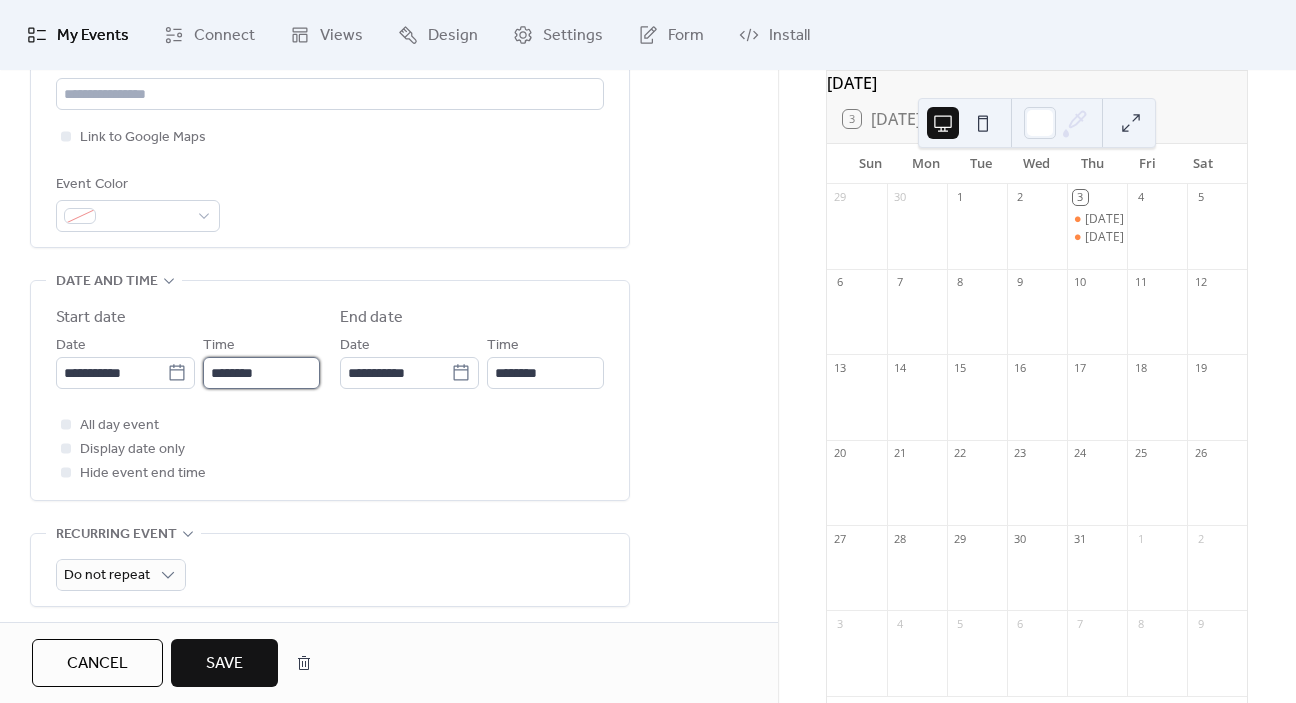 click on "********" at bounding box center [261, 373] 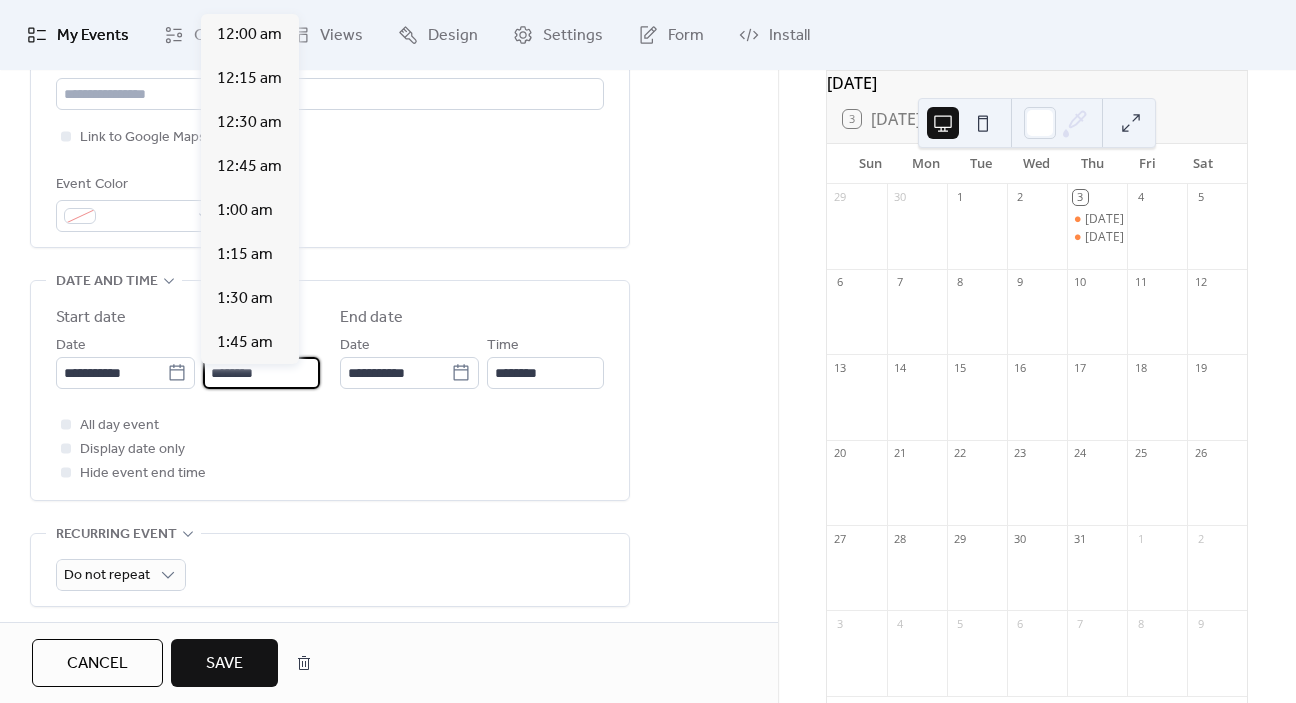 scroll, scrollTop: 2121, scrollLeft: 0, axis: vertical 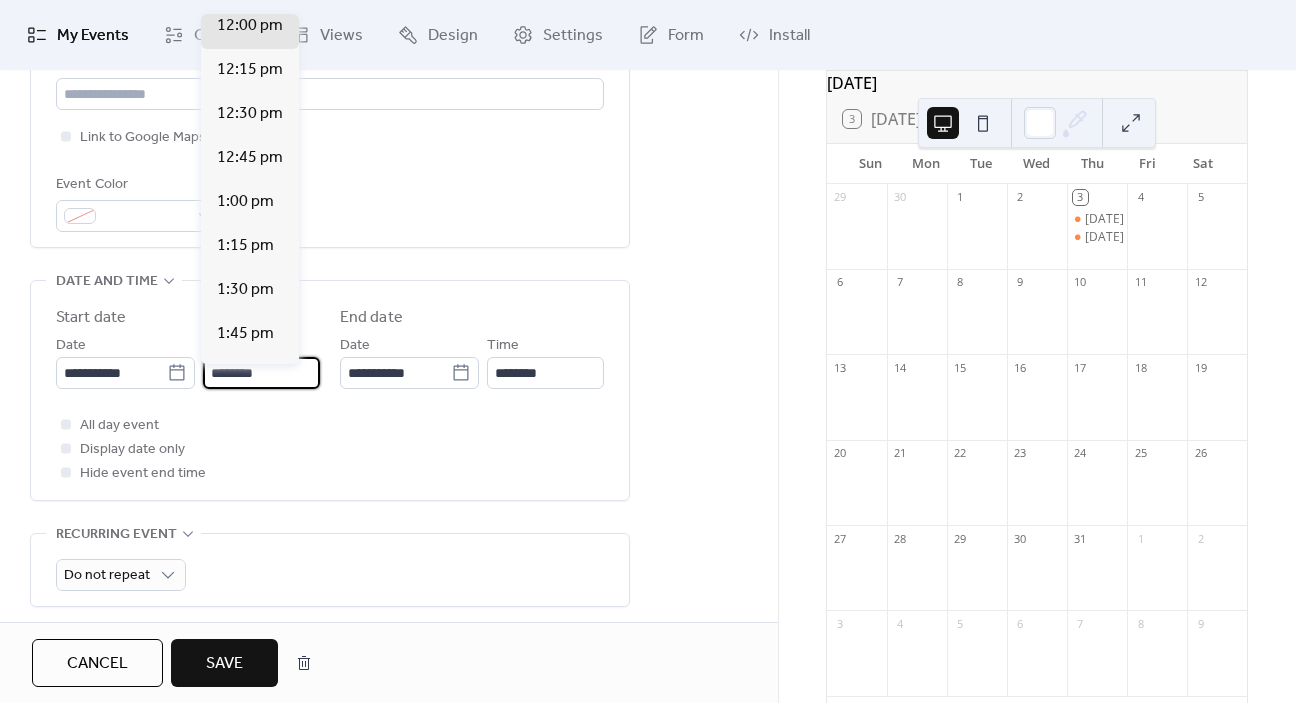 click on "********" at bounding box center [261, 373] 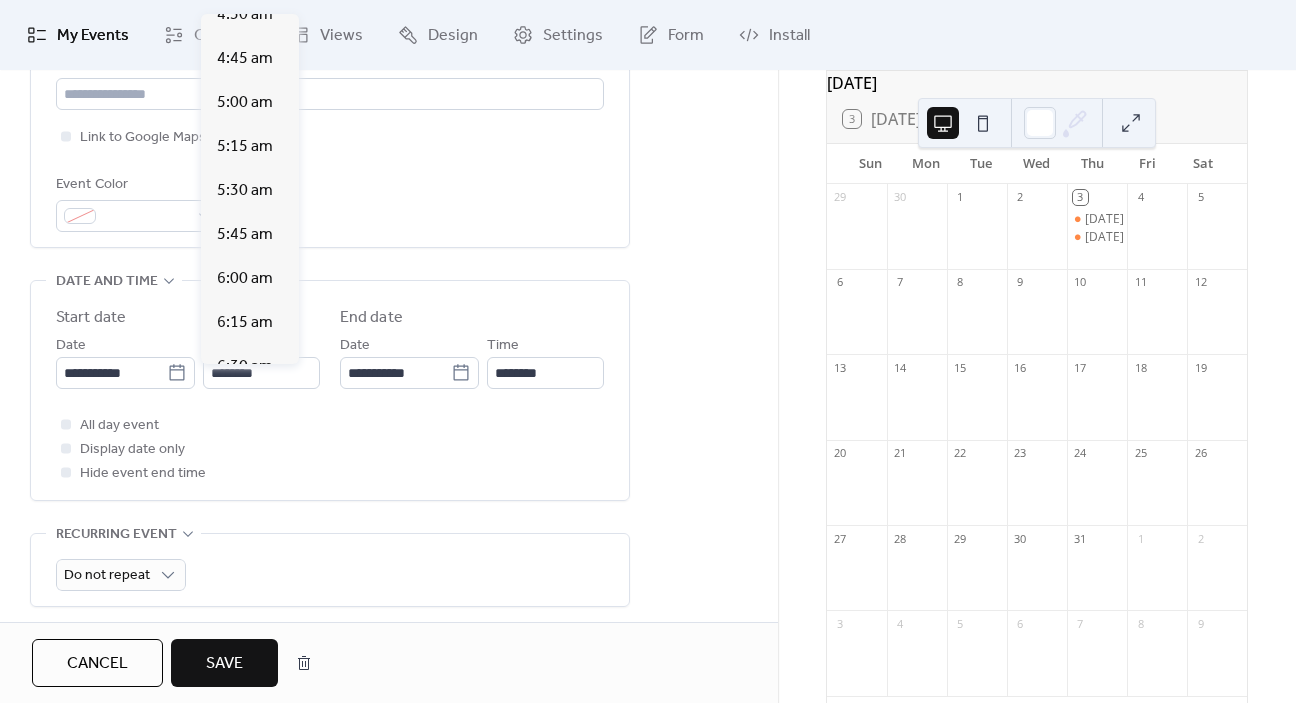 scroll, scrollTop: 0, scrollLeft: 0, axis: both 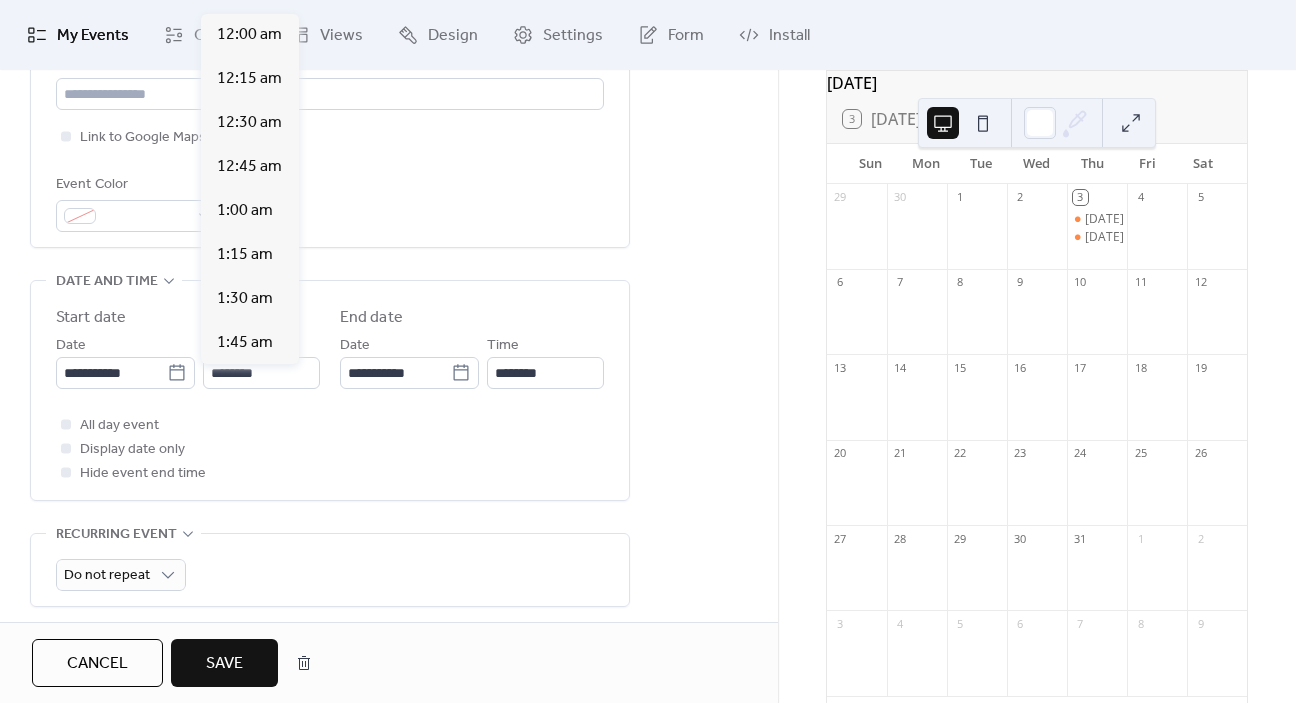 click on "My Events Connect Views Design Settings Form Install" at bounding box center [648, 35] 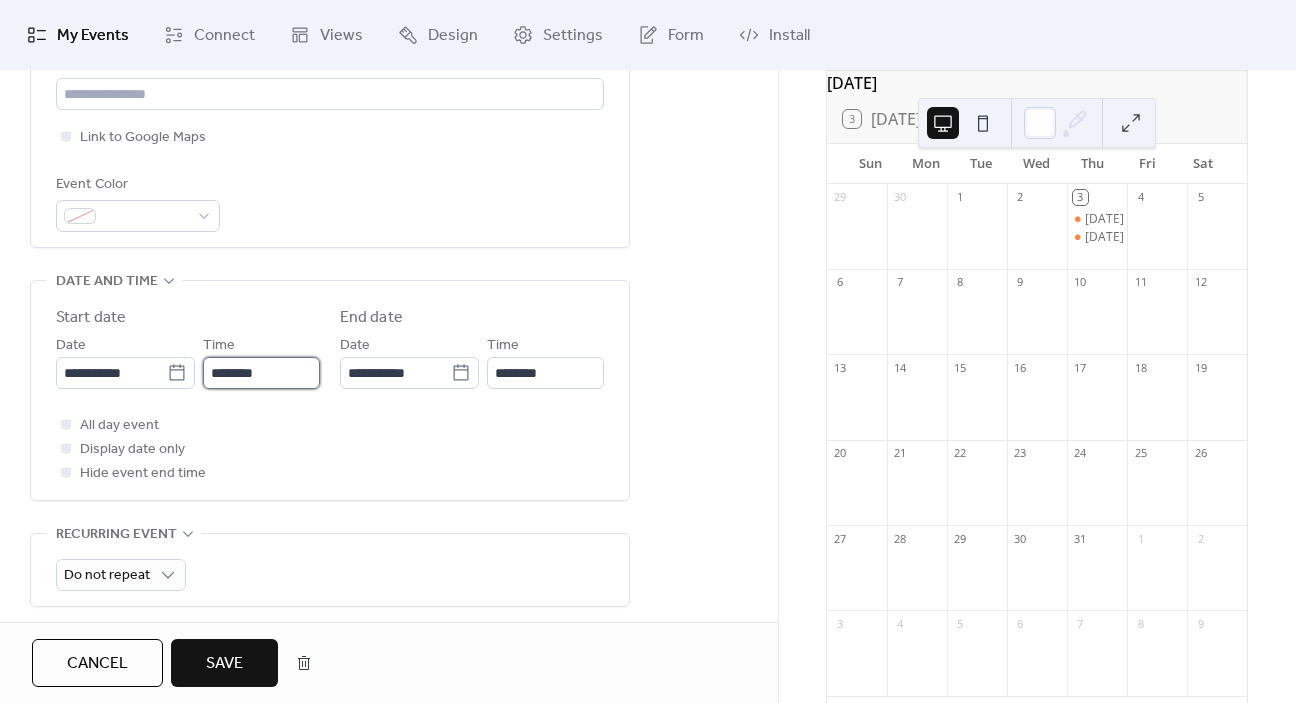 click on "********" at bounding box center (261, 373) 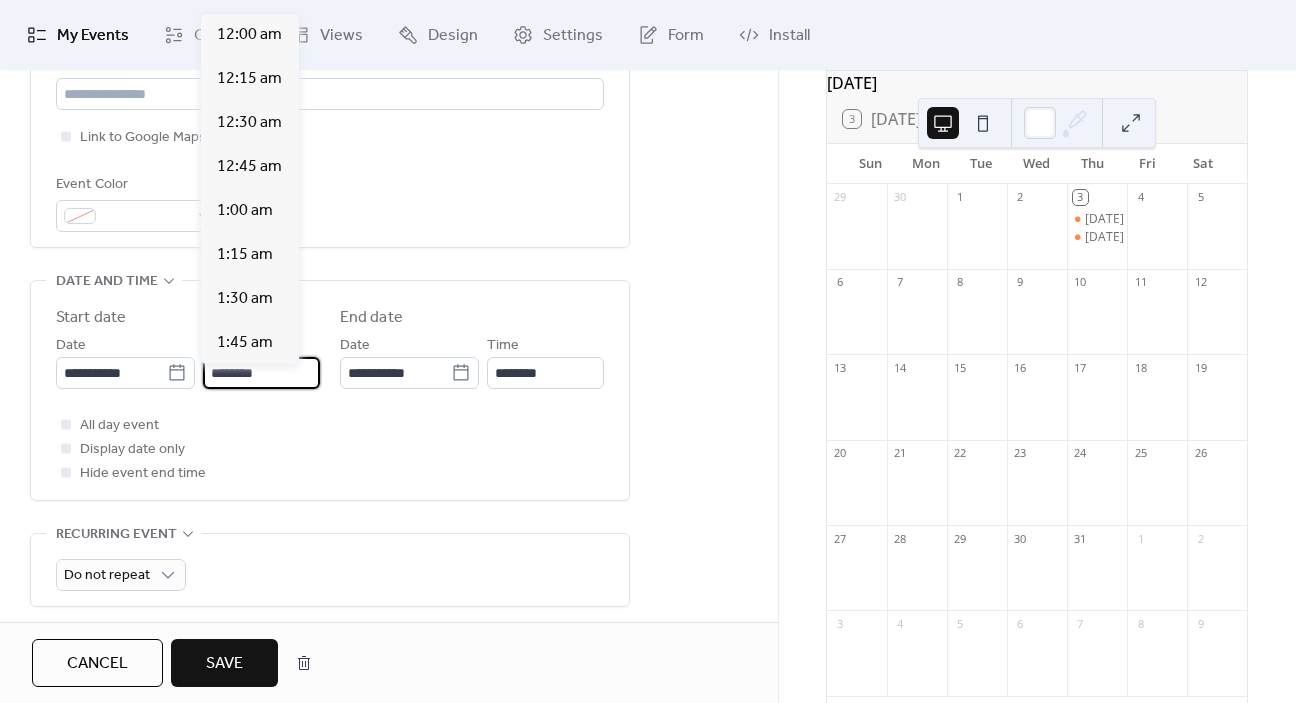 scroll, scrollTop: 2121, scrollLeft: 0, axis: vertical 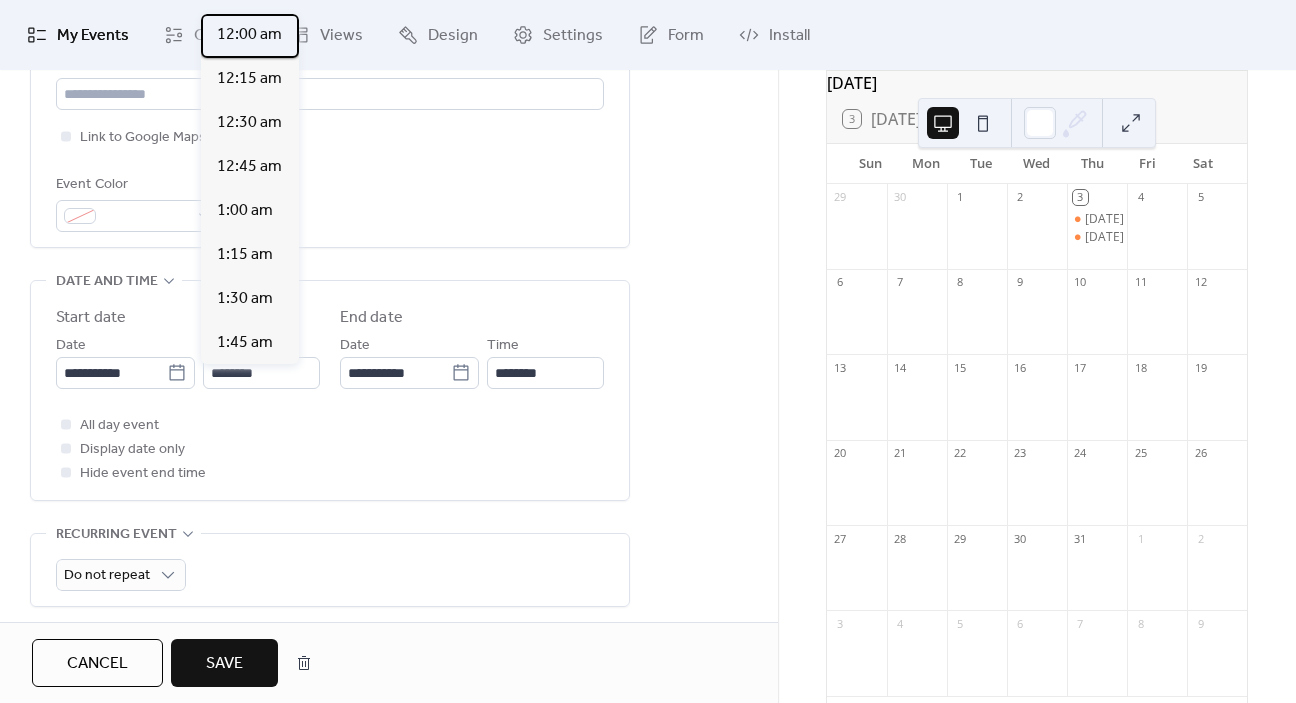 click on "12:00 am" at bounding box center [250, 36] 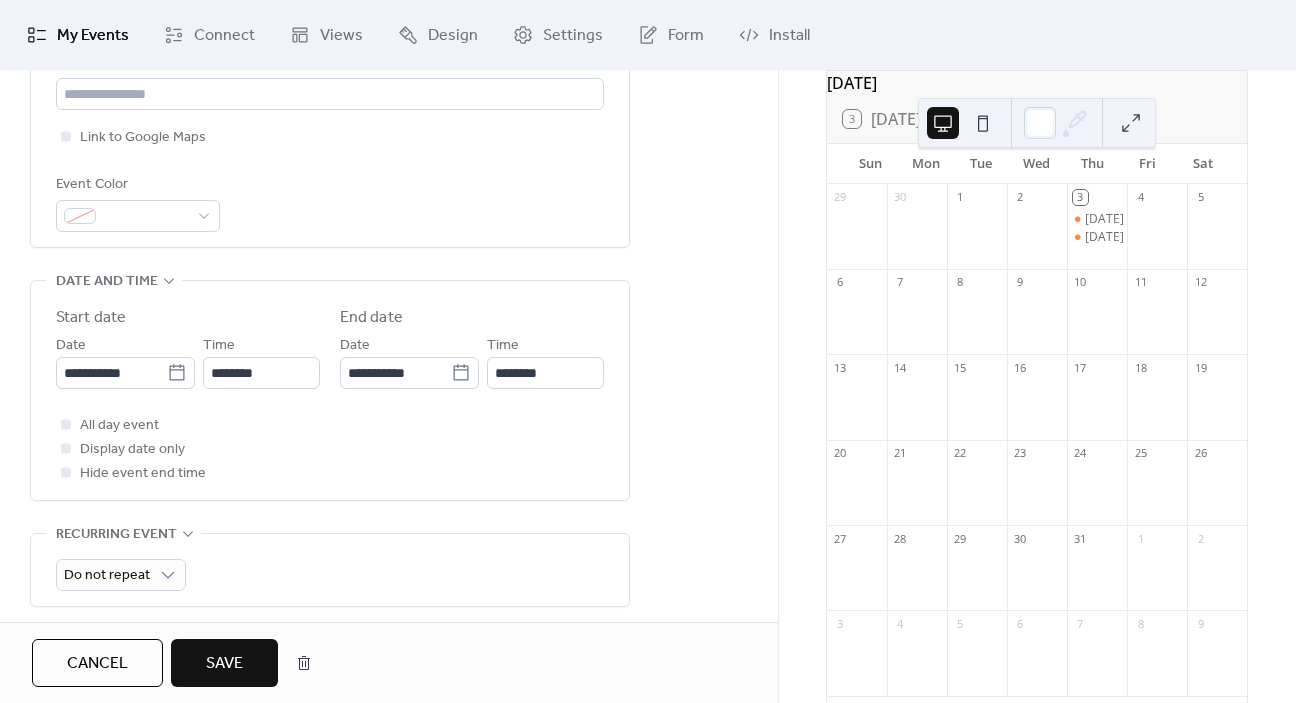 click on "Save" at bounding box center [224, 663] 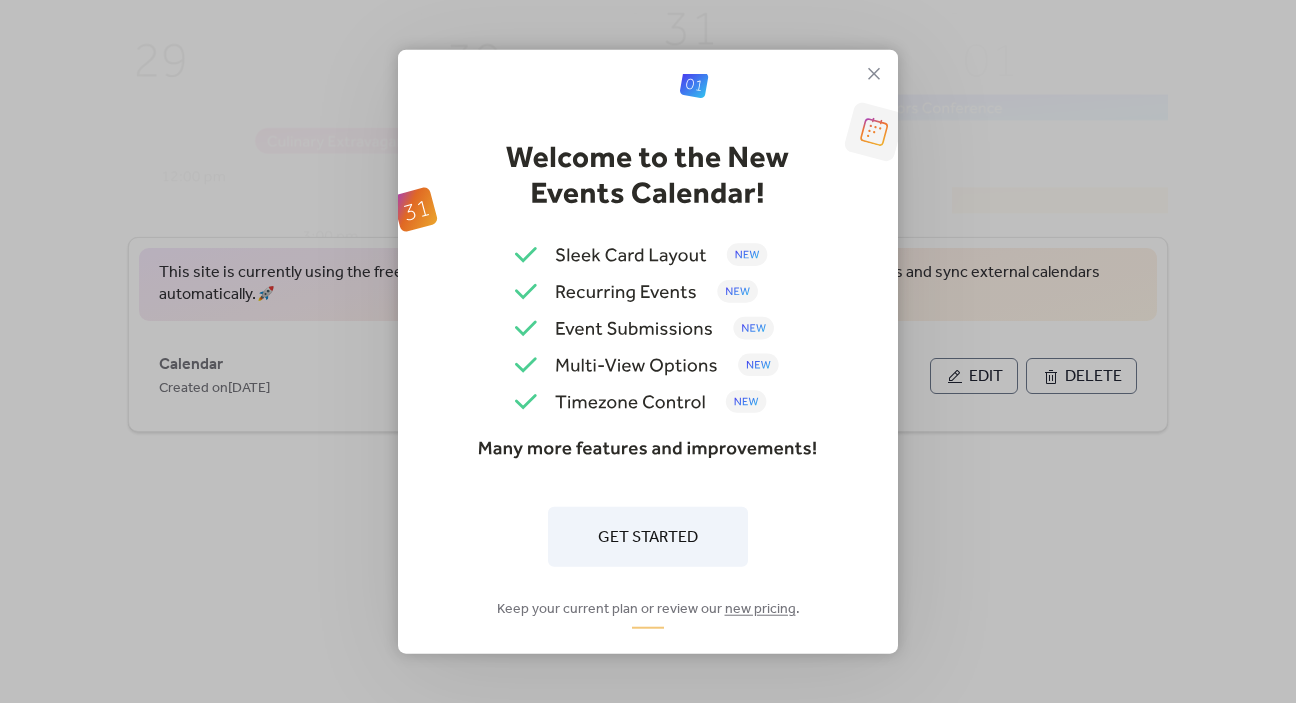 scroll, scrollTop: 0, scrollLeft: 0, axis: both 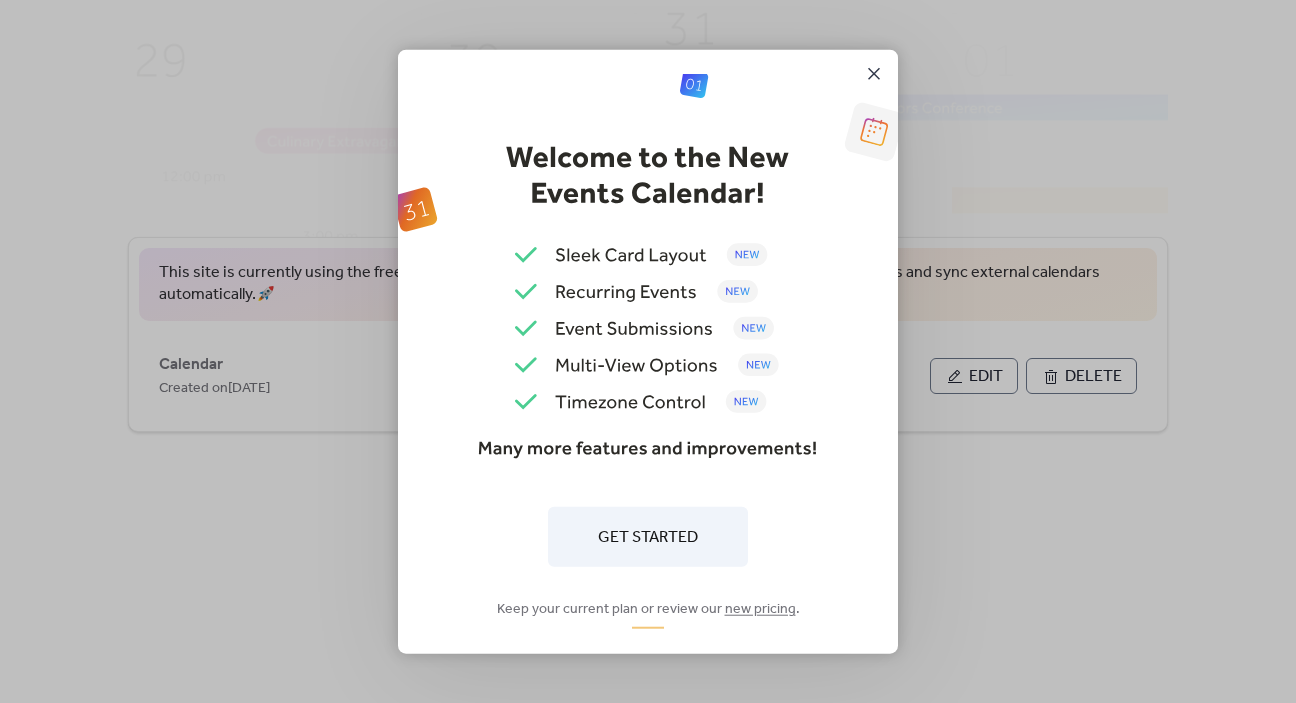 click 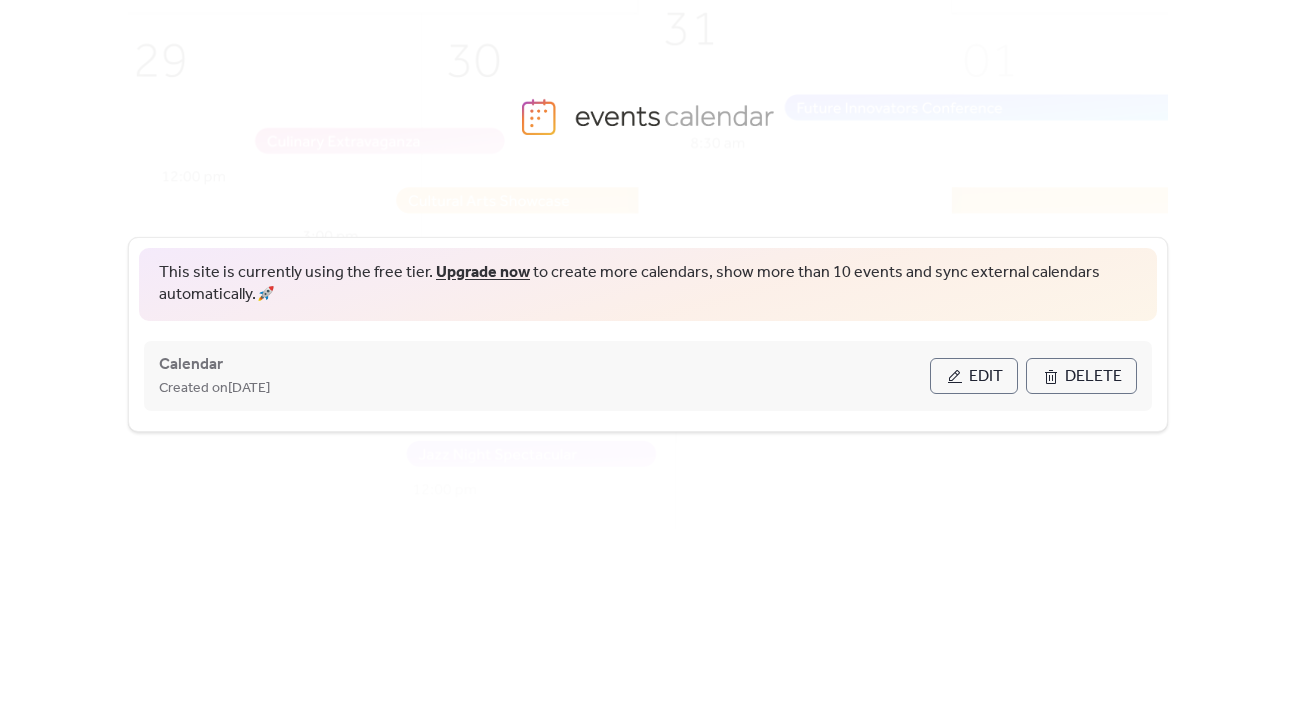 click on "Edit" at bounding box center [986, 377] 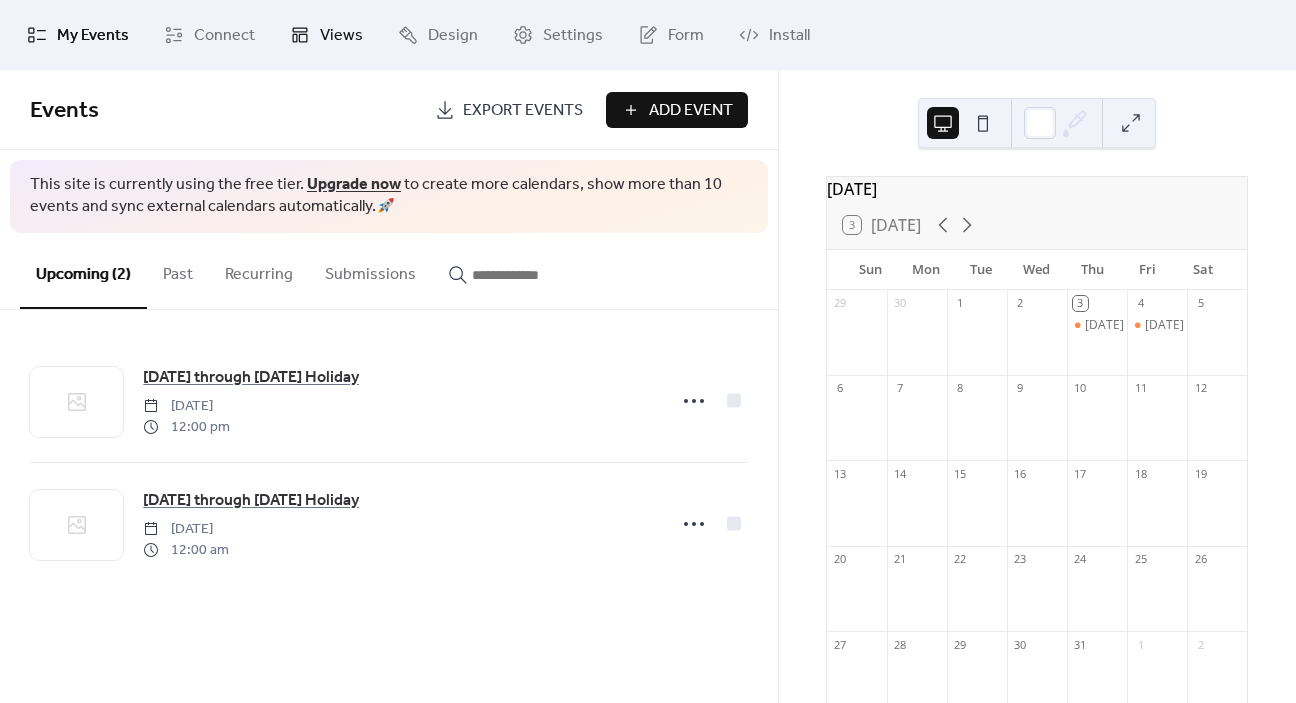 click on "Views" at bounding box center (341, 36) 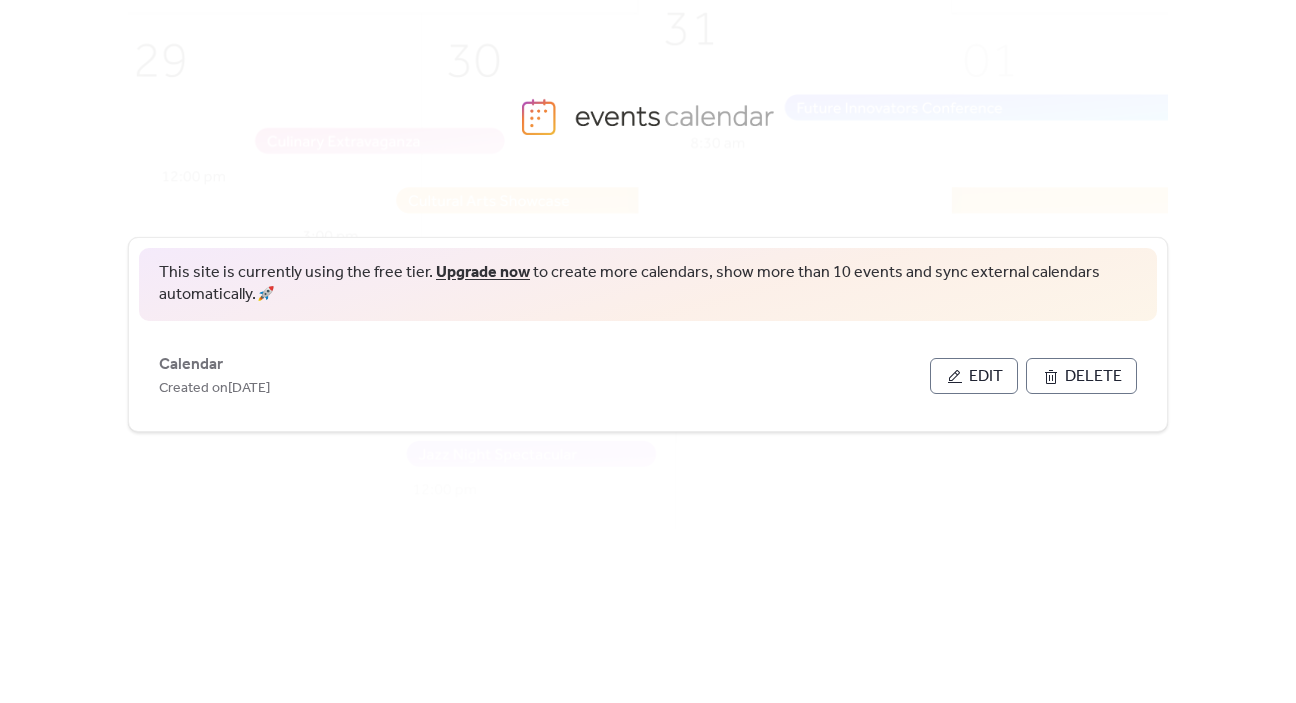 scroll, scrollTop: 0, scrollLeft: 0, axis: both 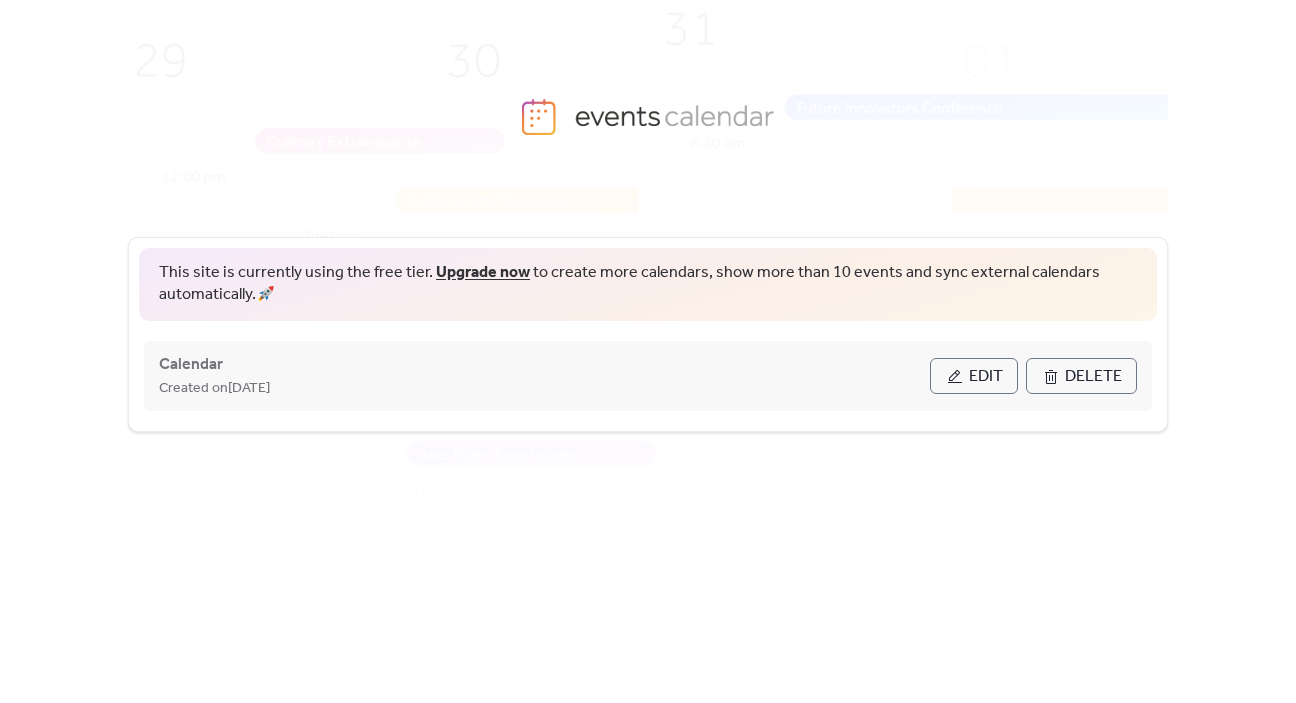 click on "Edit" at bounding box center [974, 376] 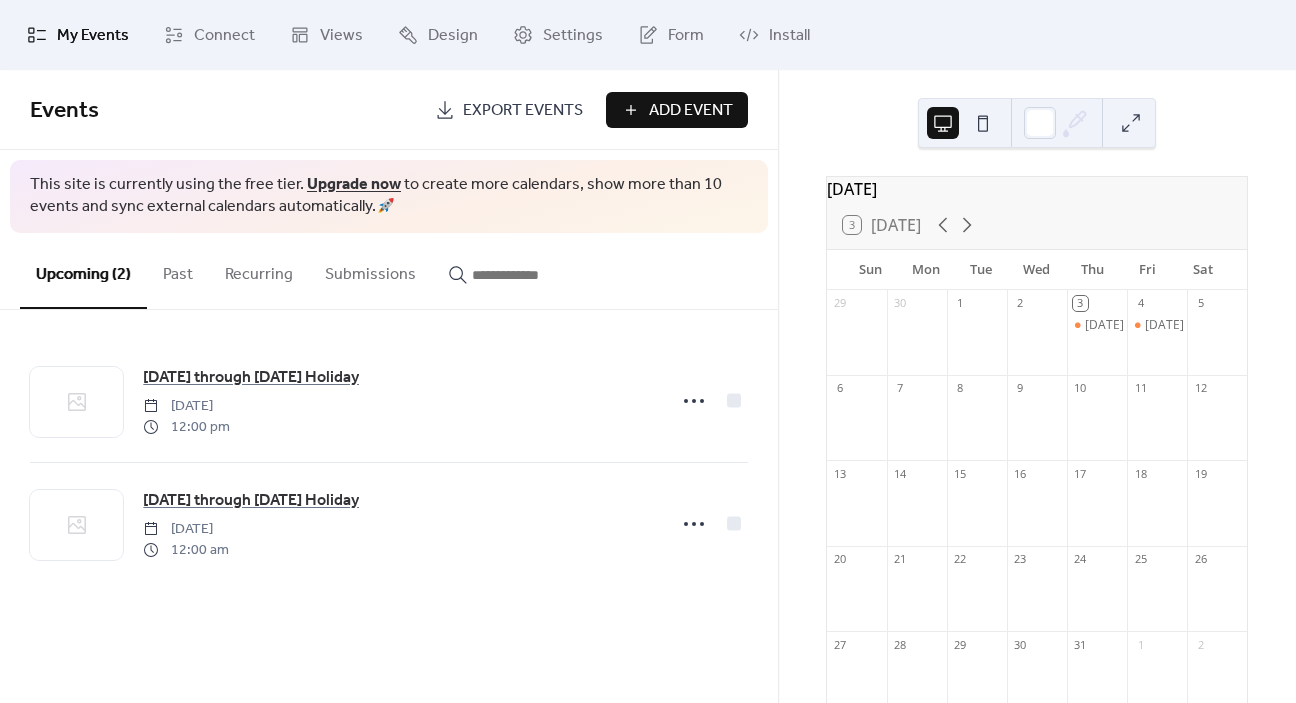 click on "Upcoming  (2) Past  Recurring  Submissions" at bounding box center [389, 271] 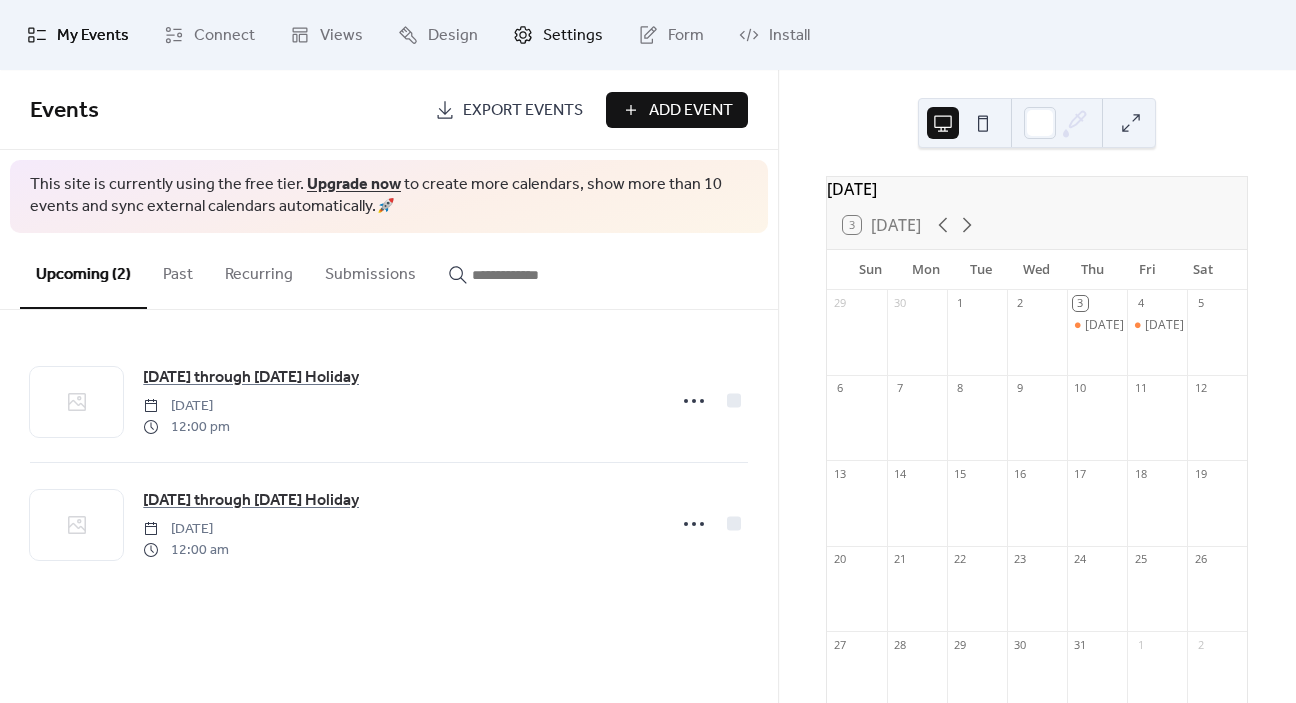 click on "Settings" at bounding box center (573, 36) 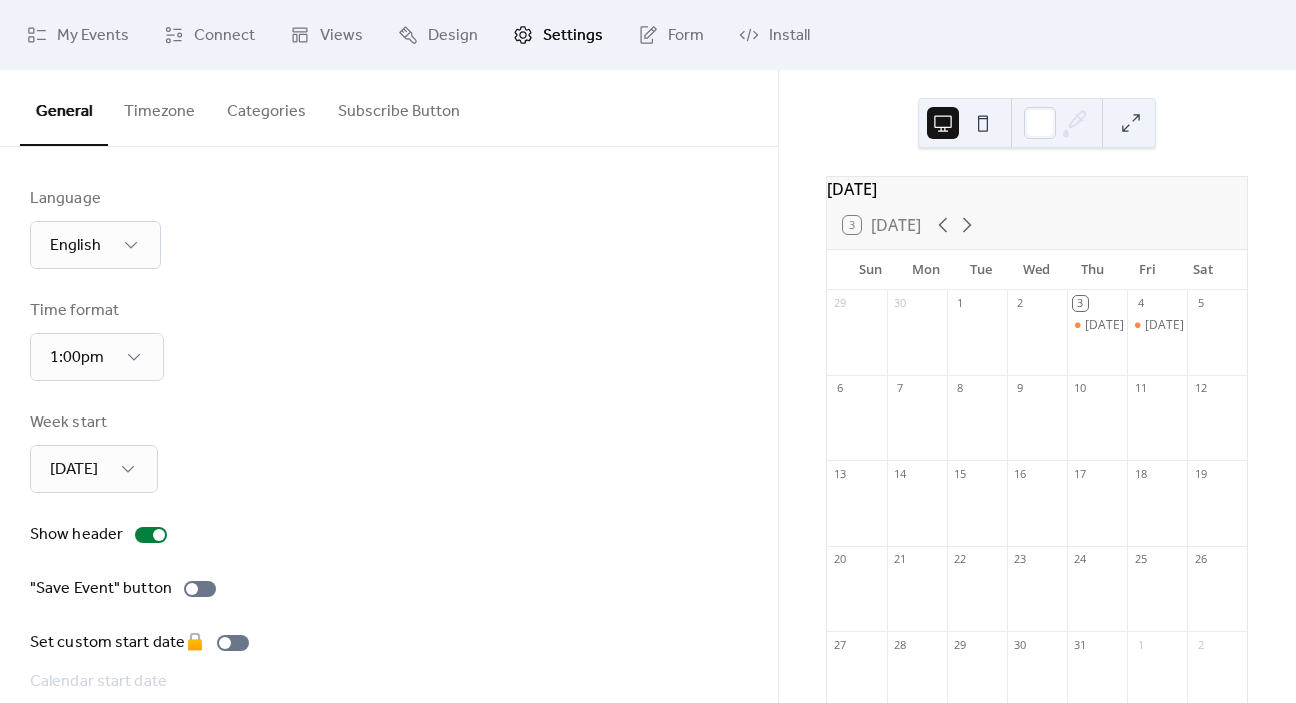 scroll, scrollTop: 88, scrollLeft: 0, axis: vertical 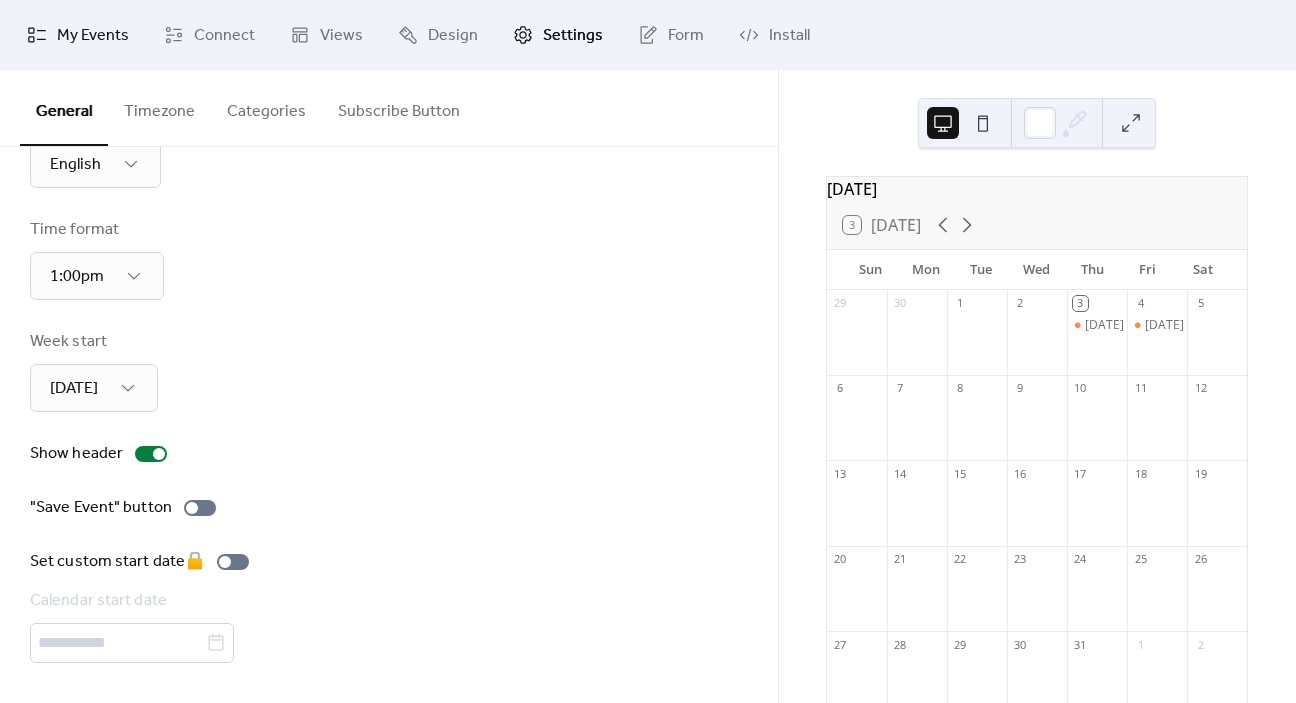 click on "My Events" at bounding box center [93, 36] 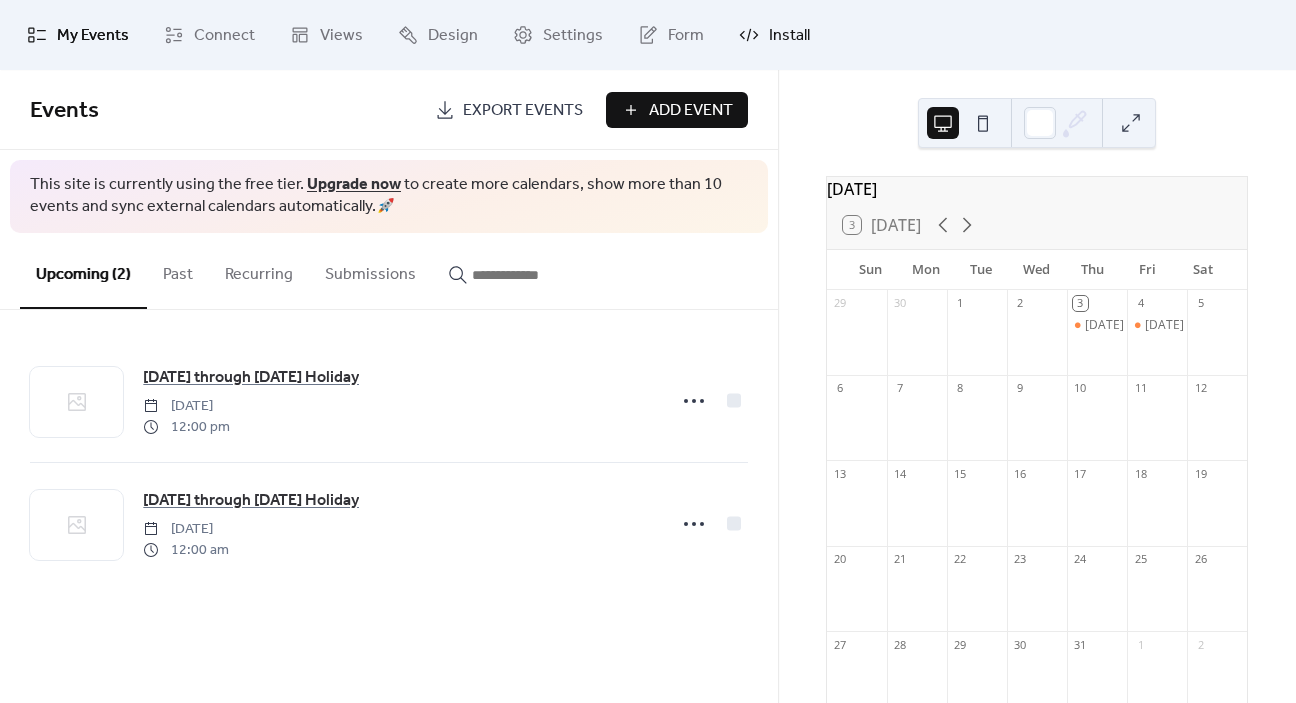 click on "Install" at bounding box center [789, 36] 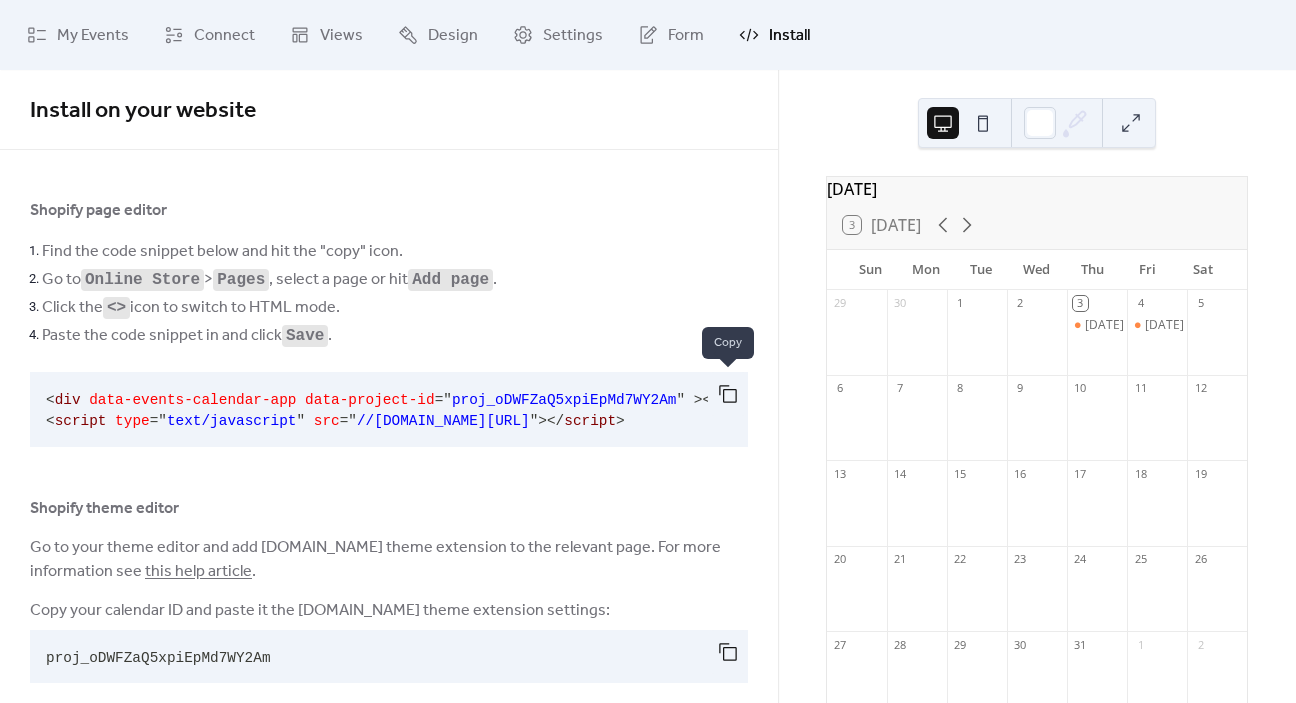 click at bounding box center (728, 394) 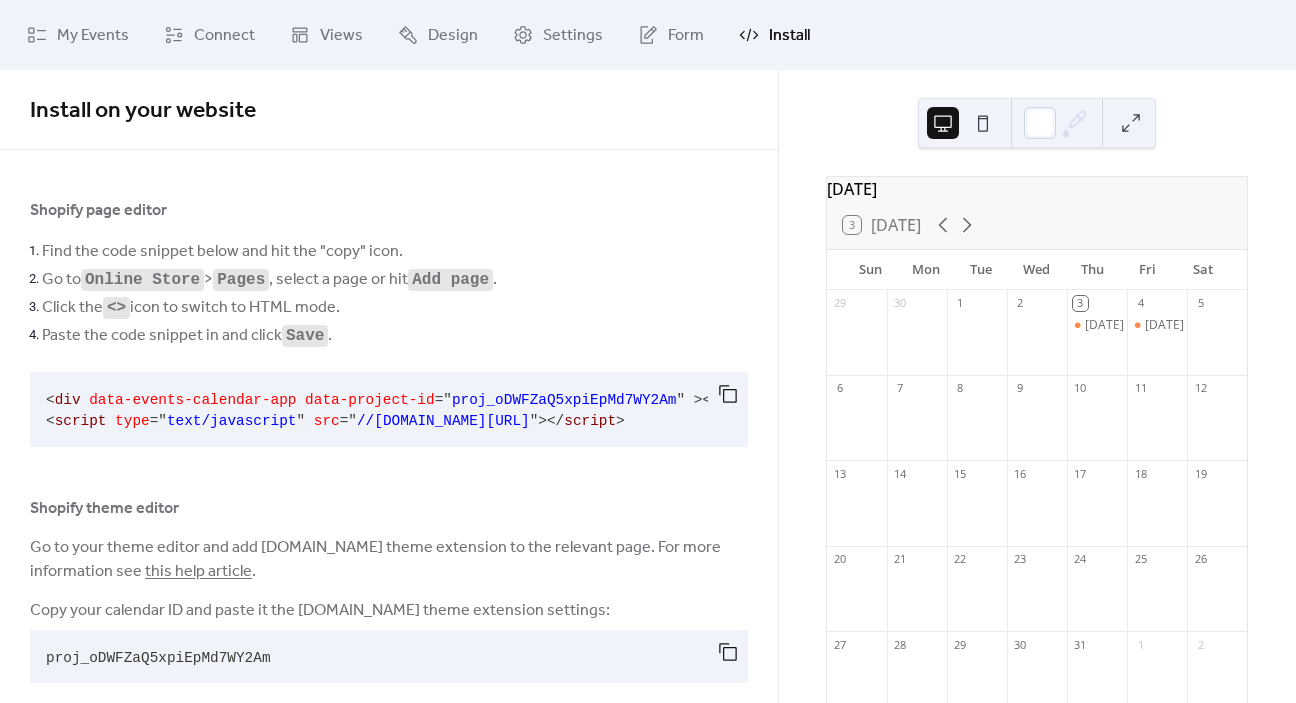 scroll, scrollTop: 25, scrollLeft: 0, axis: vertical 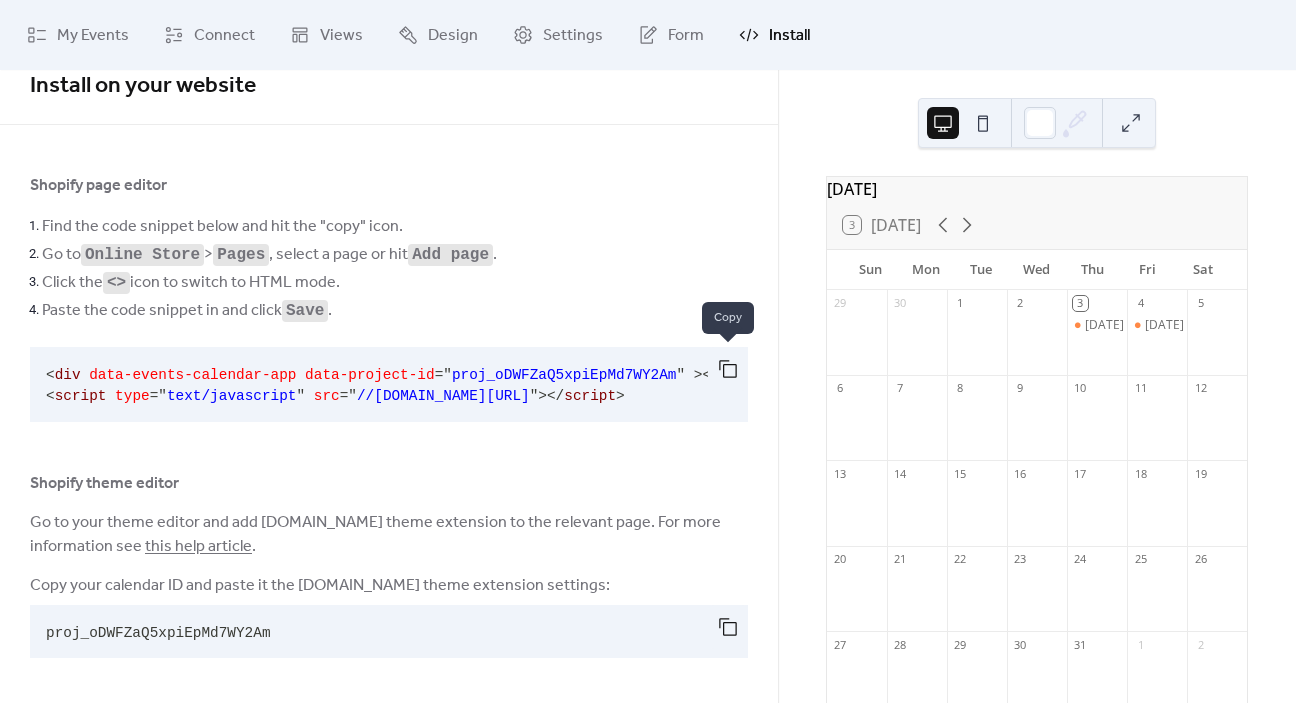 click at bounding box center [728, 369] 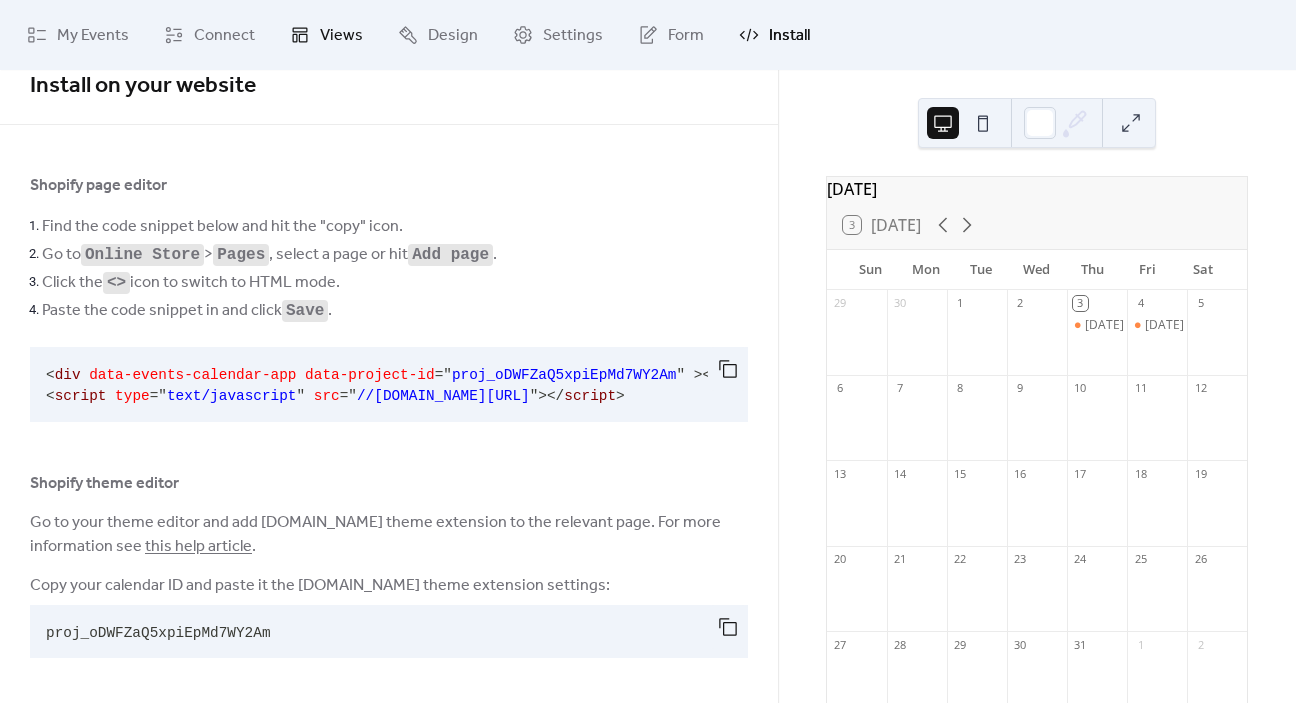click on "Views" at bounding box center [326, 35] 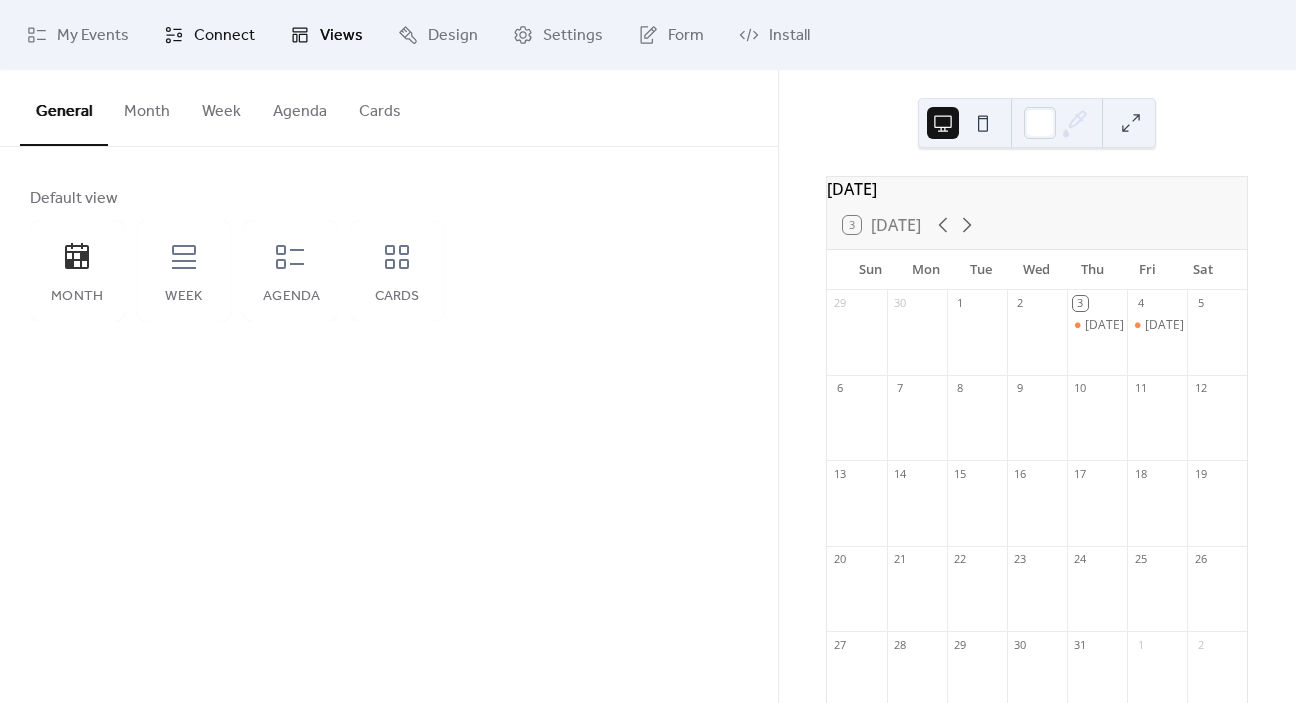 click on "Connect" at bounding box center (224, 36) 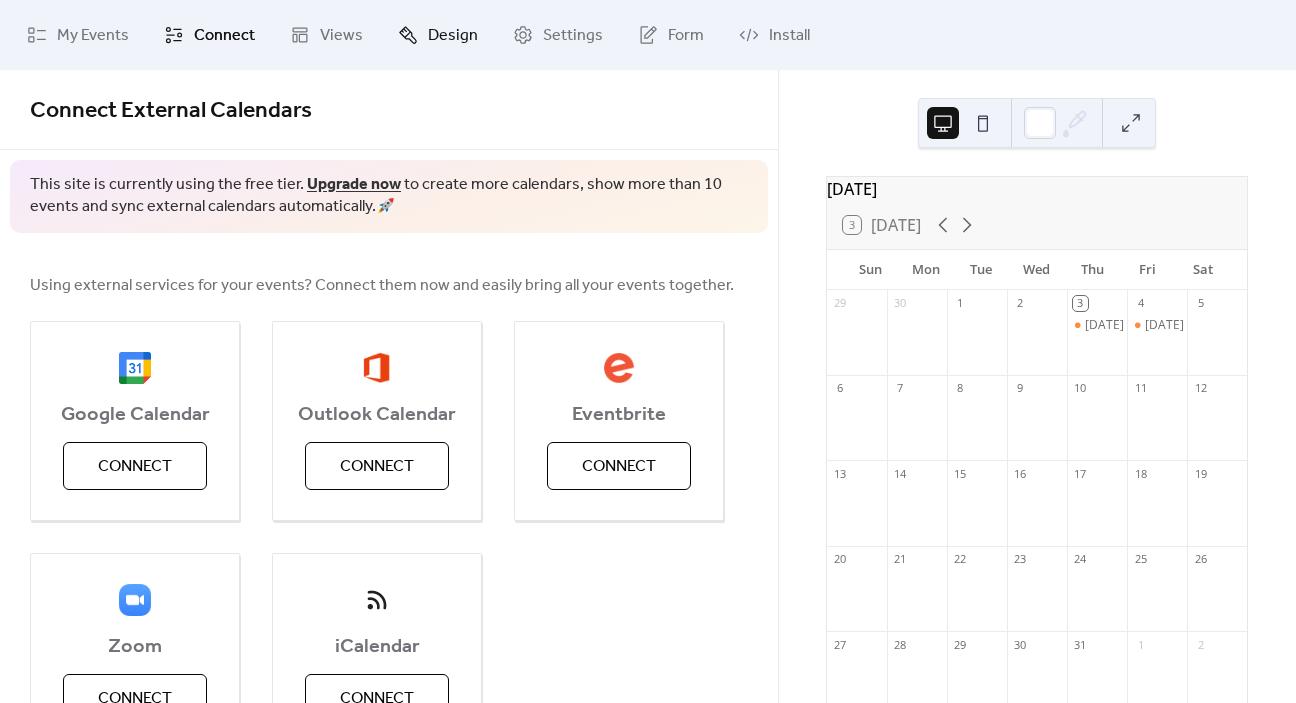 click on "Design" at bounding box center (453, 36) 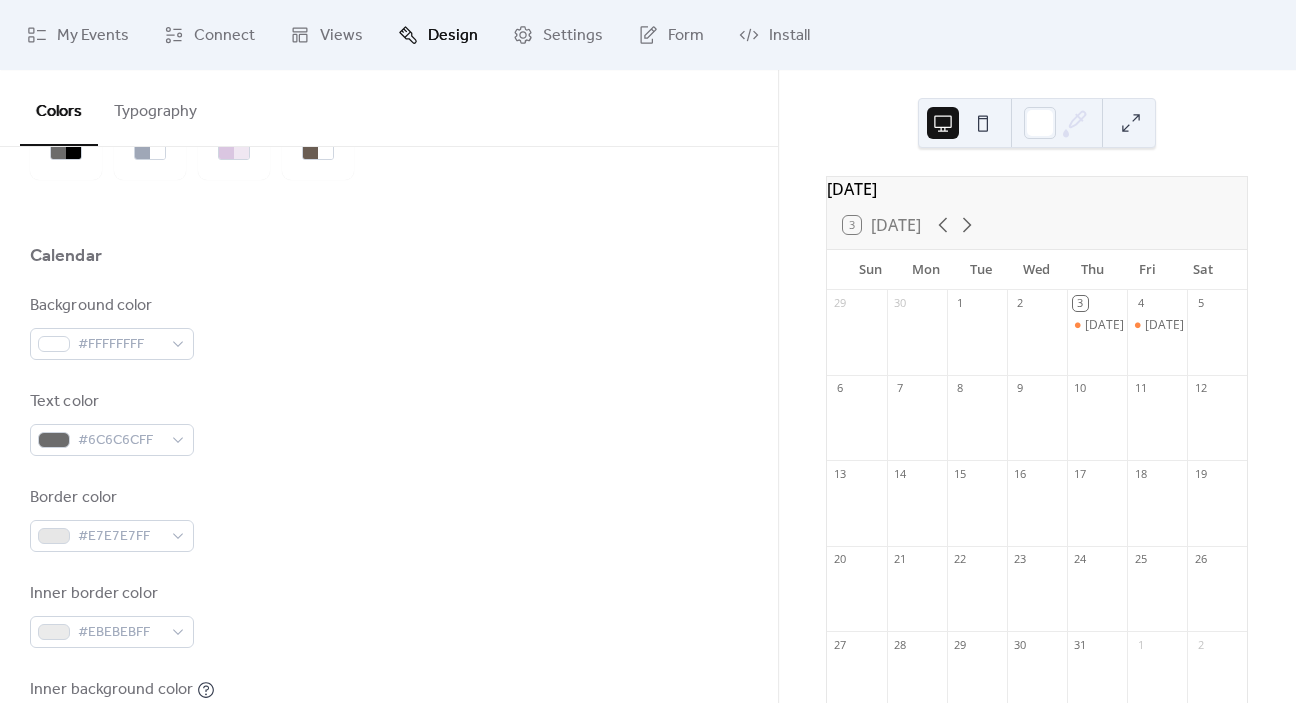 scroll, scrollTop: 169, scrollLeft: 0, axis: vertical 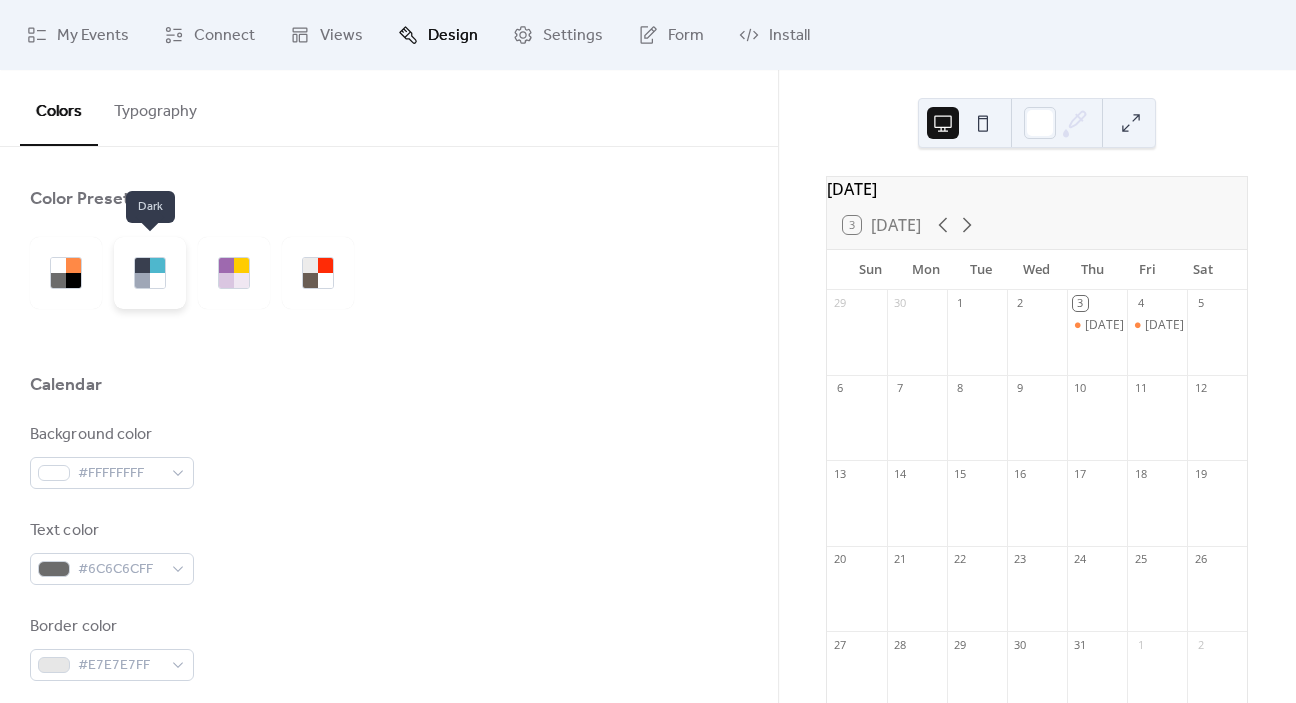 click at bounding box center [150, 273] 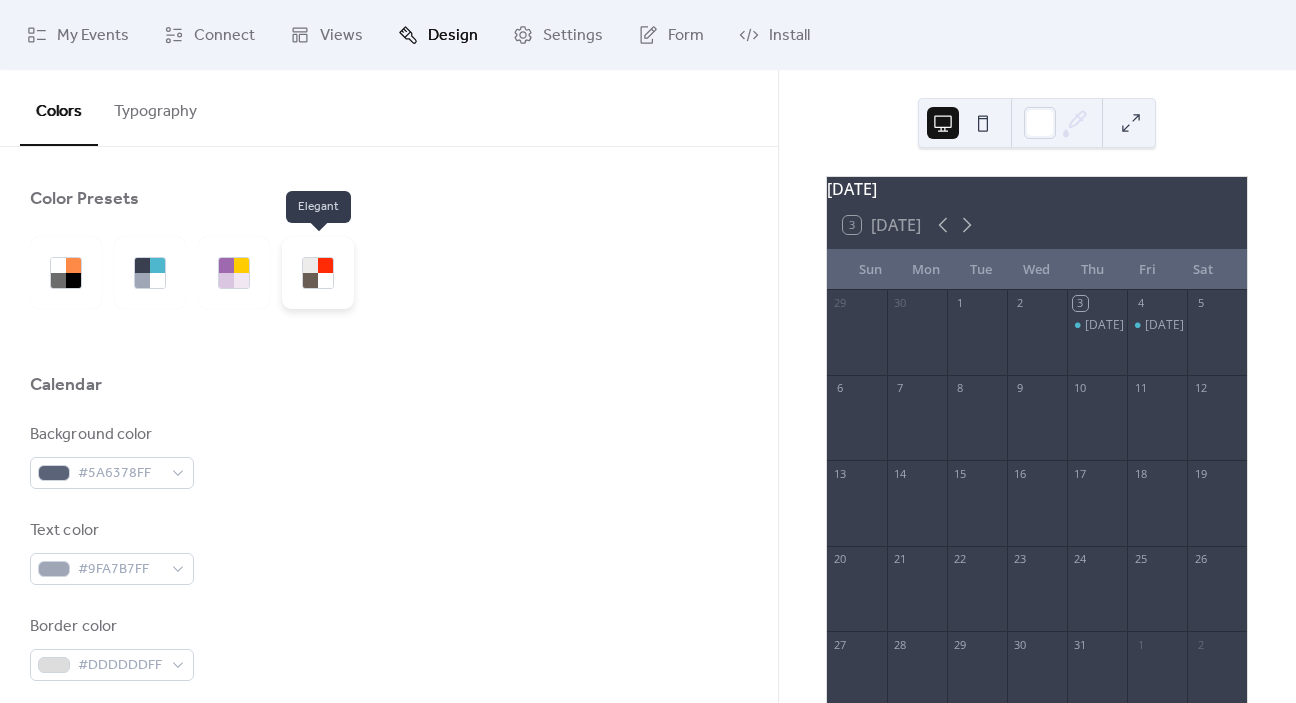 click at bounding box center [318, 273] 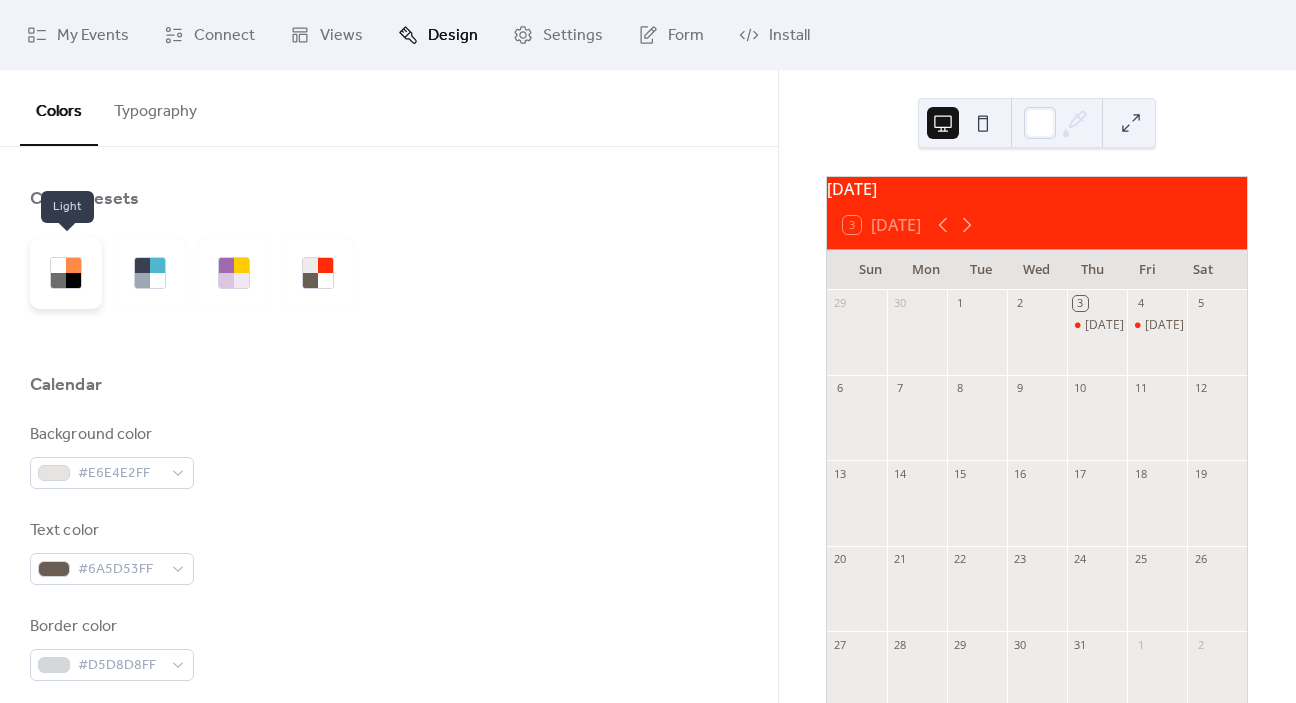 click at bounding box center [58, 280] 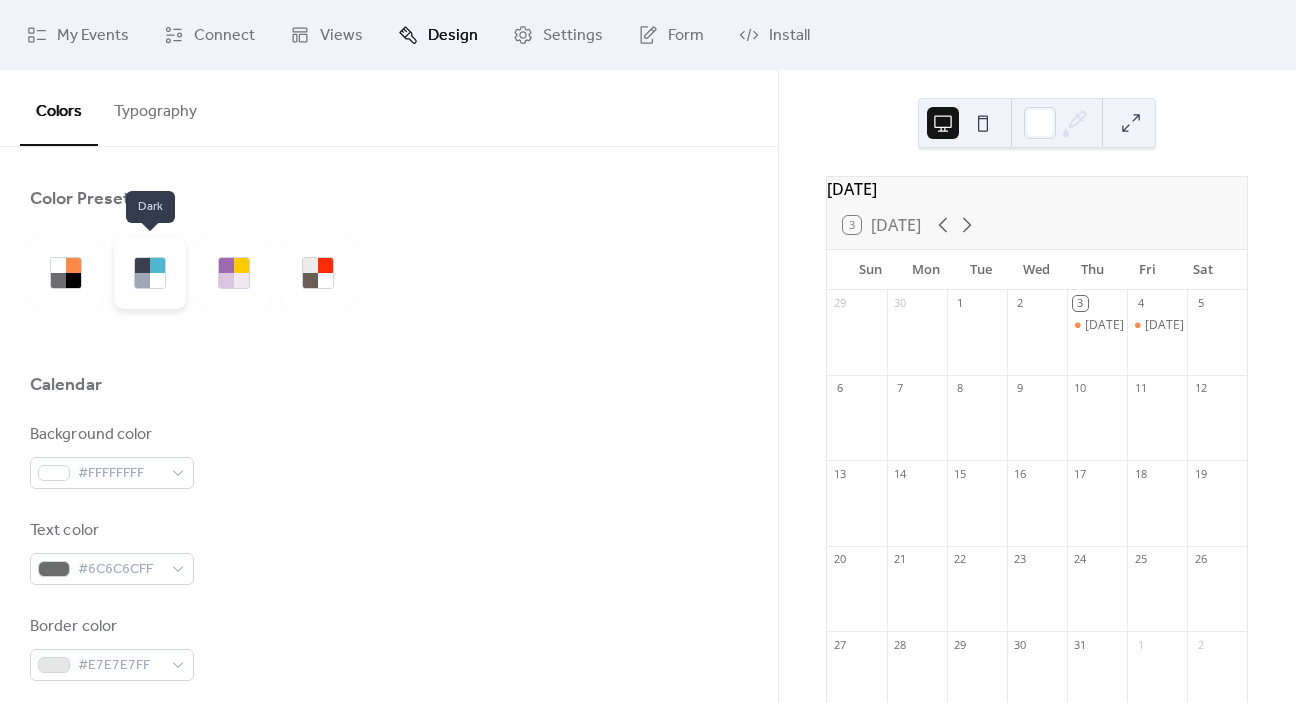 click at bounding box center [157, 265] 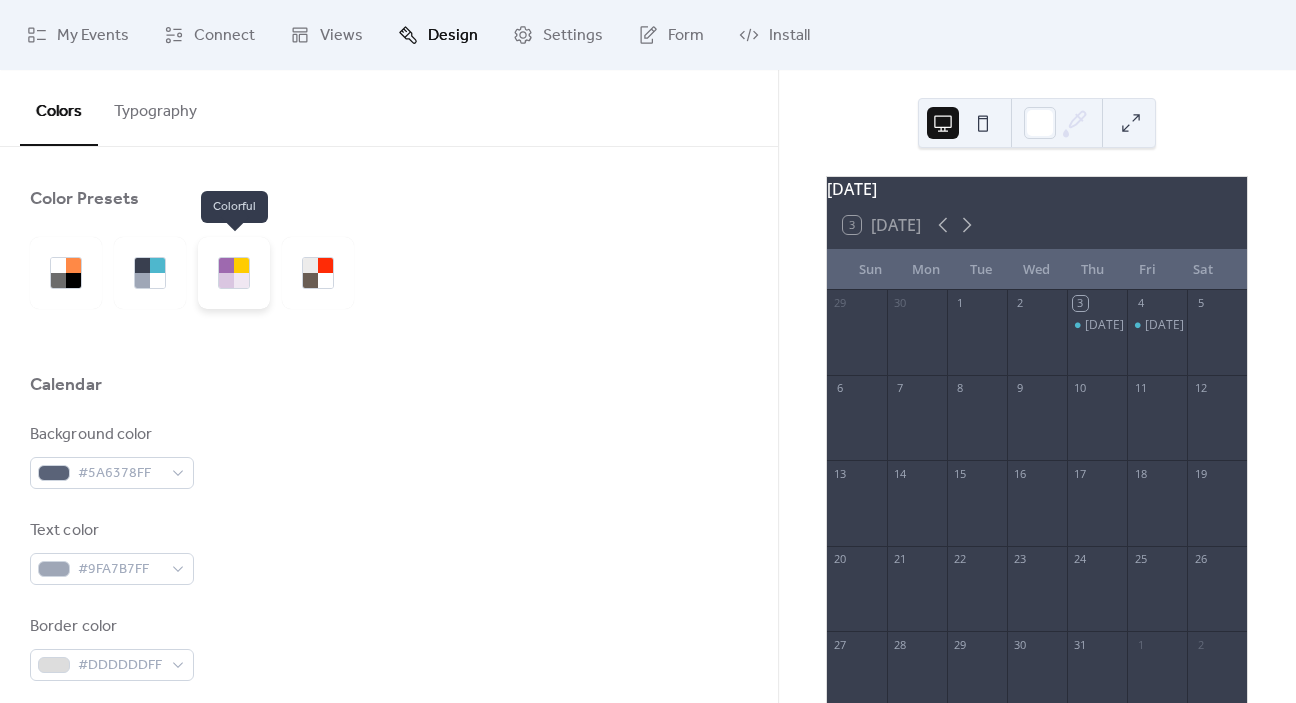 click at bounding box center [226, 265] 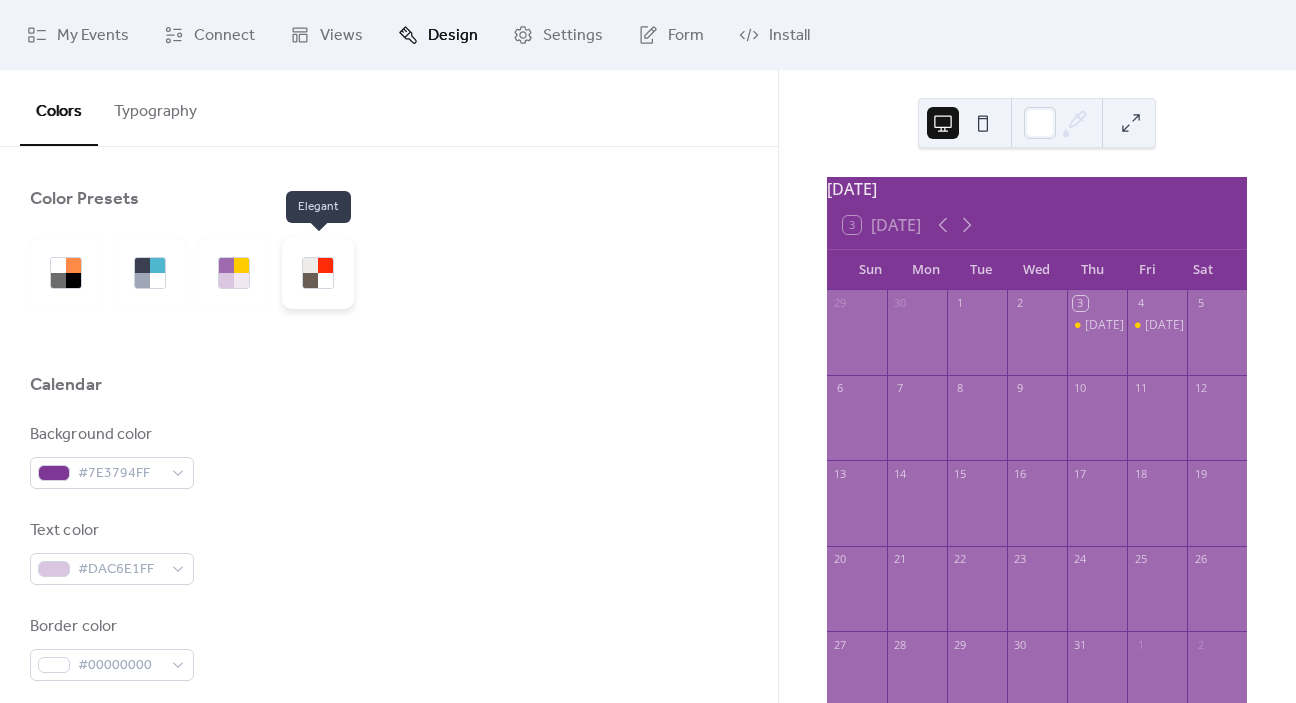 click at bounding box center [318, 273] 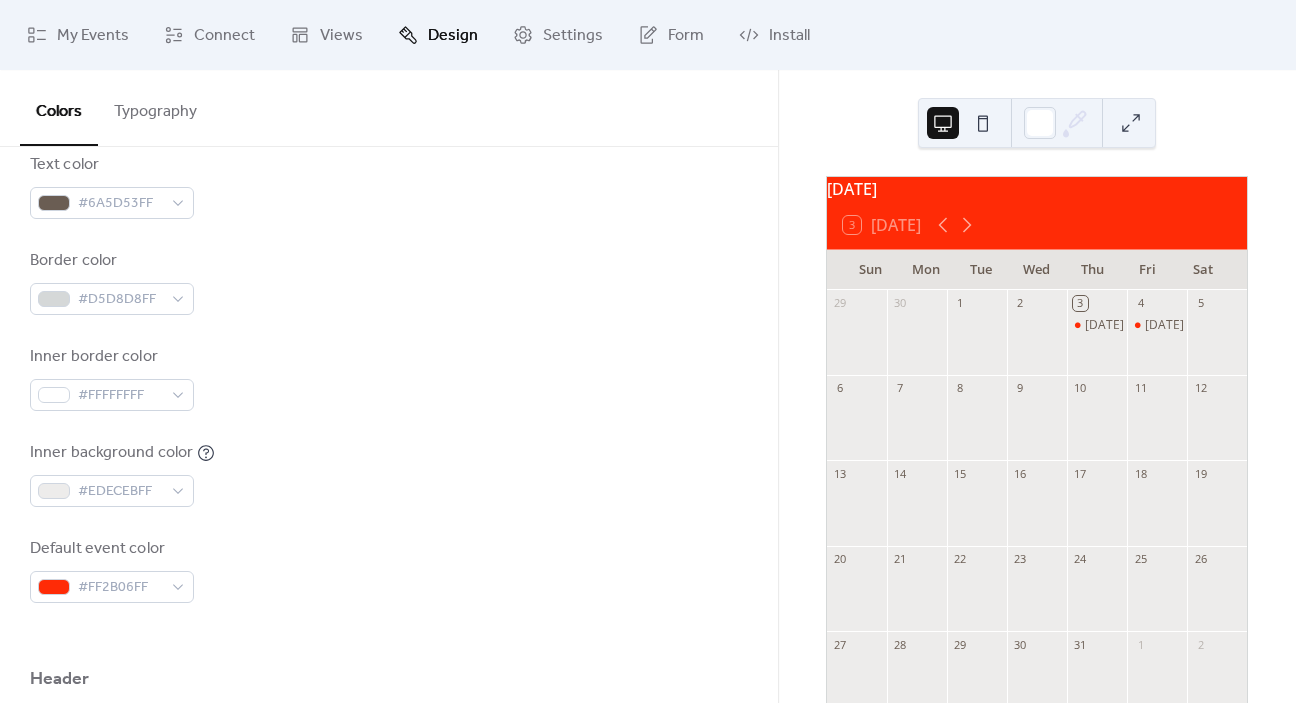 scroll, scrollTop: 377, scrollLeft: 0, axis: vertical 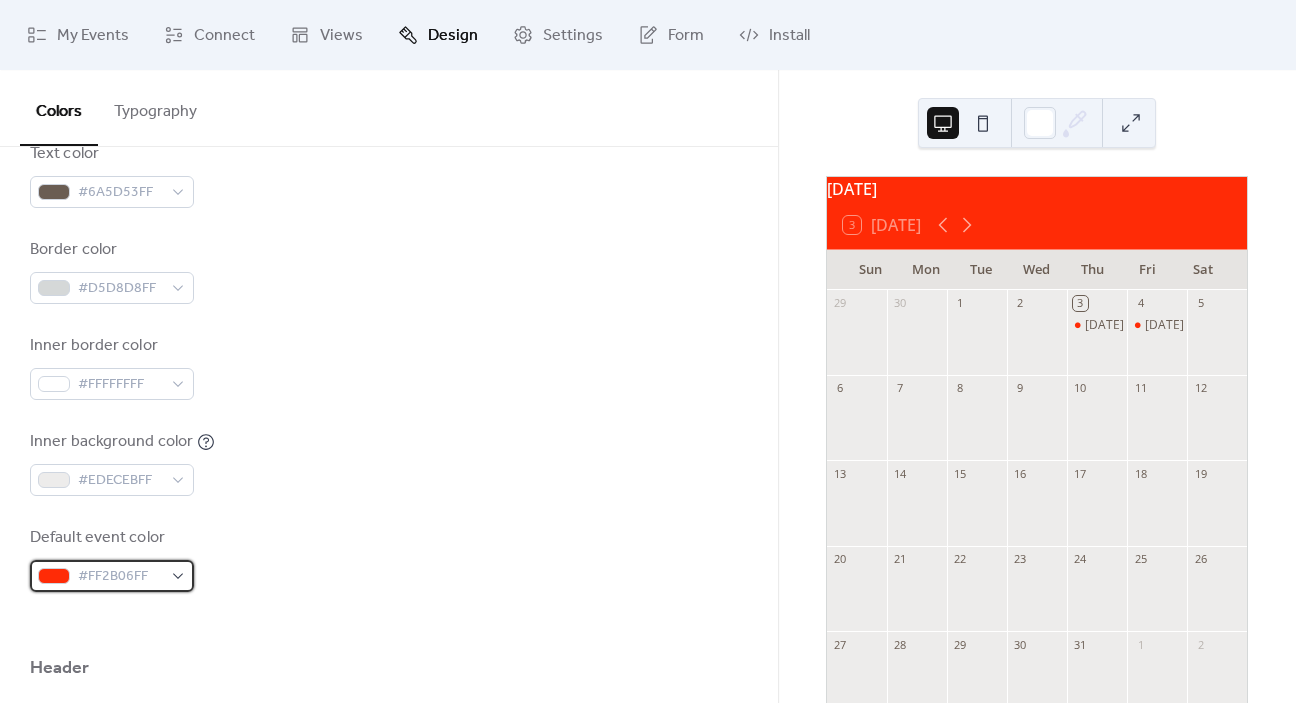 click on "#FF2B06FF" at bounding box center [112, 576] 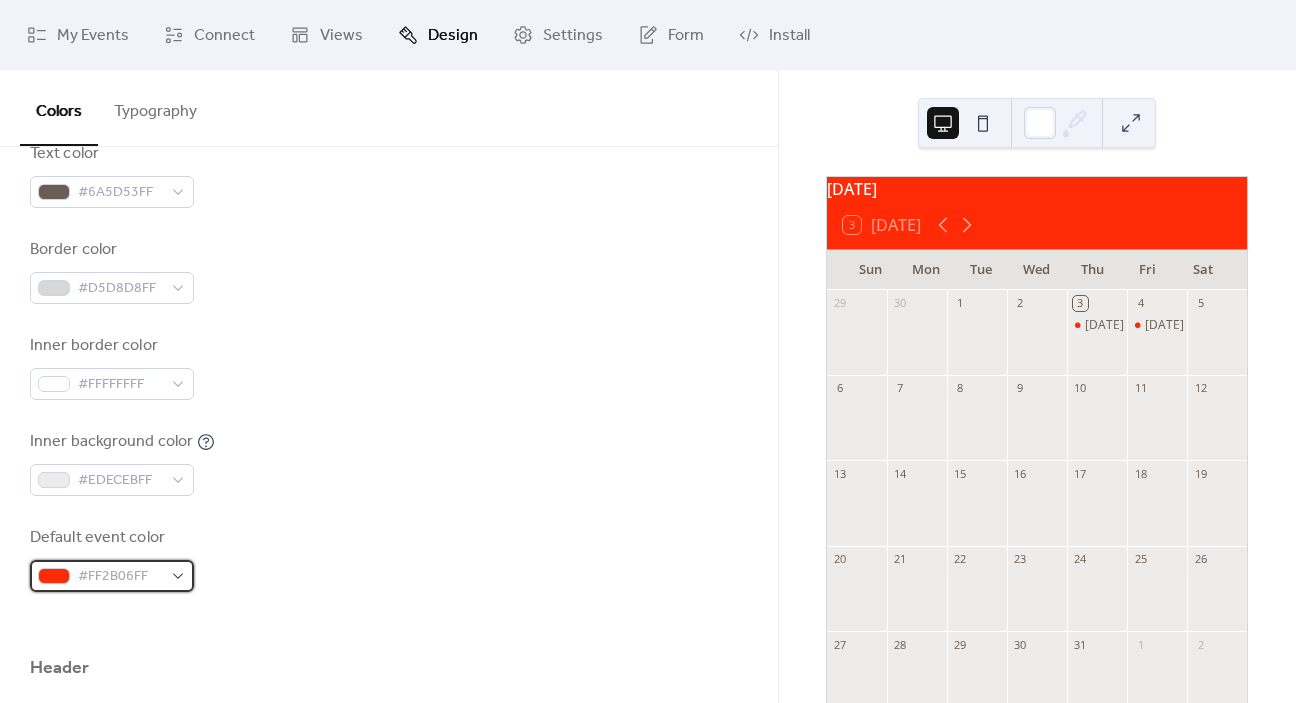 click on "#FF2B06FF" at bounding box center [112, 576] 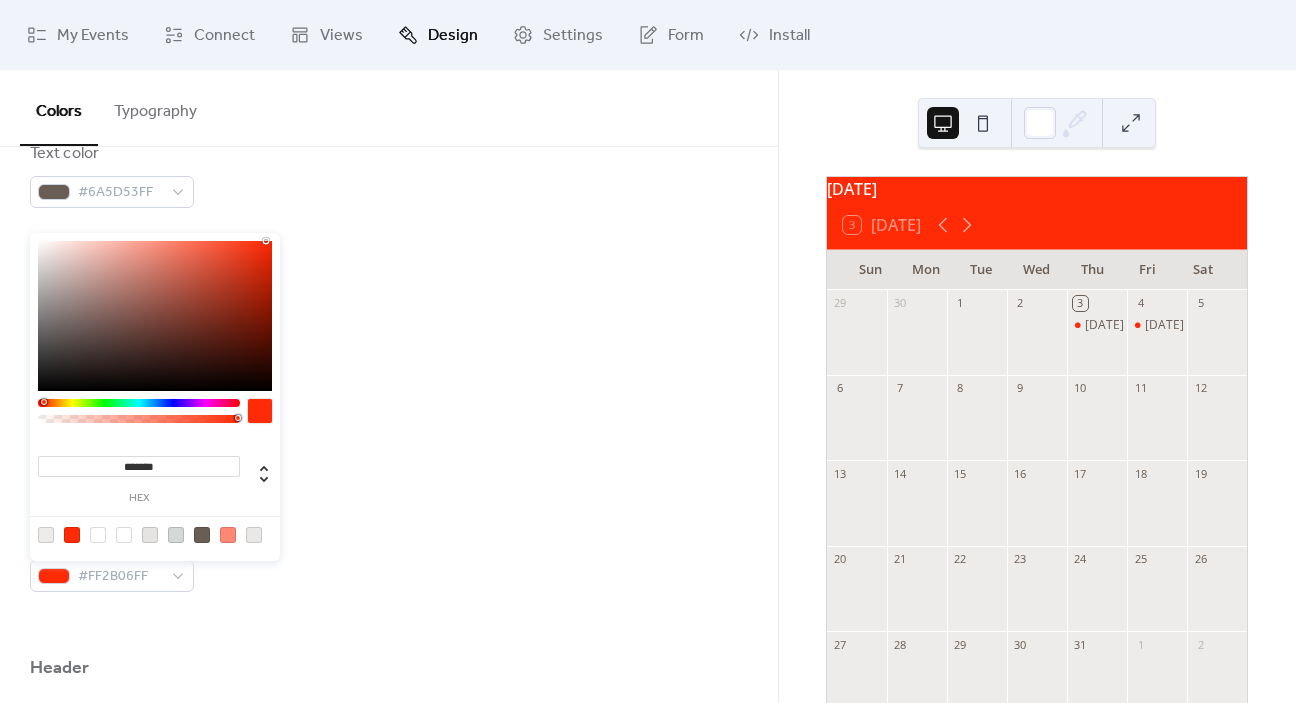 click at bounding box center [155, 316] 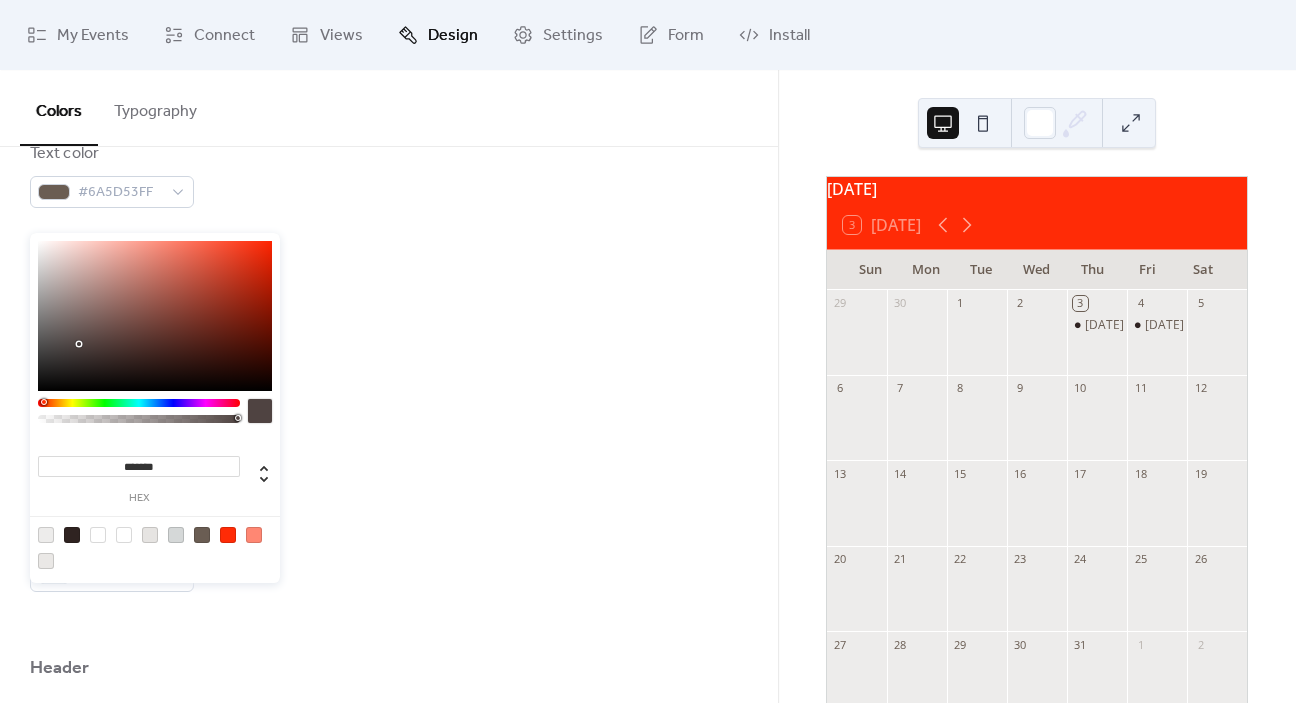 click at bounding box center (155, 316) 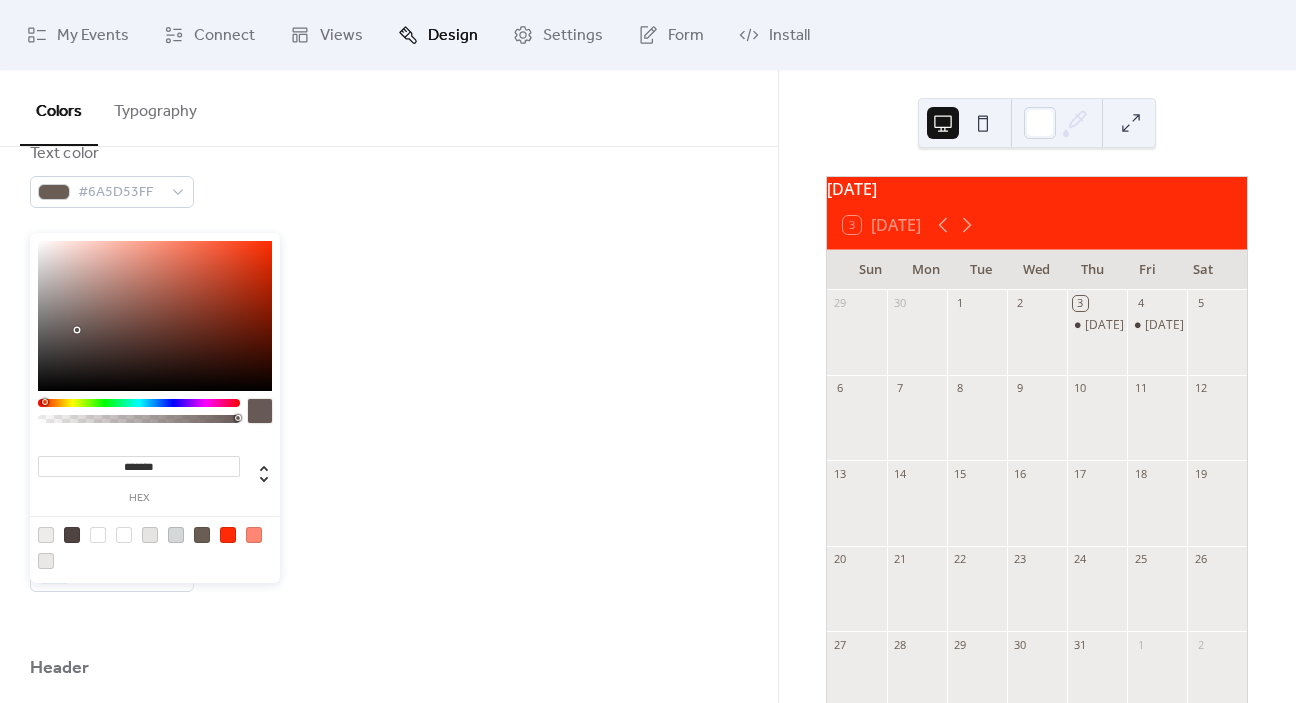 click at bounding box center [155, 316] 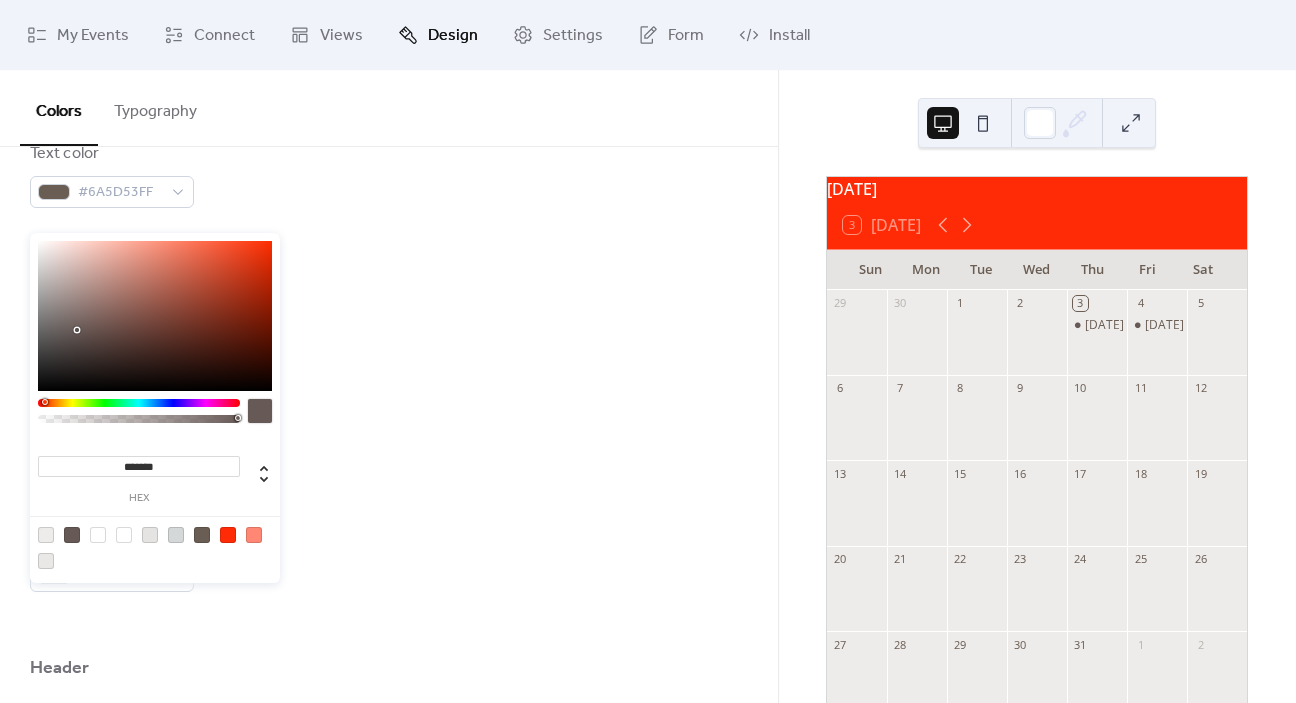 type on "*******" 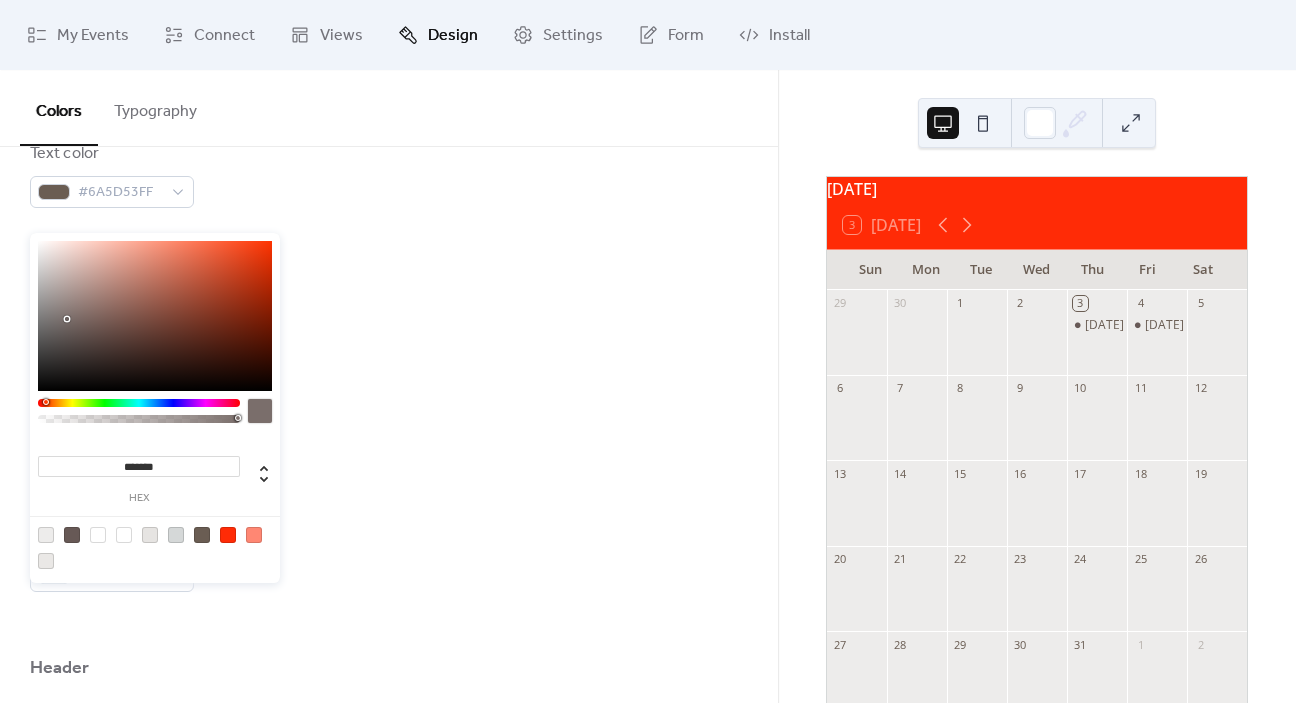 click at bounding box center (155, 316) 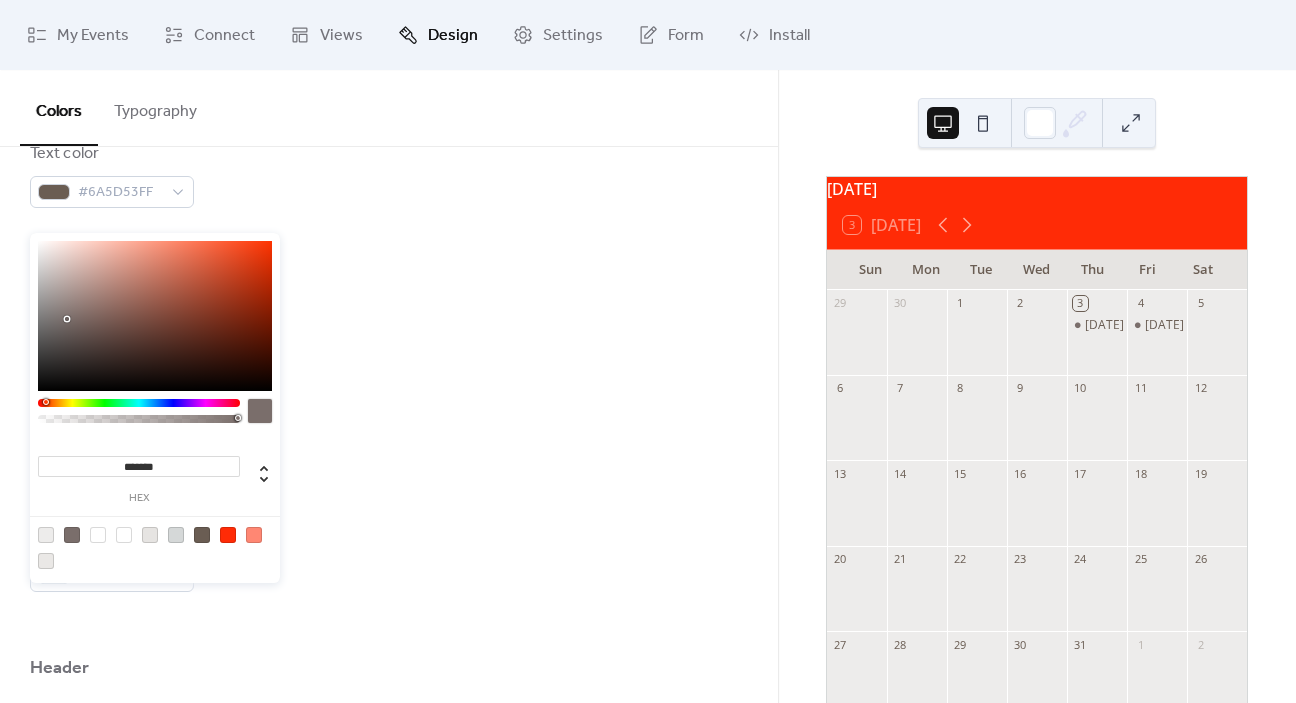 click at bounding box center (260, 411) 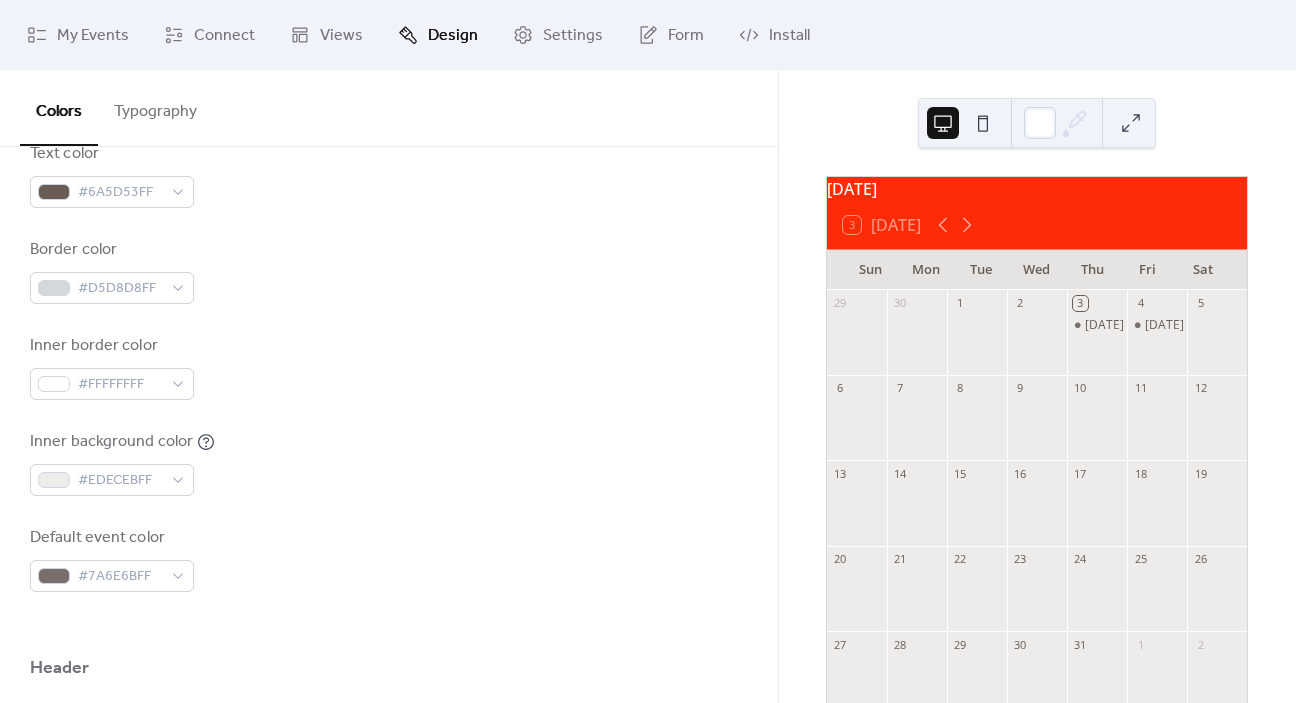 click on "Default event color #7A6E6BFF" at bounding box center [389, 559] 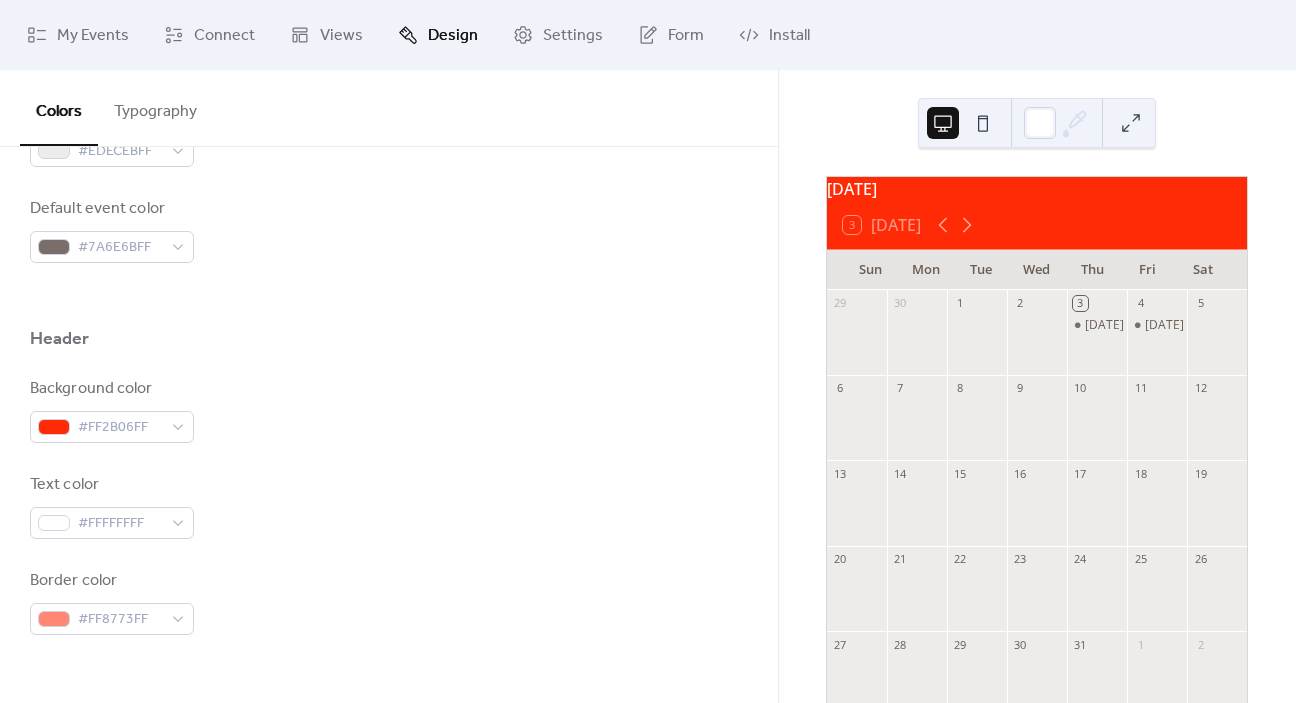 scroll, scrollTop: 763, scrollLeft: 0, axis: vertical 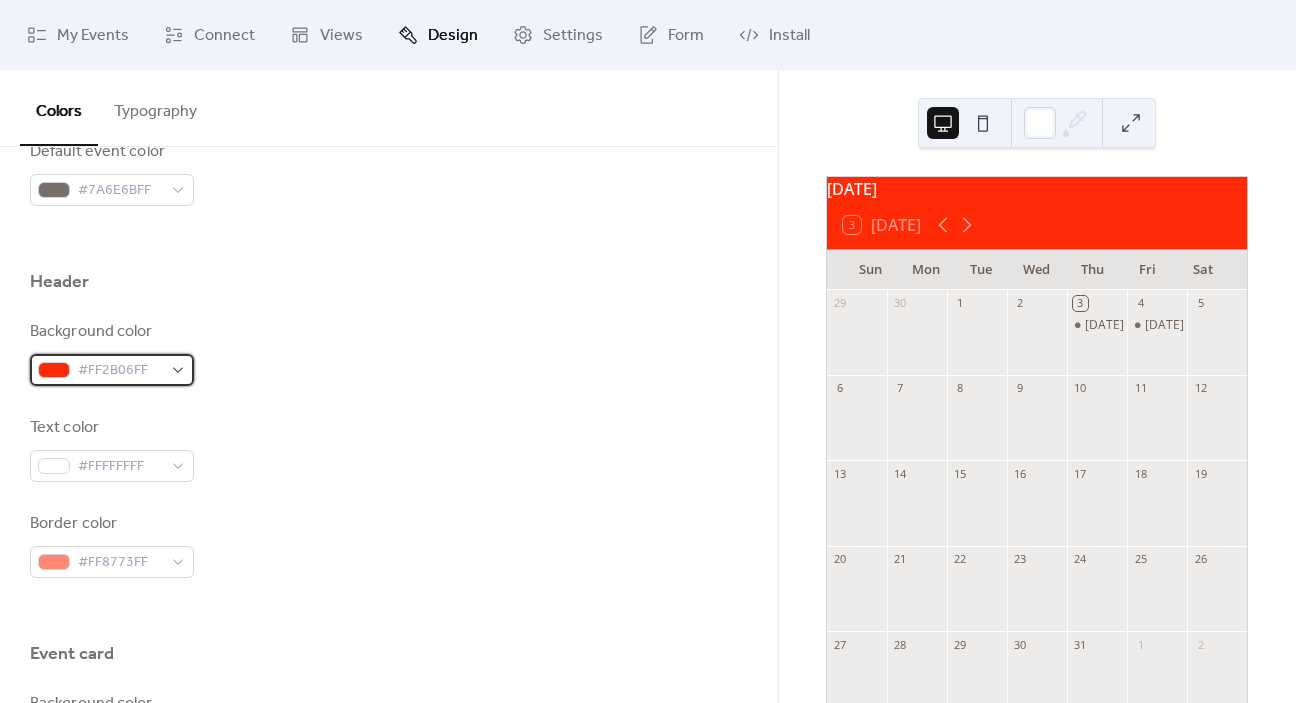 click on "#FF2B06FF" at bounding box center [120, 371] 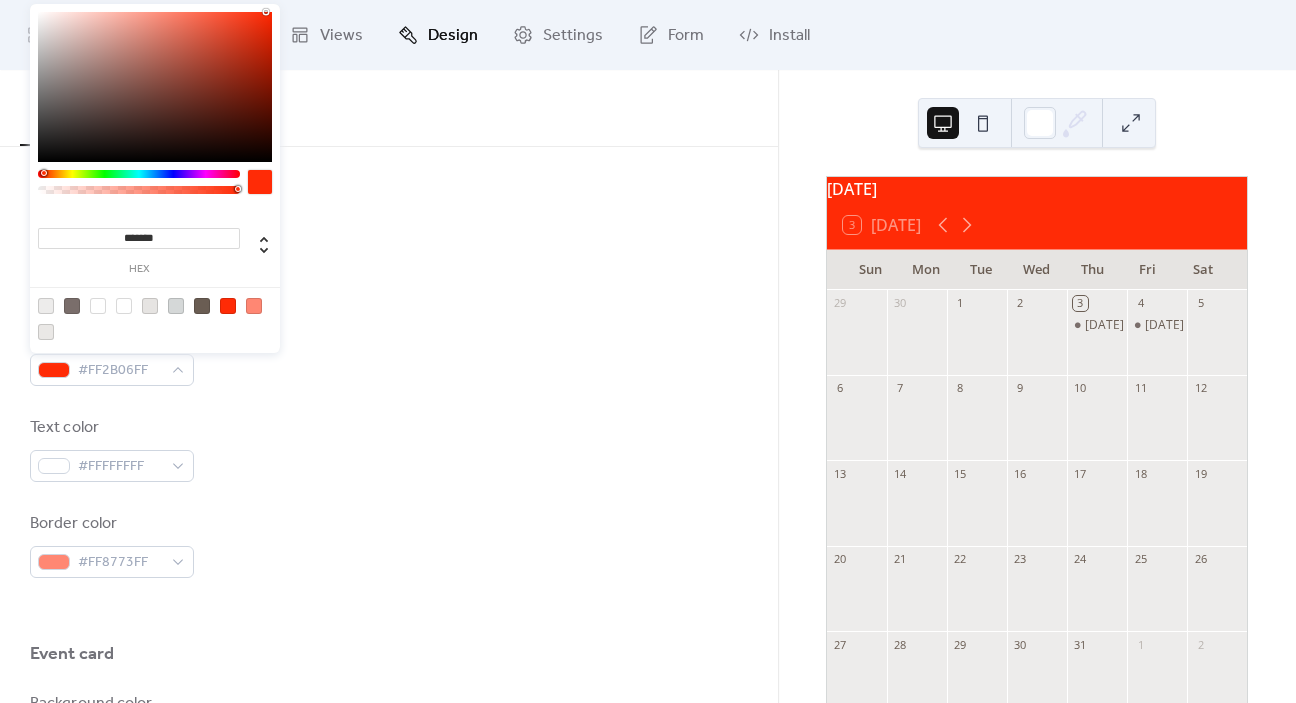click at bounding box center (72, 306) 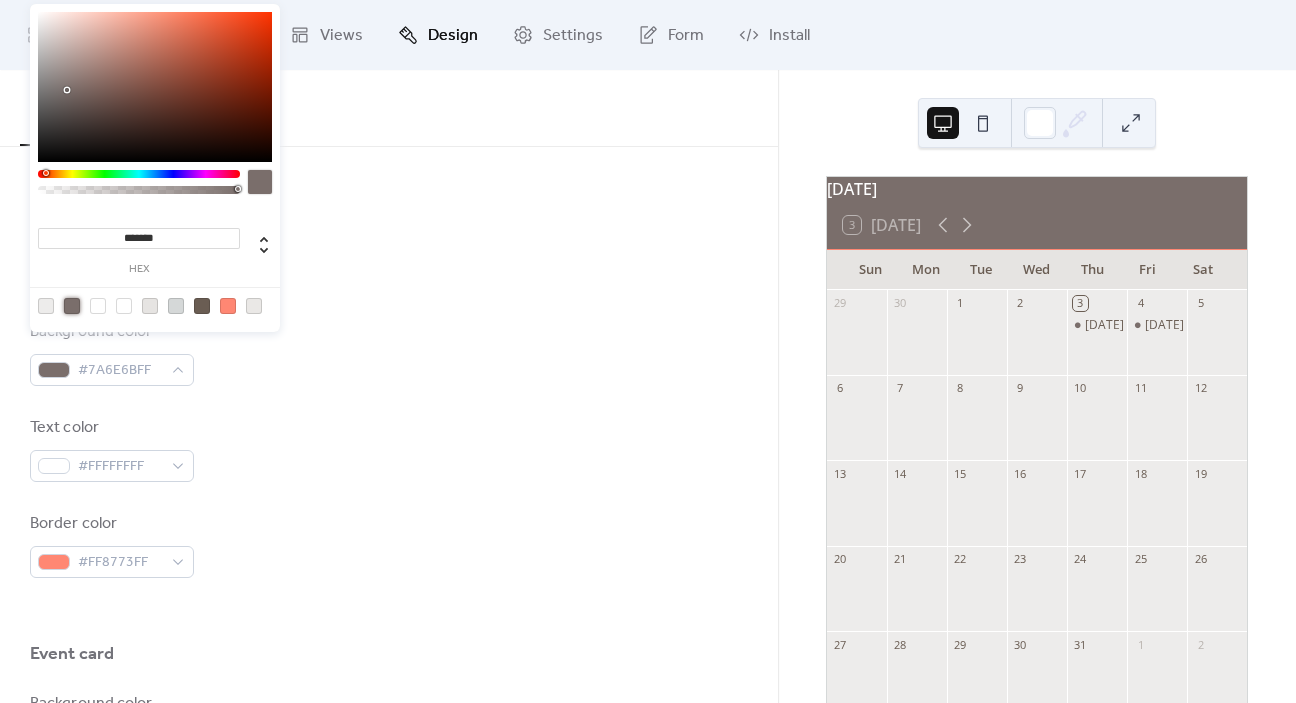 click on "Background color #7A6E6BFF" at bounding box center (389, 353) 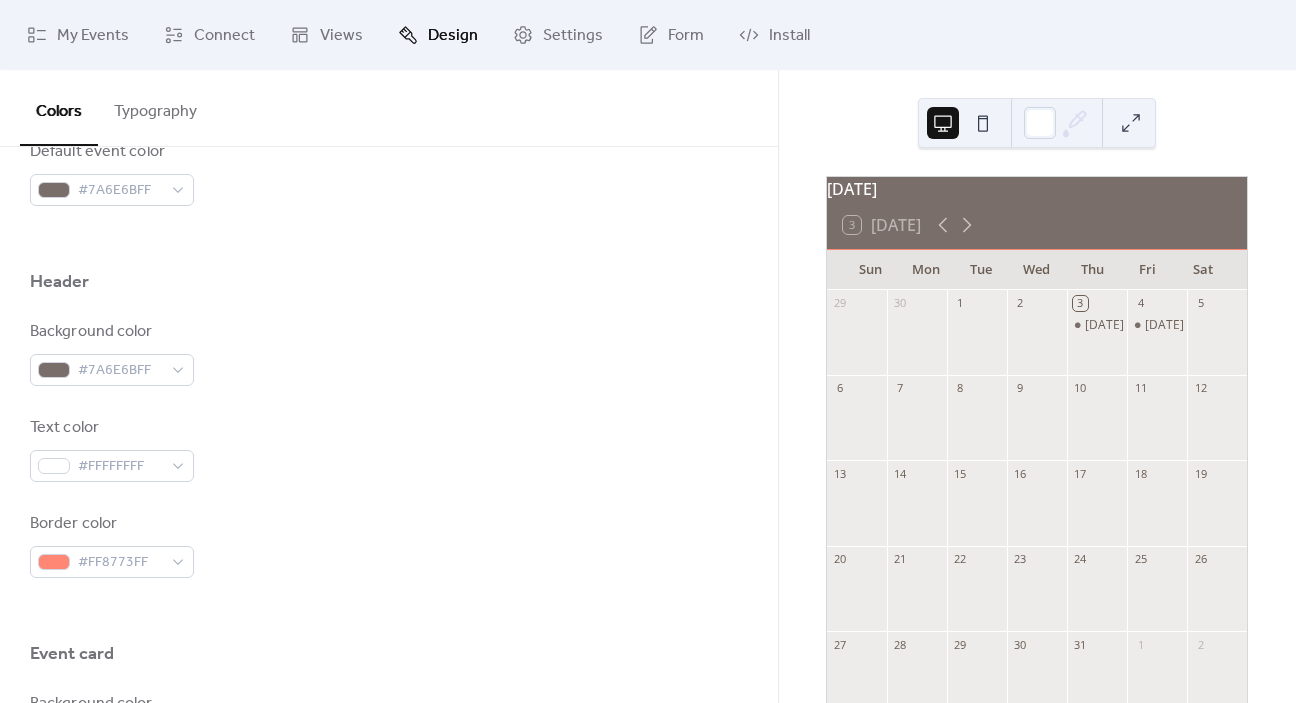 click on "Background color #7A6E6BFF" at bounding box center (389, 353) 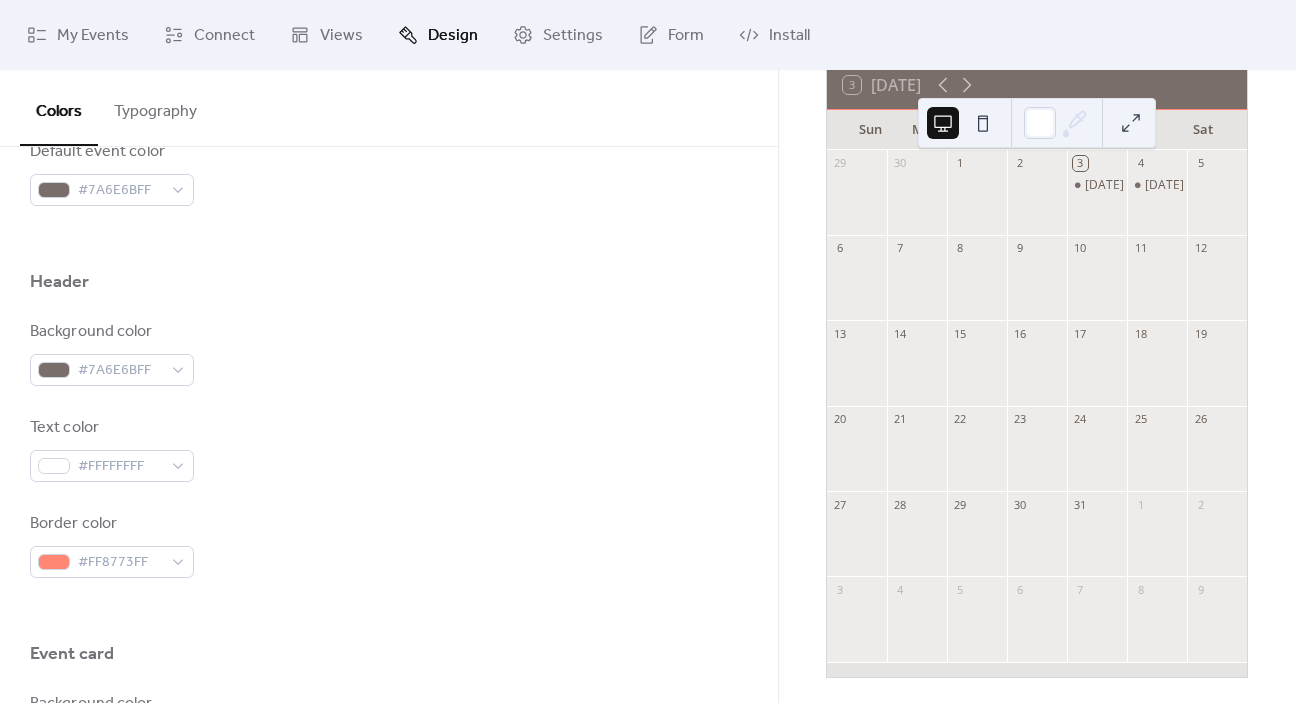 scroll, scrollTop: 142, scrollLeft: 0, axis: vertical 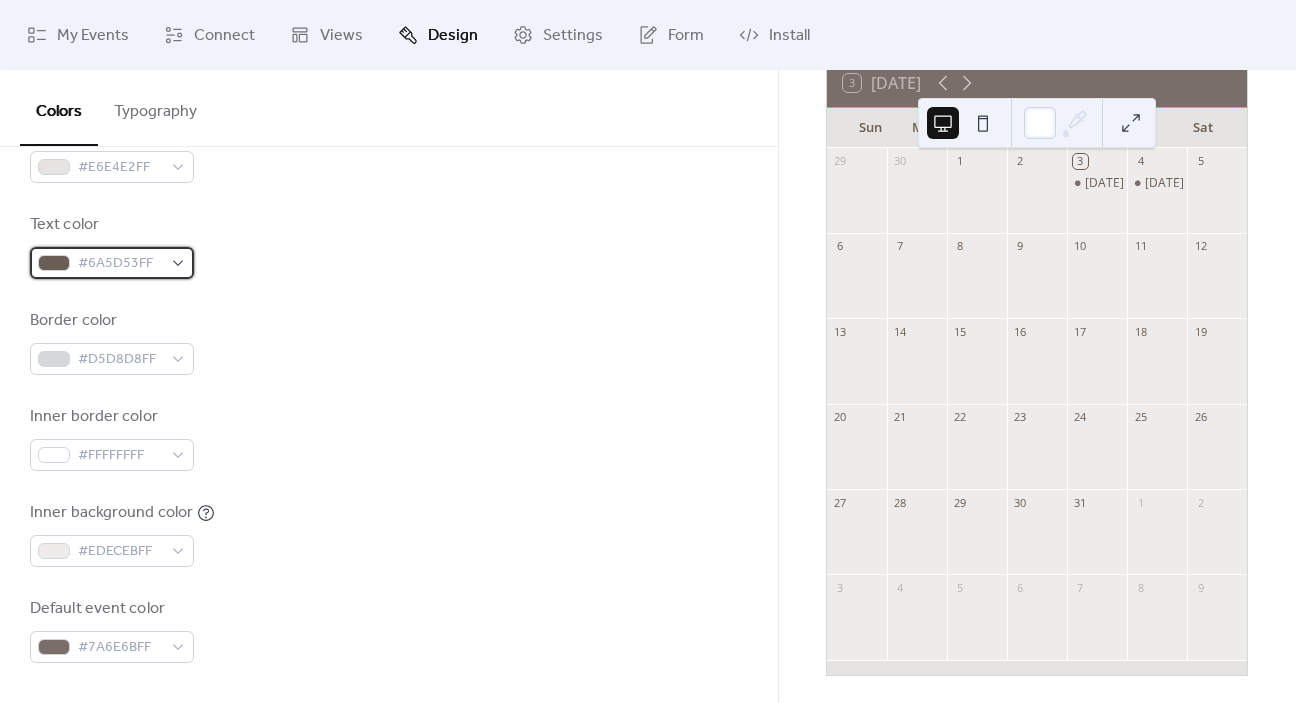 click on "#6A5D53FF" at bounding box center [112, 263] 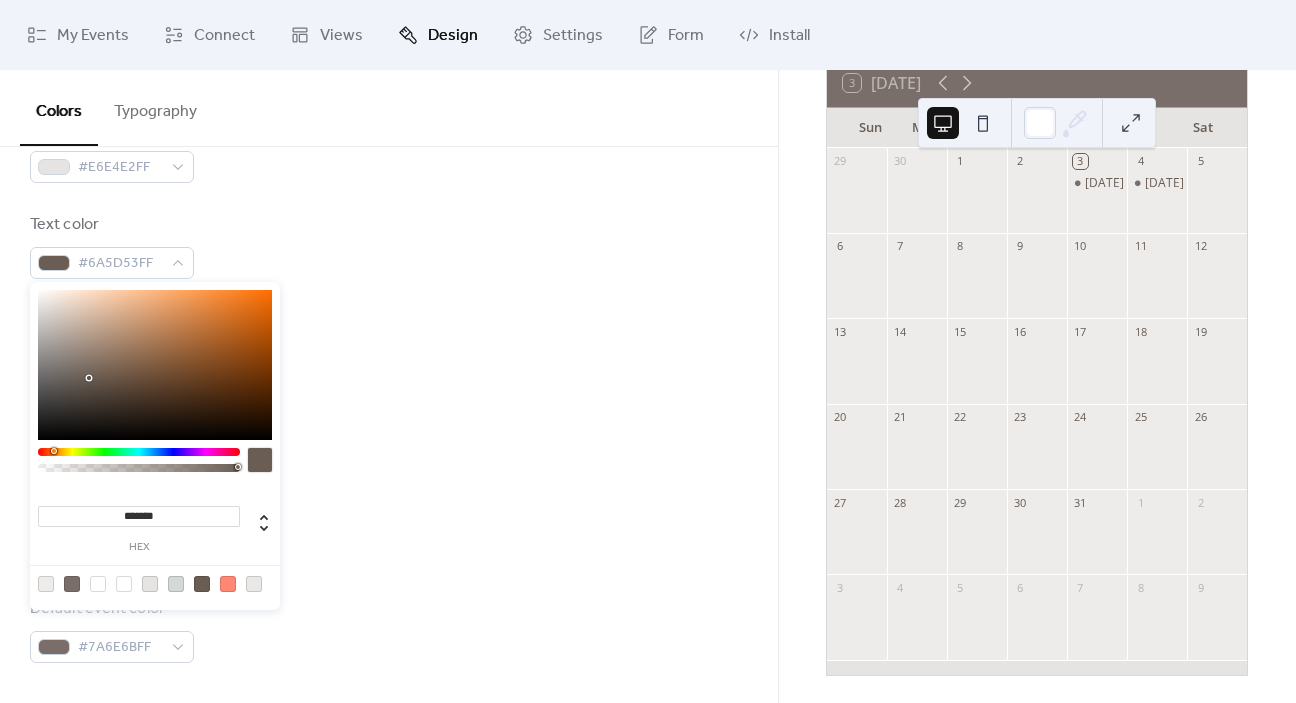 click at bounding box center (155, 365) 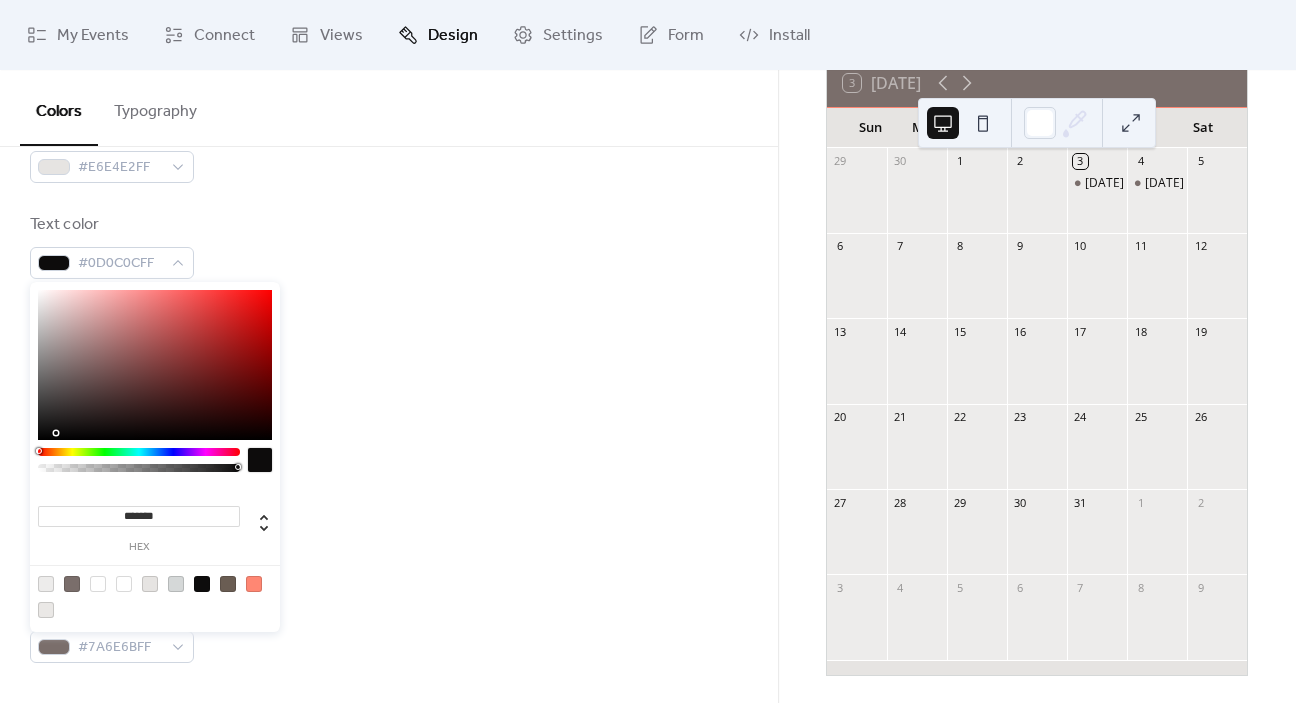 type on "*******" 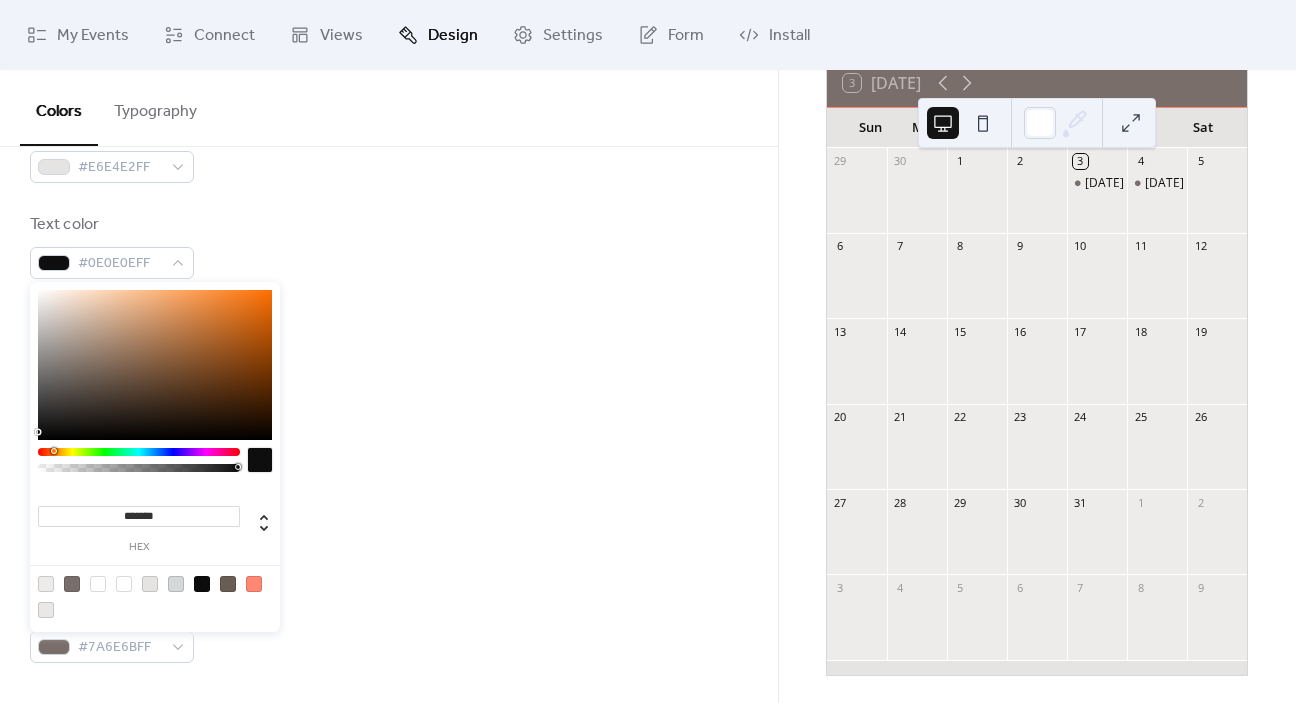 click at bounding box center (155, 365) 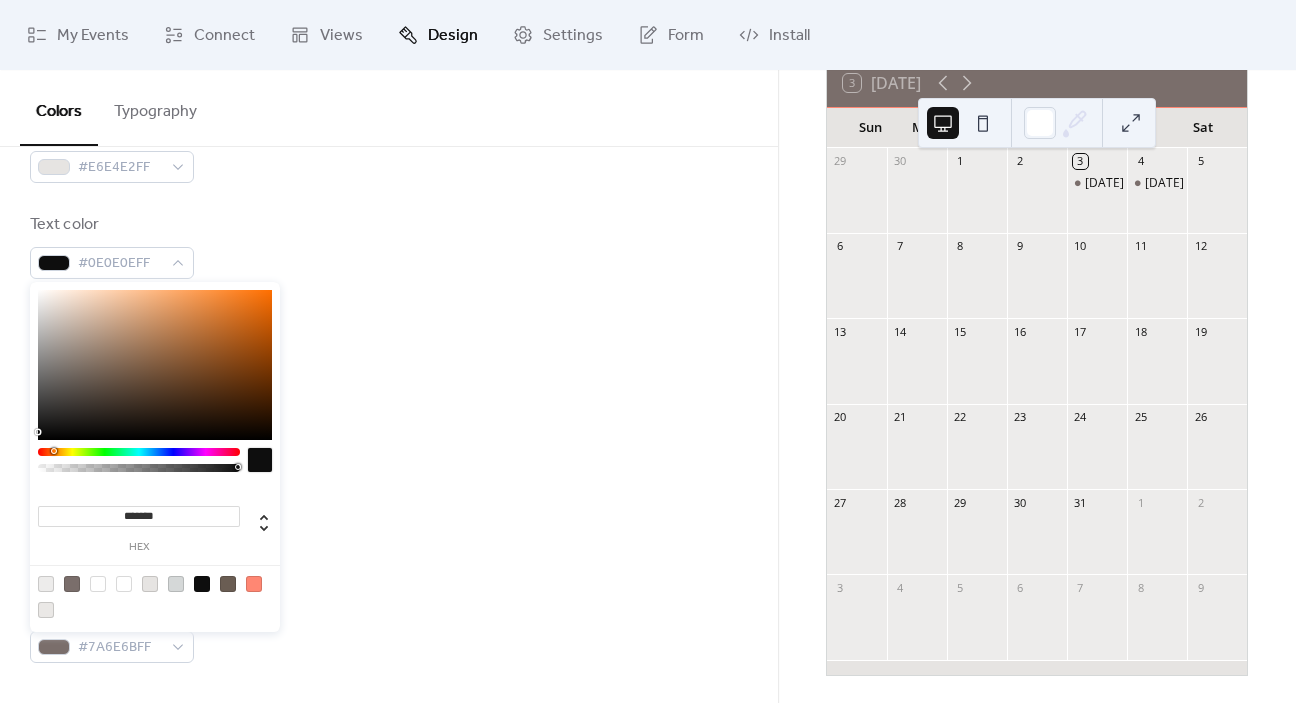 click on "Background color #E6E4E2FF Text color #0E0E0EFF Border color #D5D8D8FF Inner border color #FFFFFFFF Inner background color #EDECEBFF Default event color #7A6E6BFF" at bounding box center [389, 390] 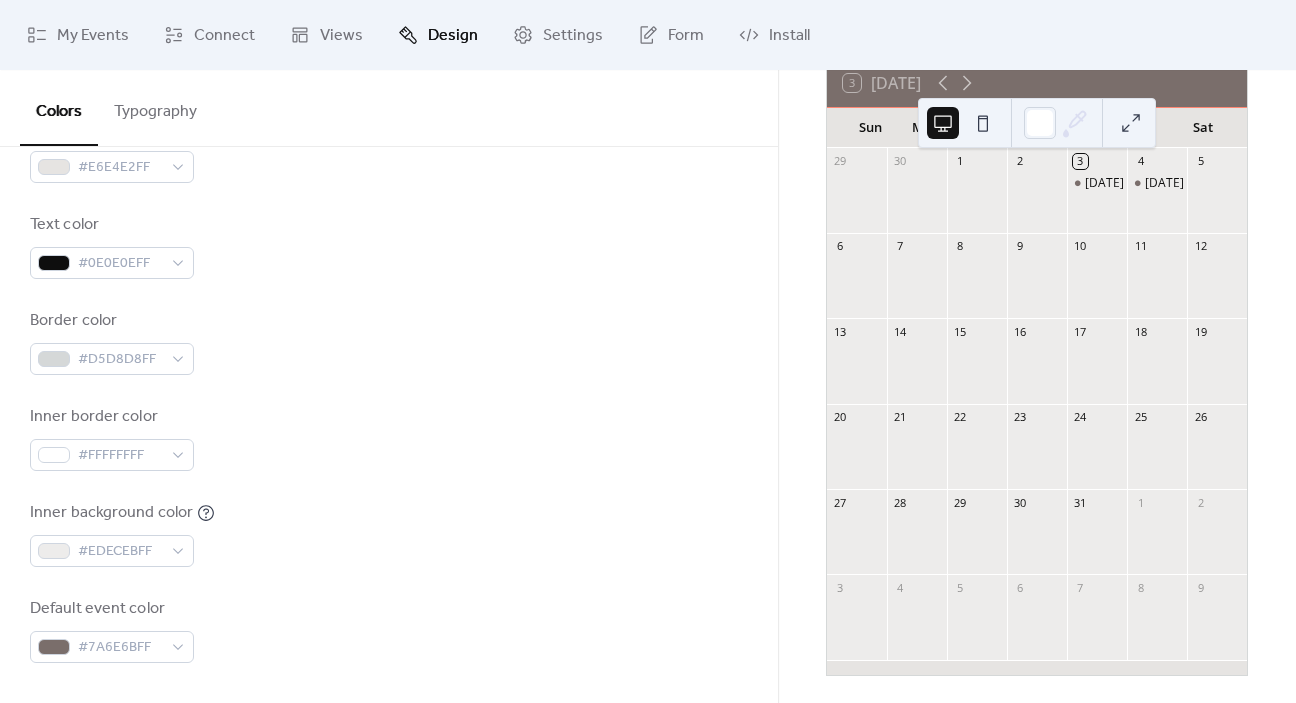 click on "Background color #E6E4E2FF Text color #0E0E0EFF Border color #D5D8D8FF Inner border color #FFFFFFFF Inner background color #EDECEBFF Default event color #7A6E6BFF" at bounding box center [389, 390] 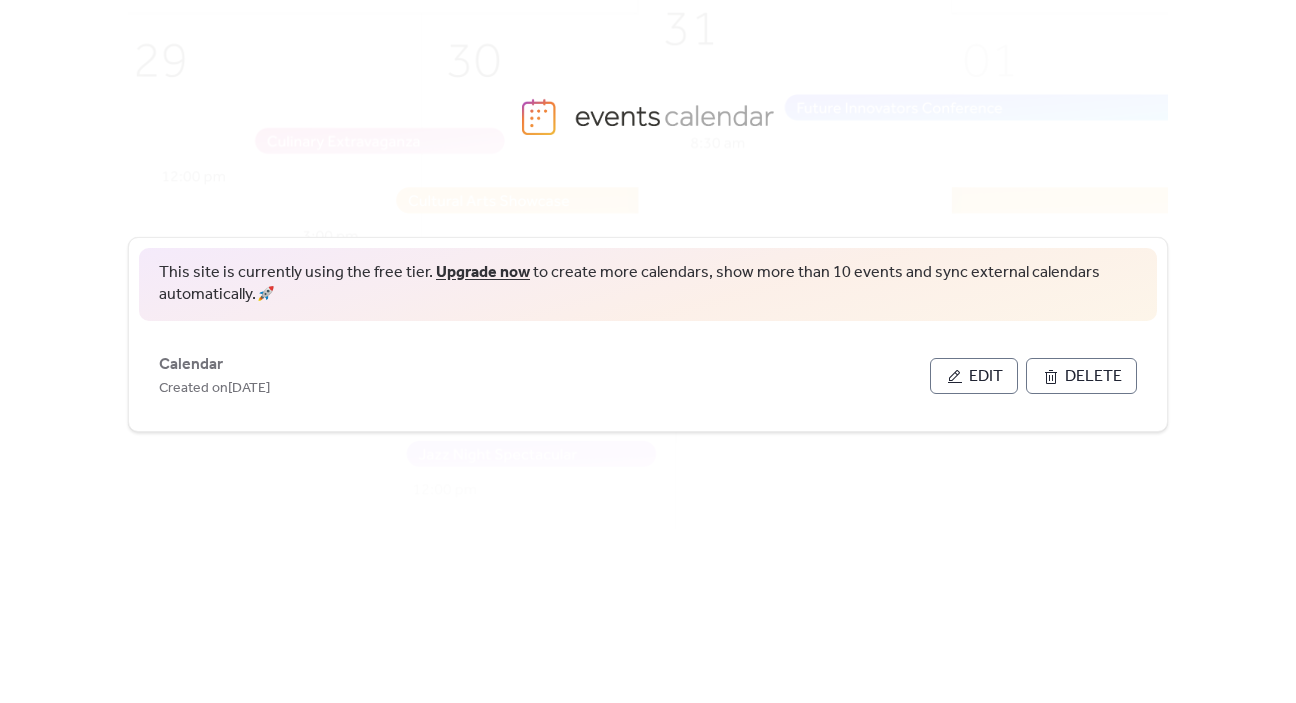 scroll, scrollTop: 0, scrollLeft: 0, axis: both 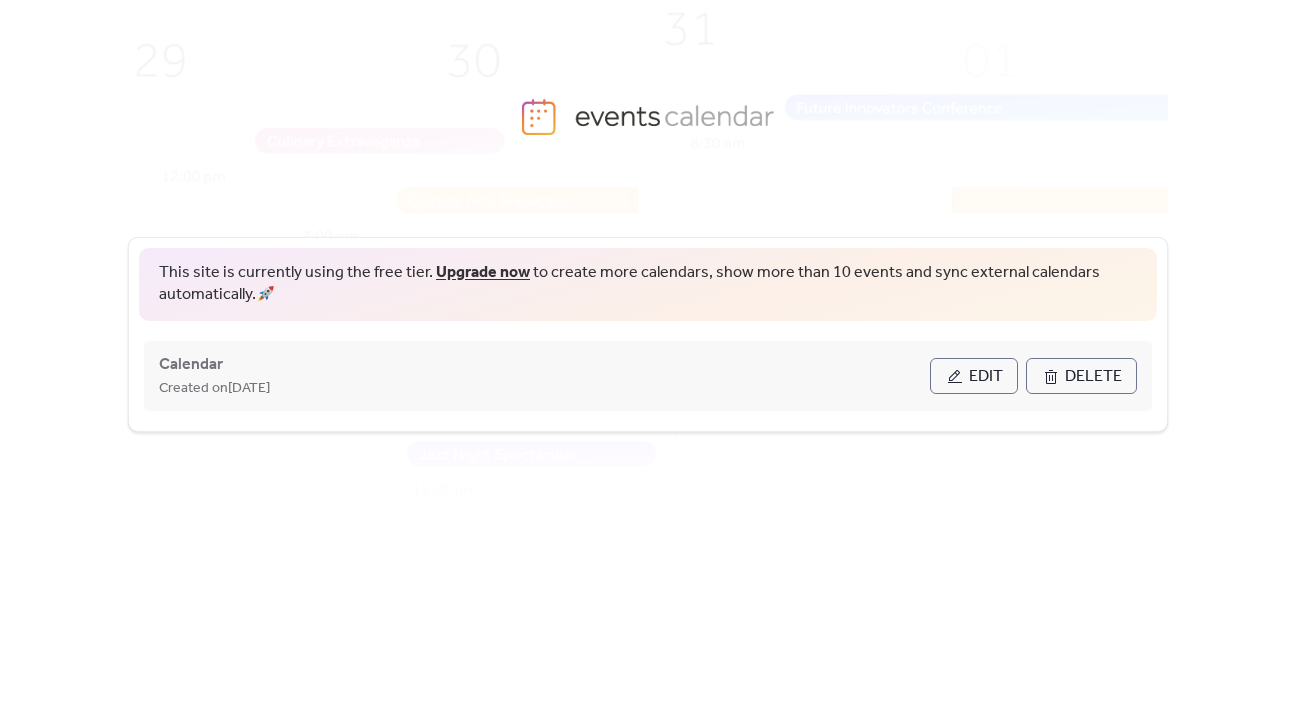 click on "Edit" at bounding box center [974, 376] 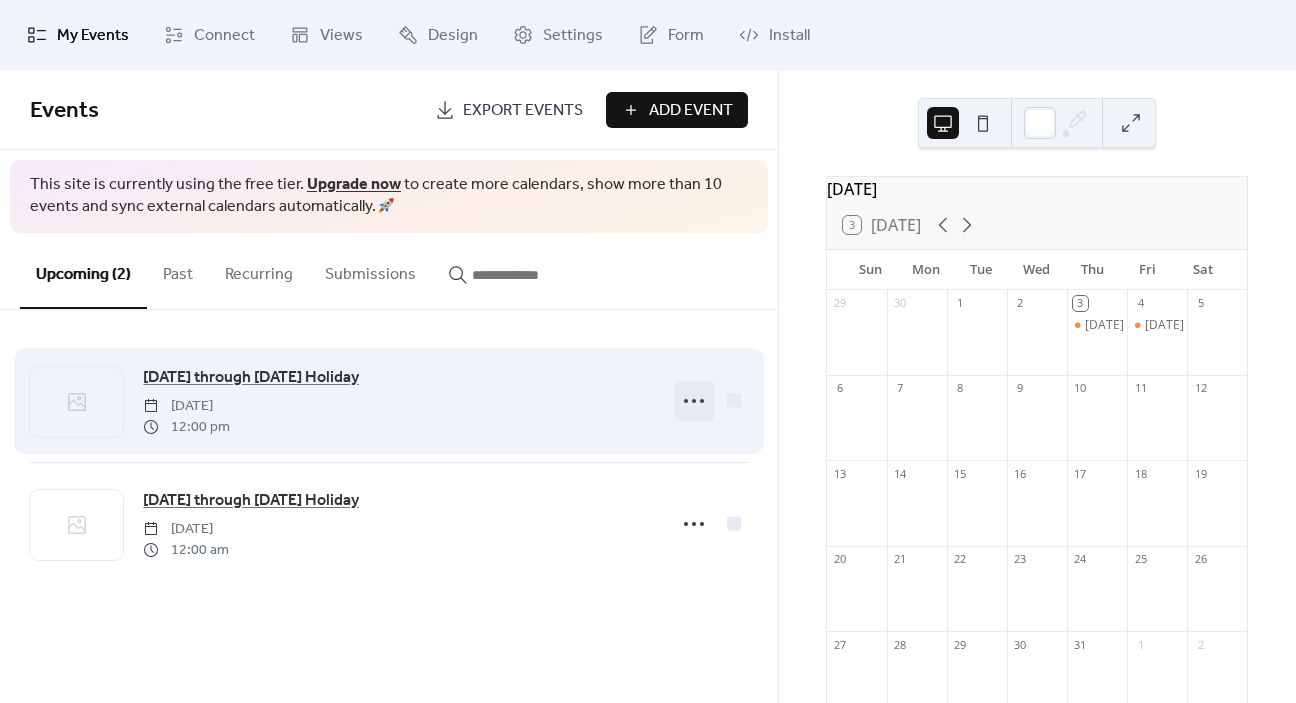 click 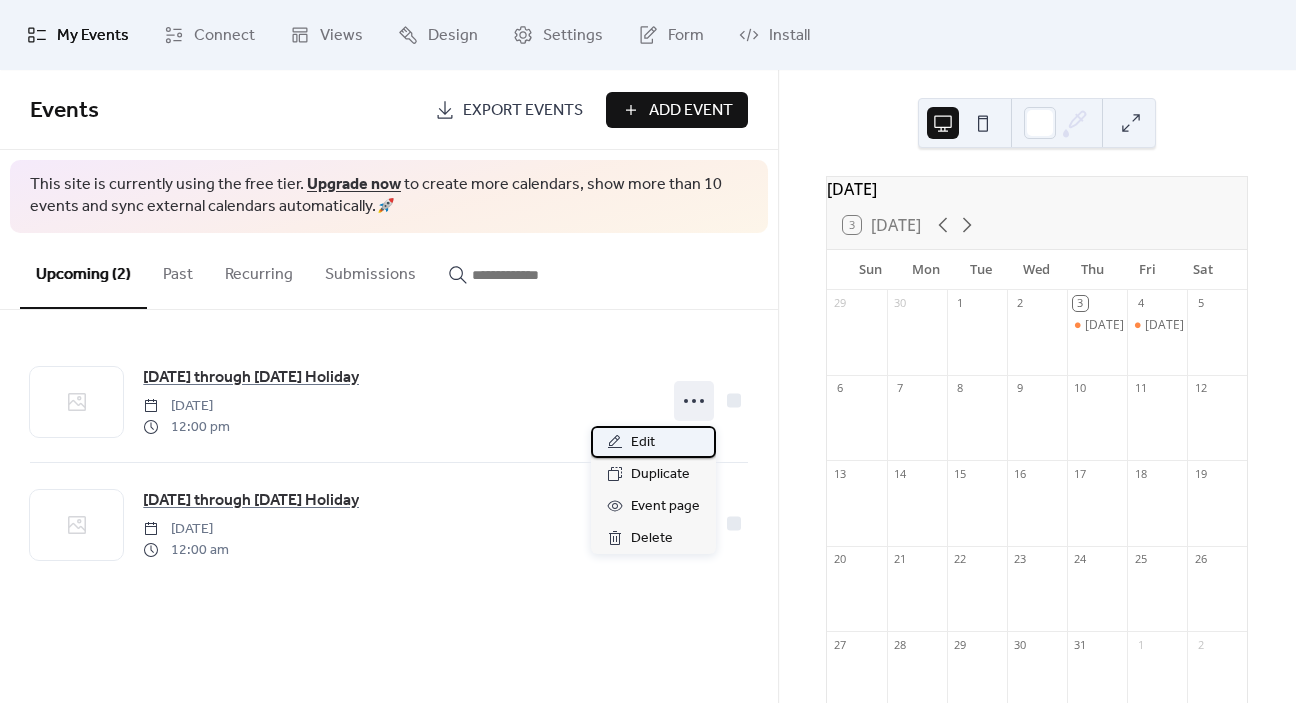 click on "Edit" at bounding box center (643, 443) 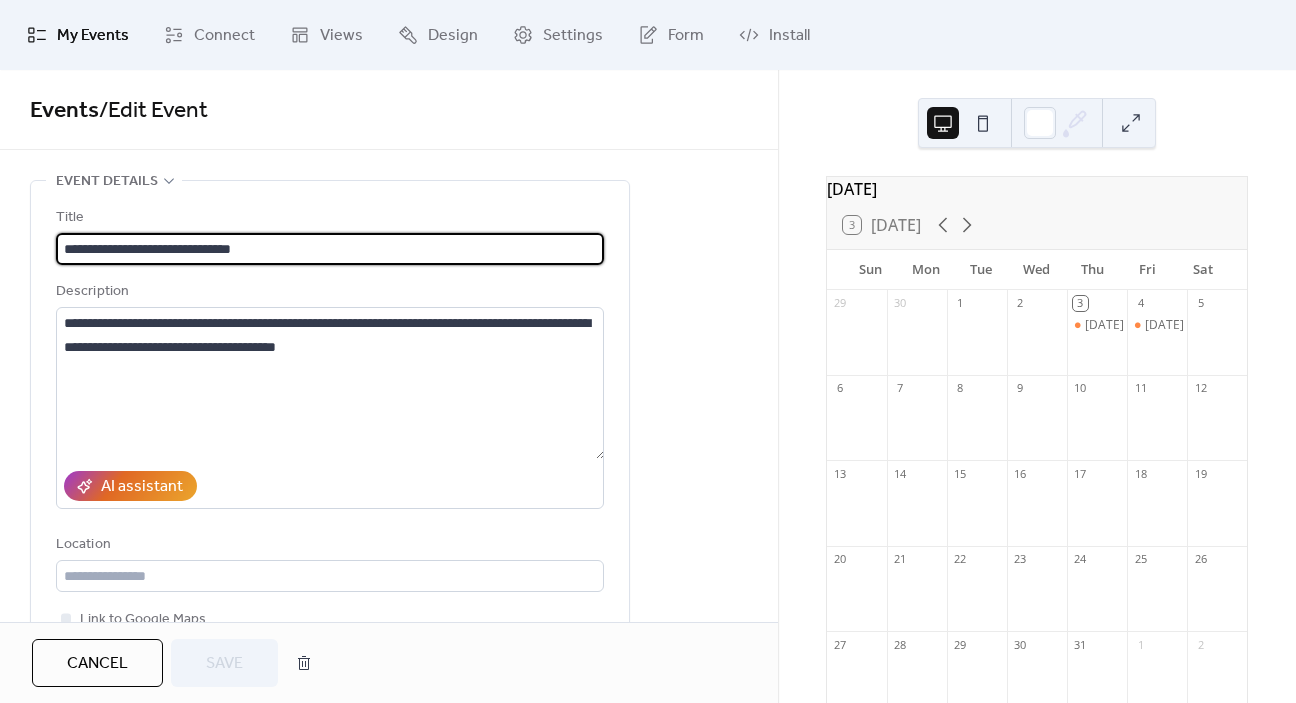 click on "**********" at bounding box center (330, 249) 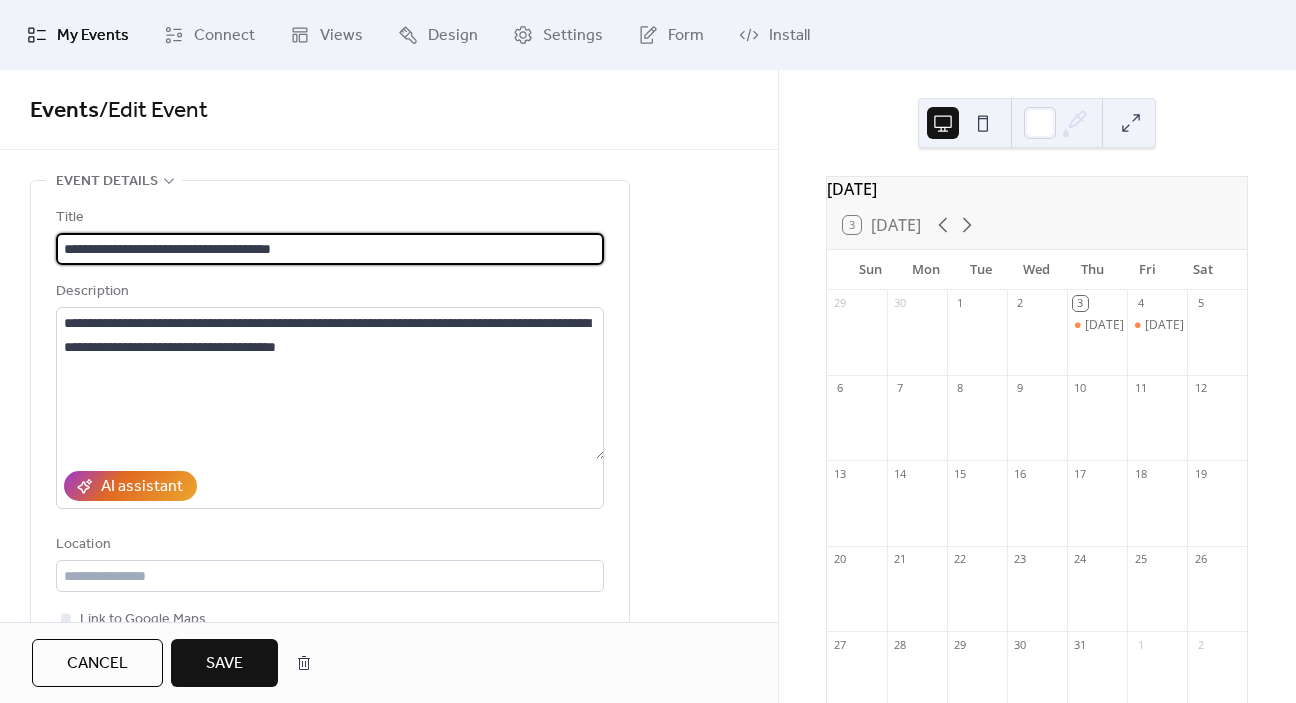 click on "**********" at bounding box center [330, 249] 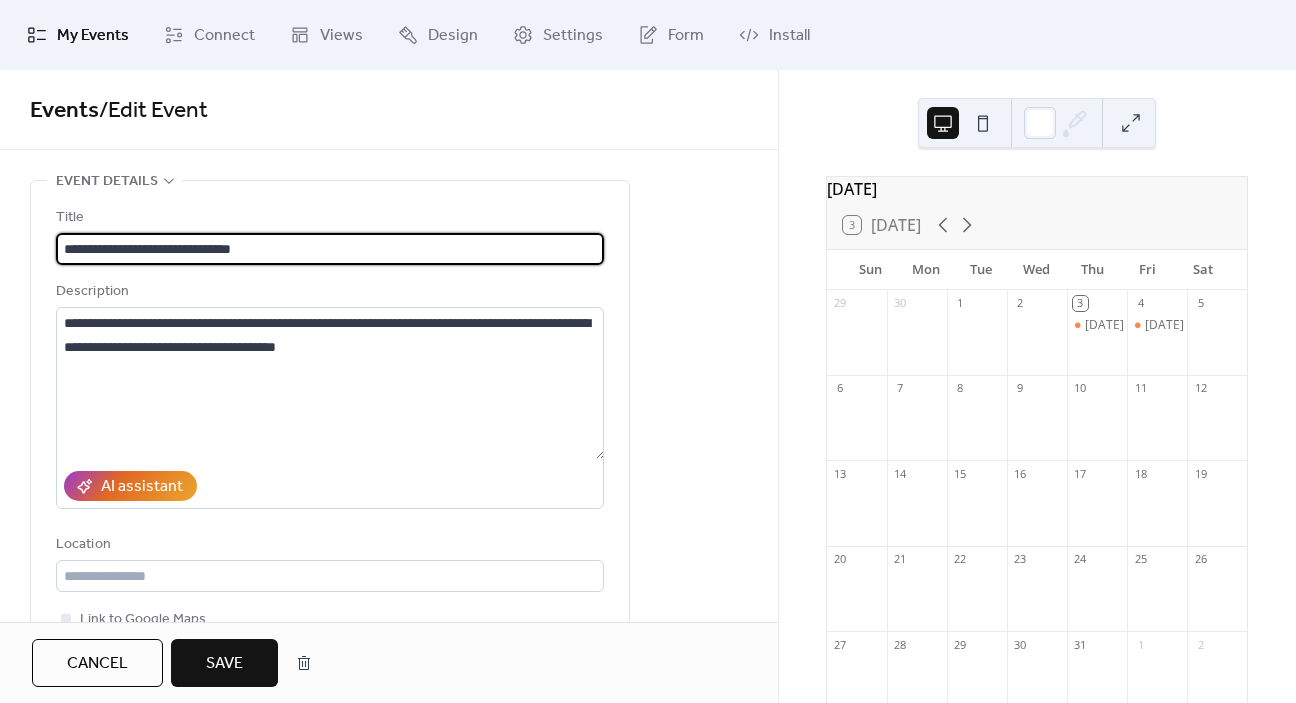 type on "**********" 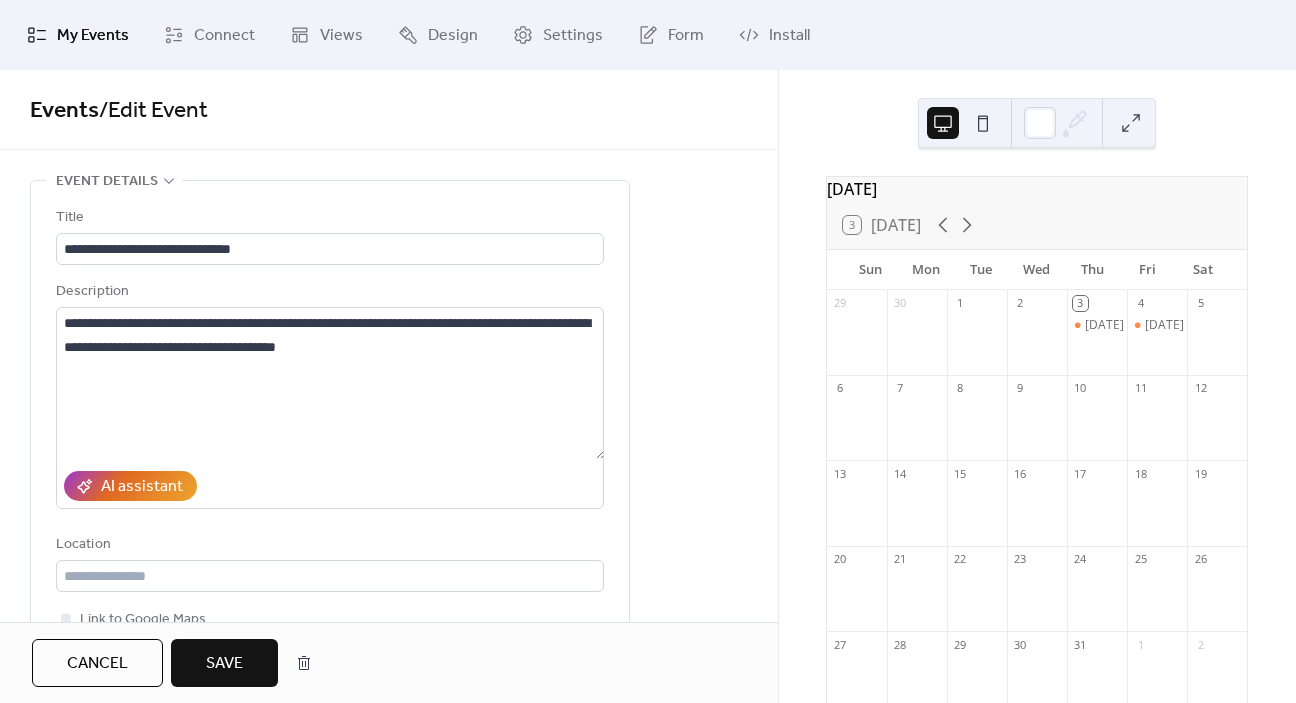 click on "Save" at bounding box center (224, 663) 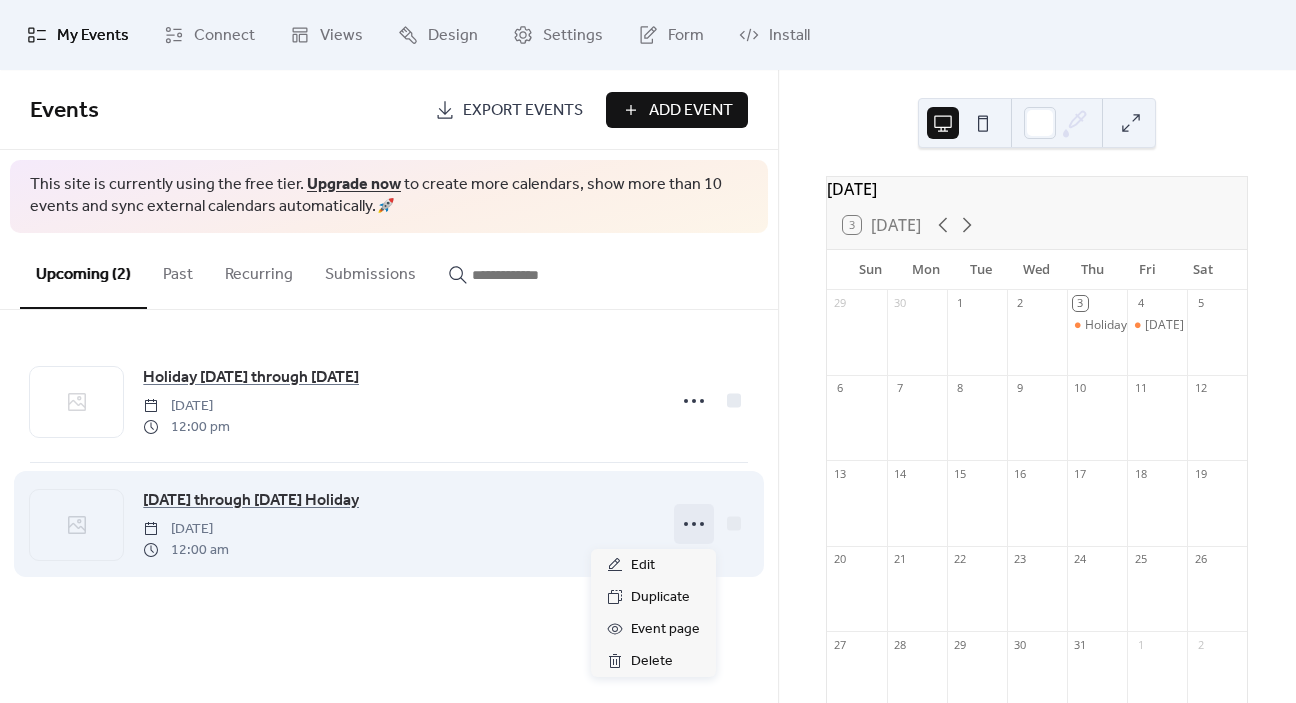 click at bounding box center [694, 524] 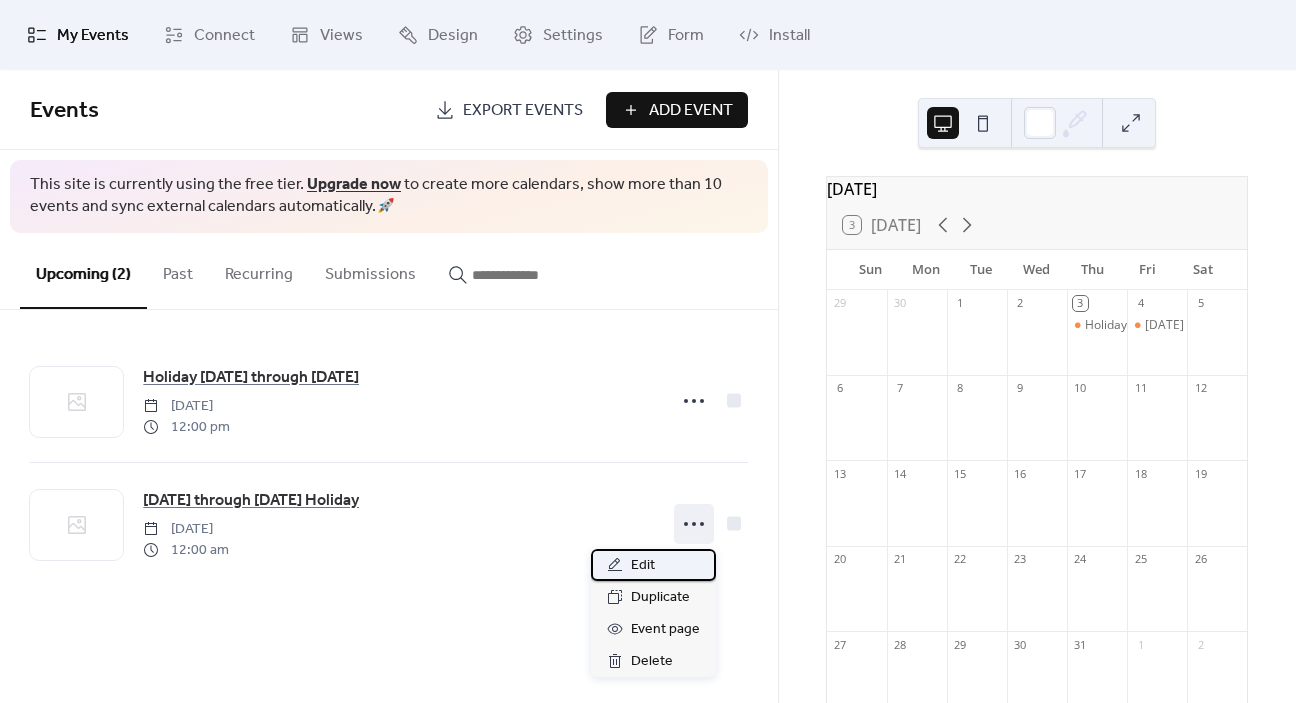 click on "Edit" at bounding box center (643, 566) 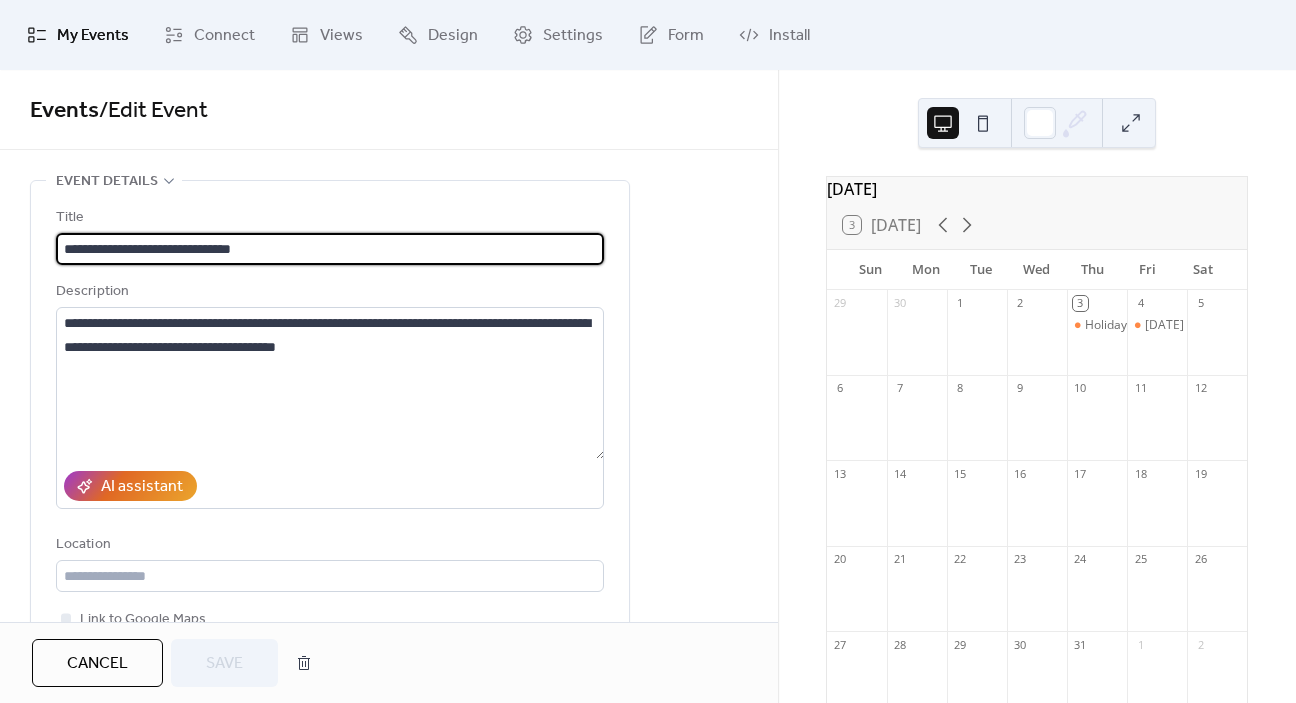 click on "**********" at bounding box center (330, 249) 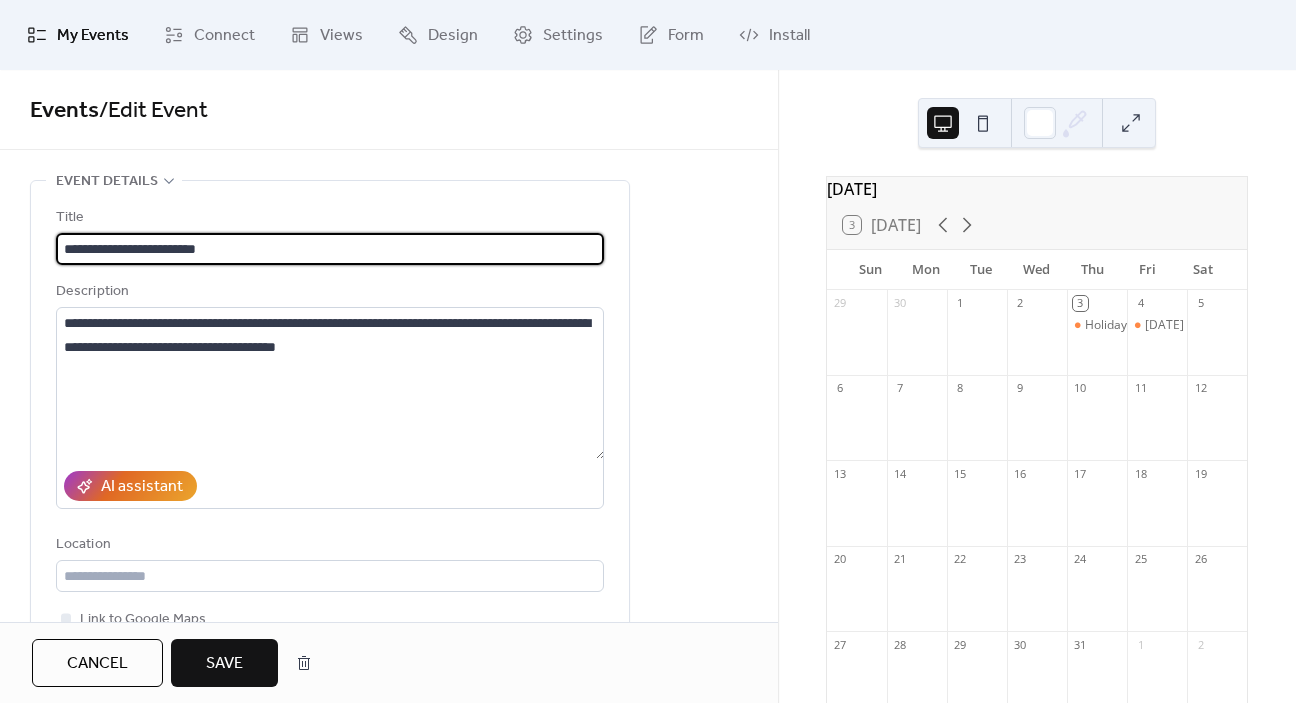 click on "**********" at bounding box center [330, 249] 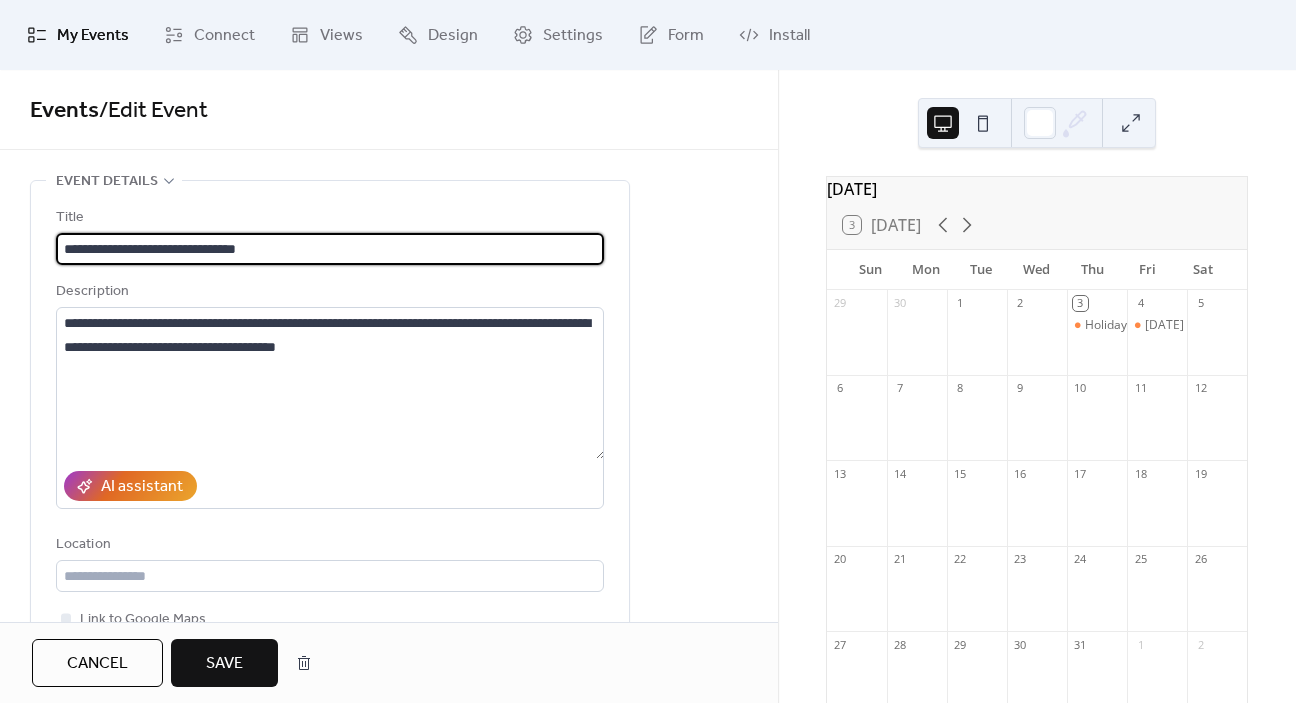 type on "**********" 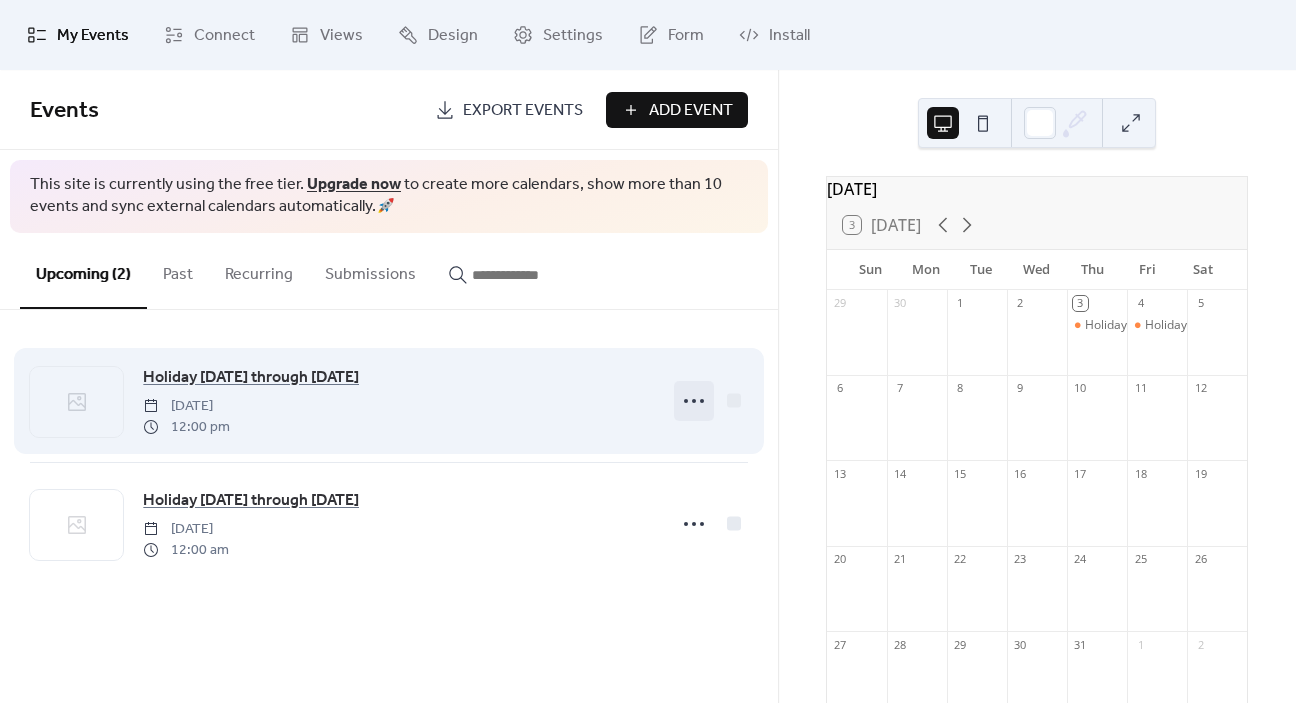click 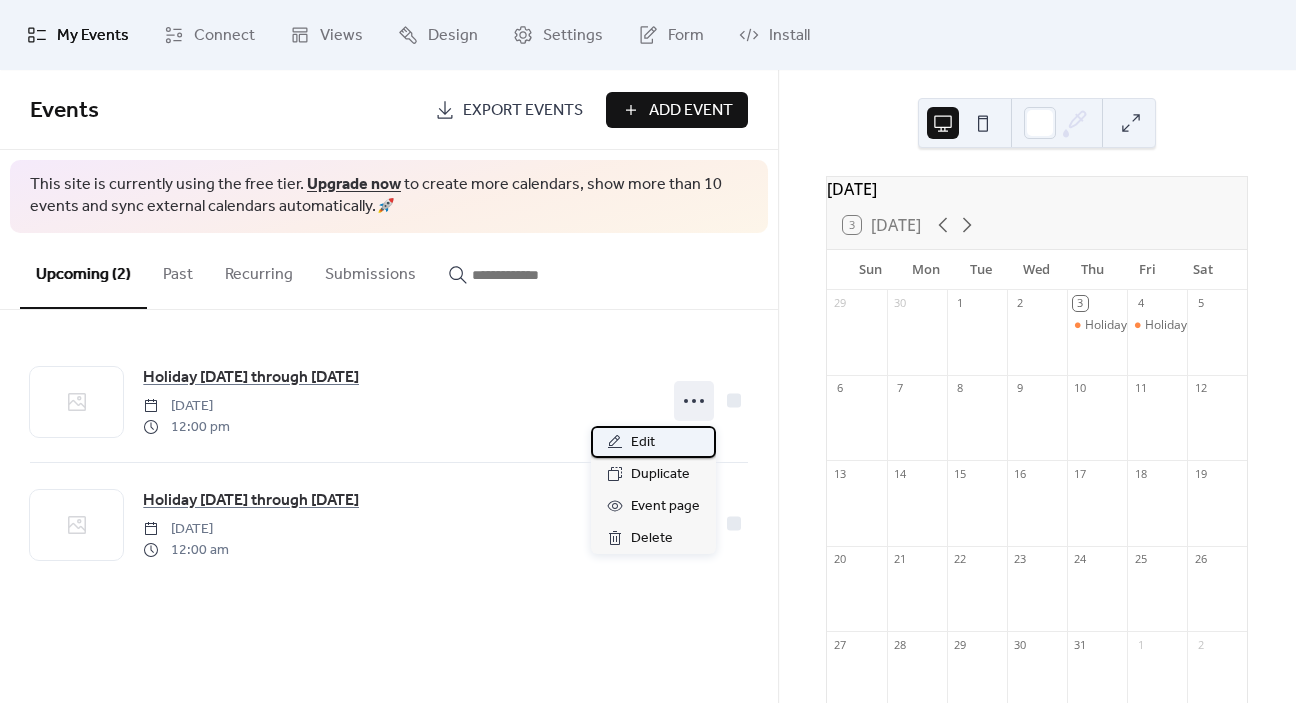 click on "Edit" at bounding box center (653, 442) 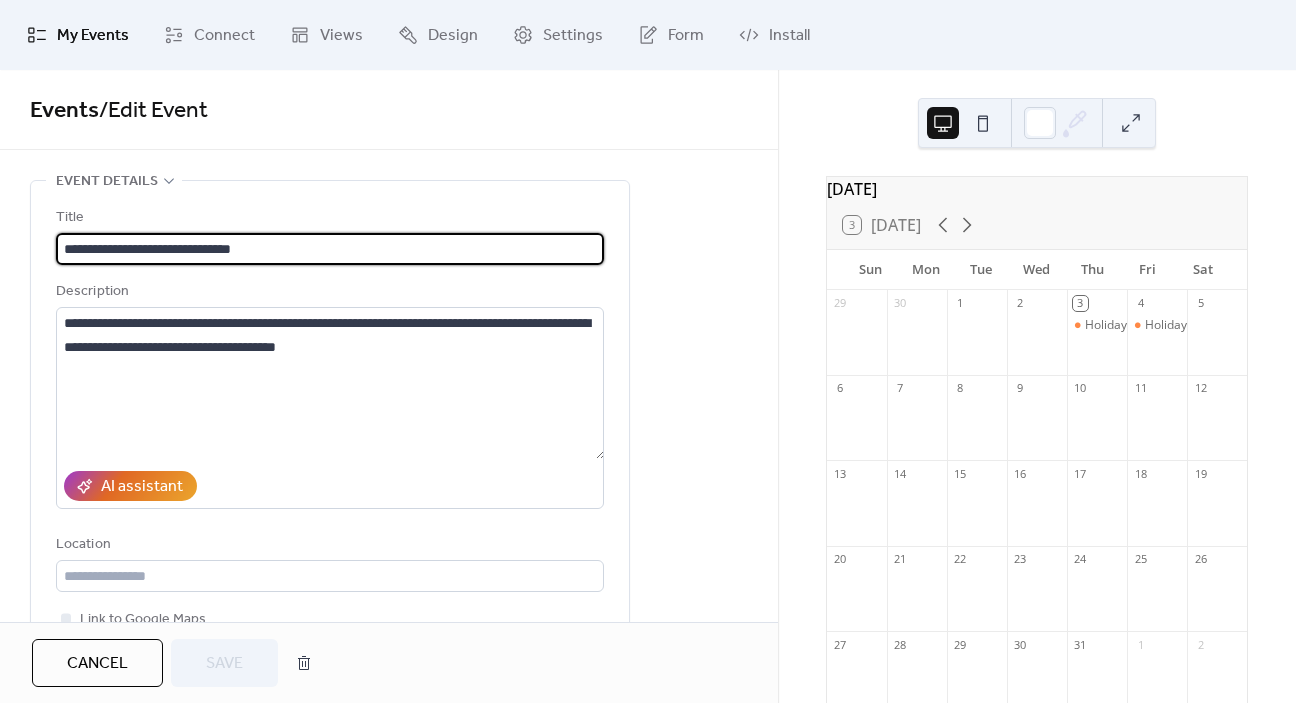 drag, startPoint x: 113, startPoint y: 248, endPoint x: 301, endPoint y: 248, distance: 188 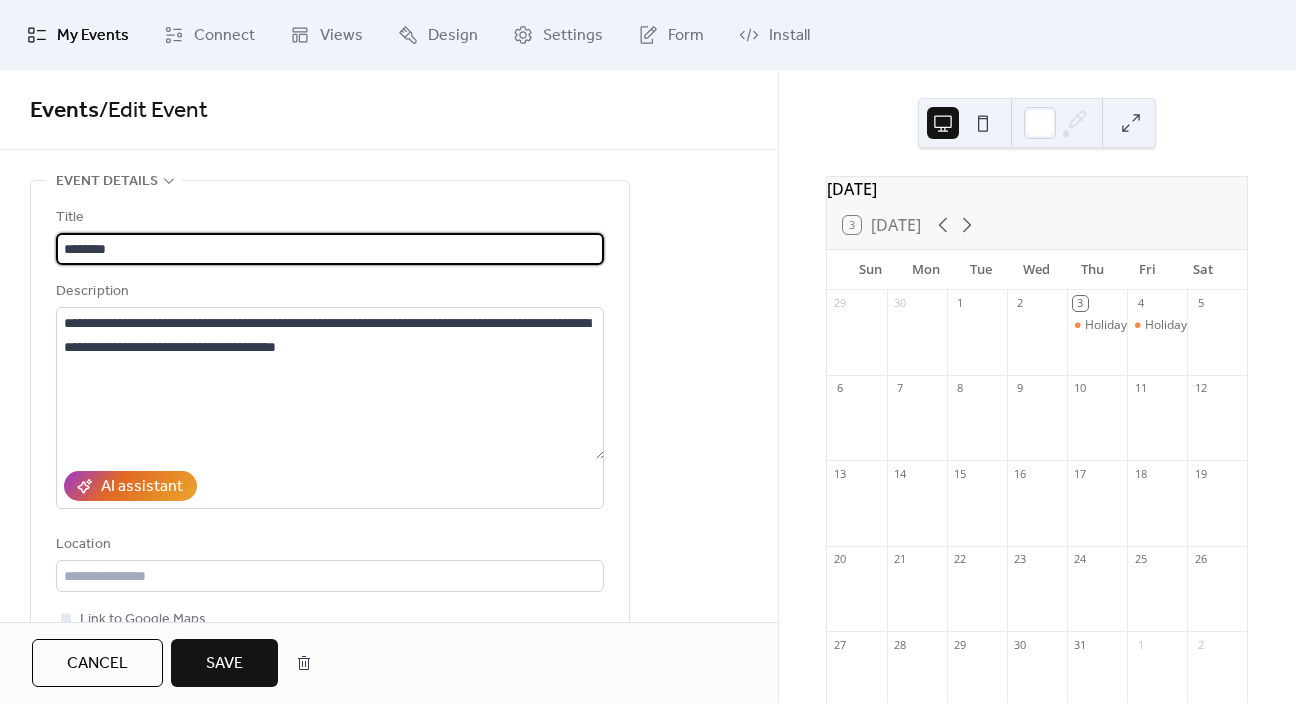 click on "*******" at bounding box center (330, 249) 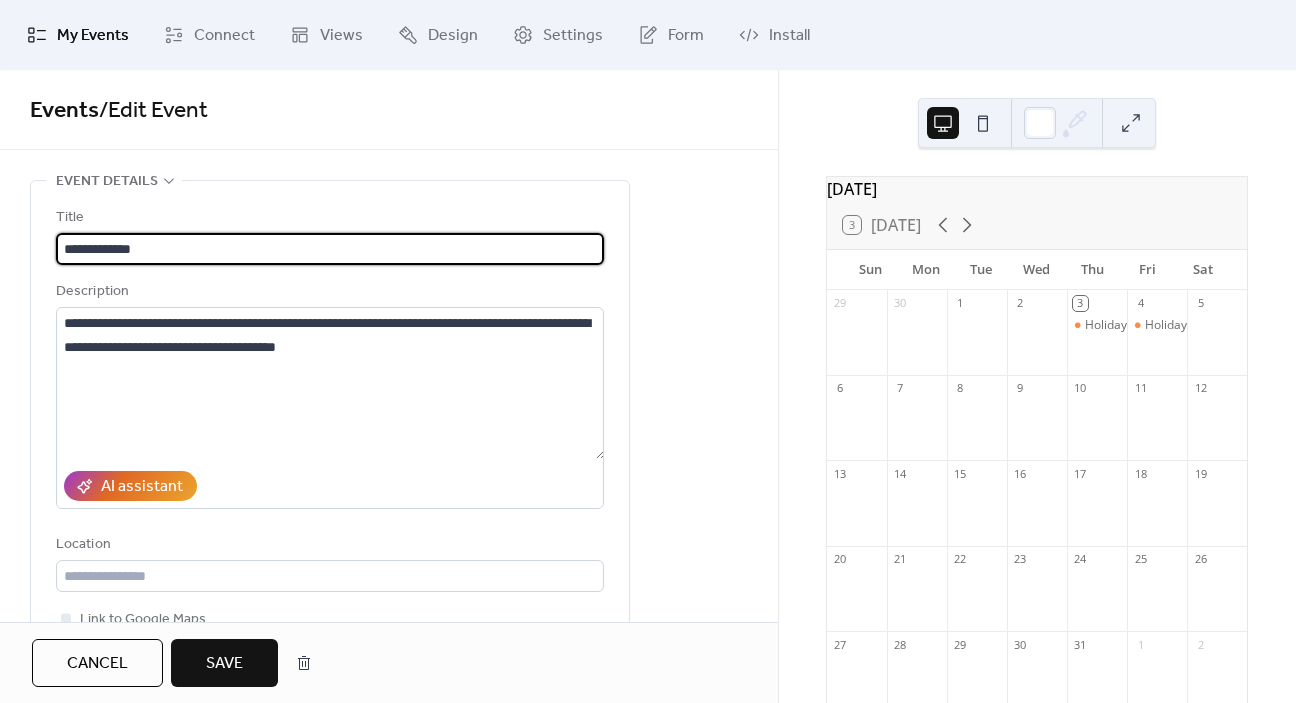 type on "**********" 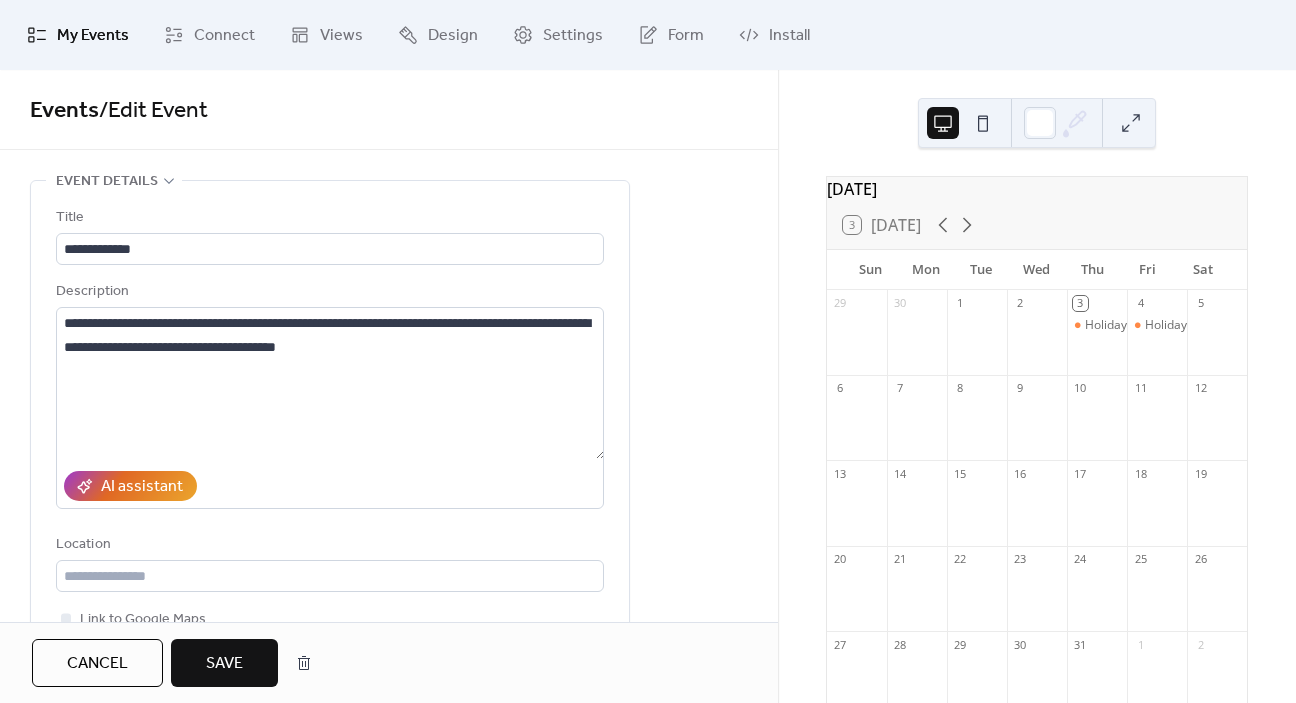 click on "Save" at bounding box center (224, 663) 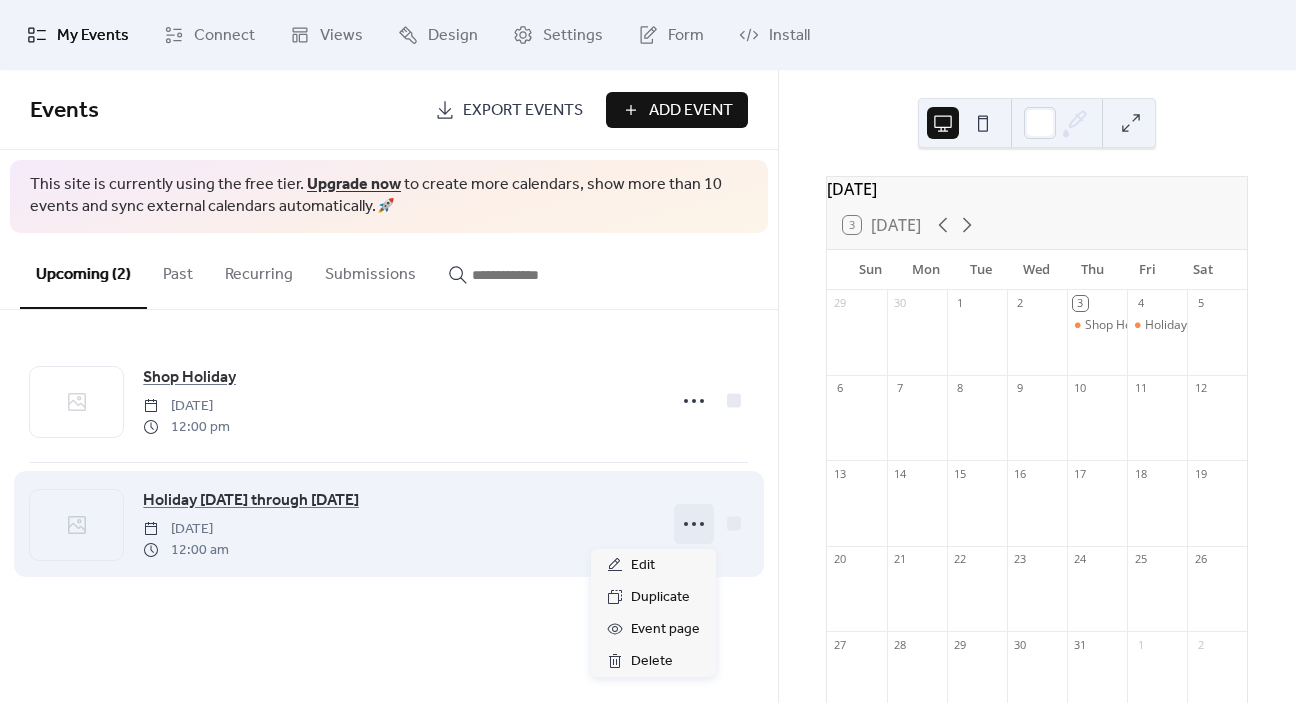 click 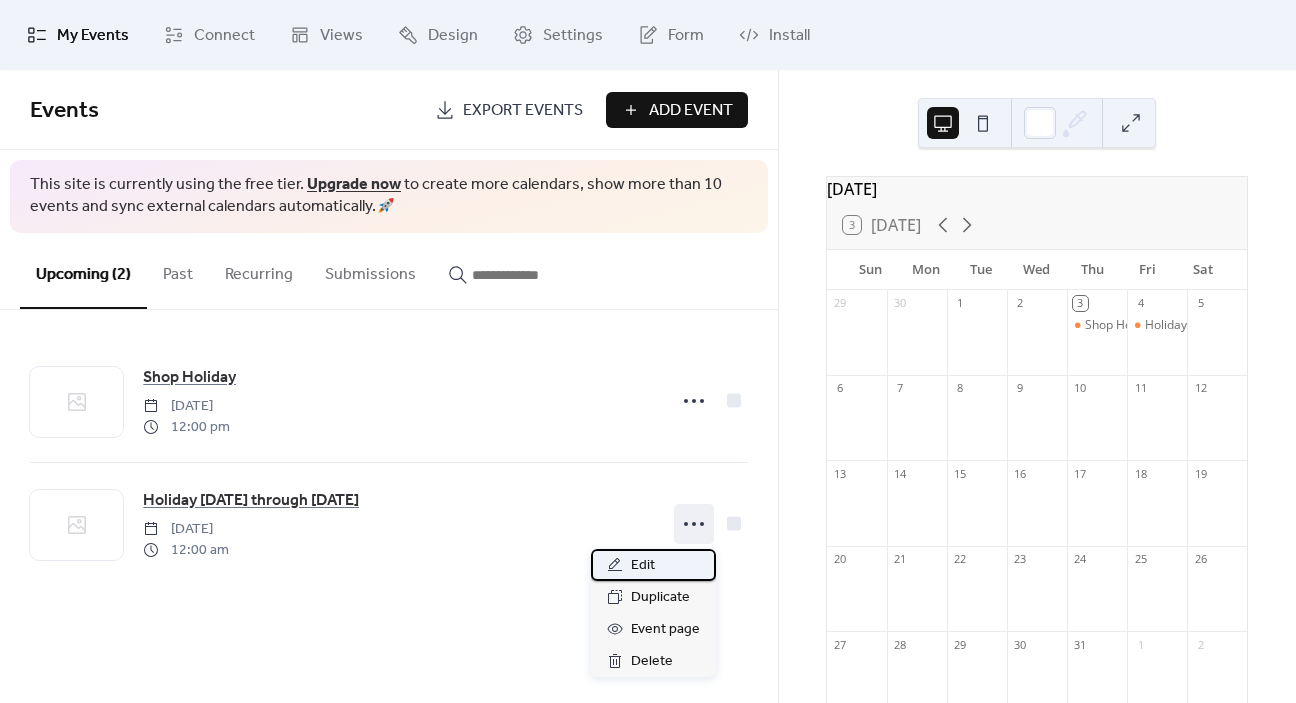 click on "Edit" at bounding box center [653, 565] 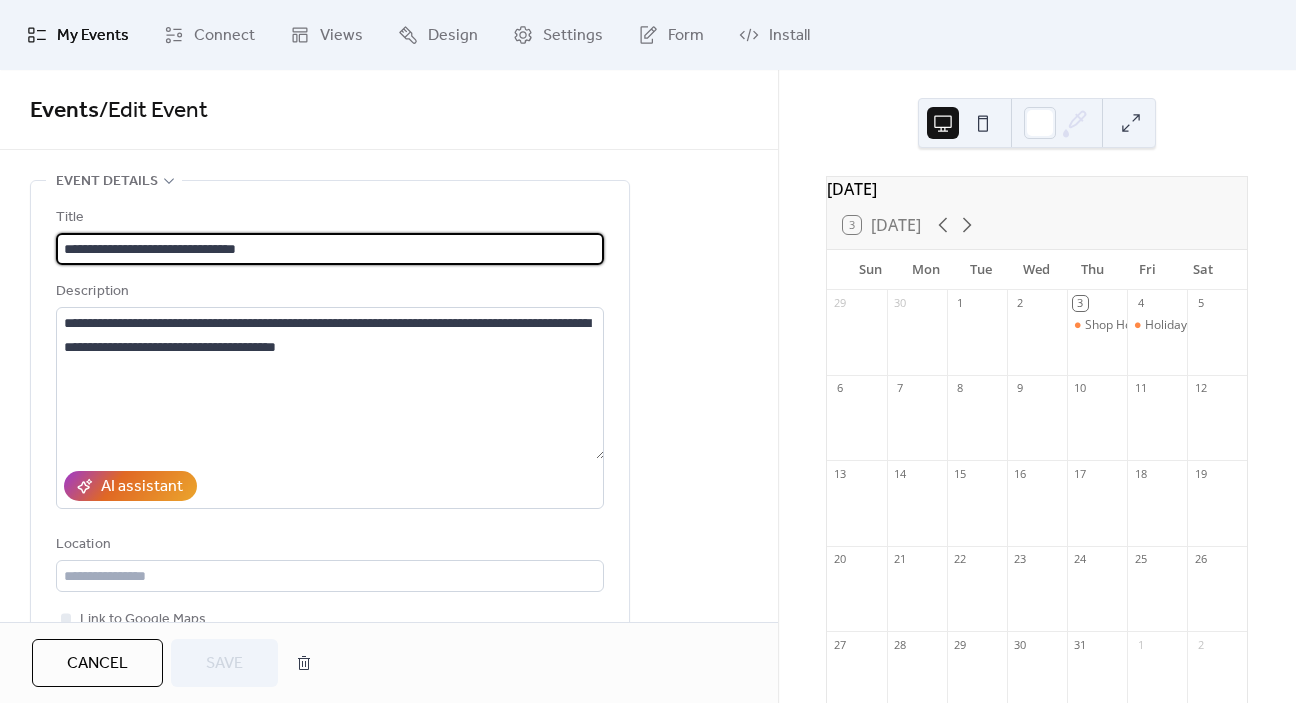 click on "**********" at bounding box center [330, 249] 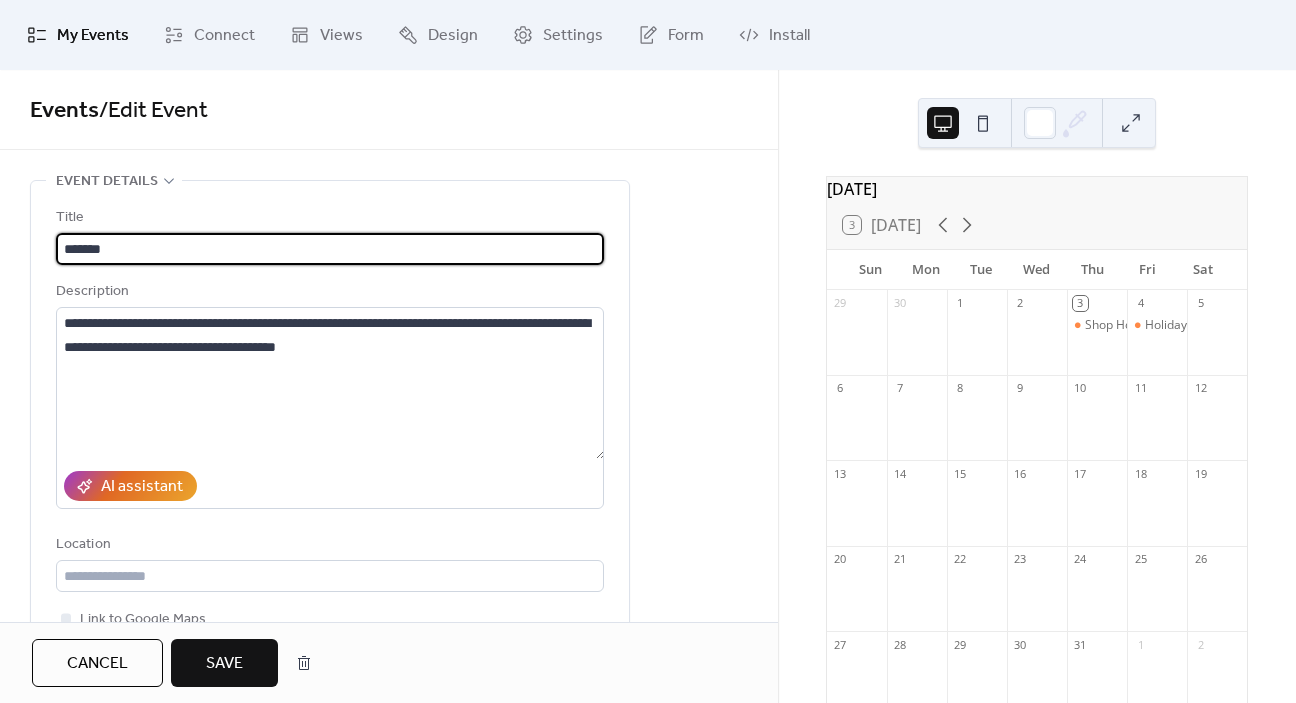 click on "*******" at bounding box center [330, 249] 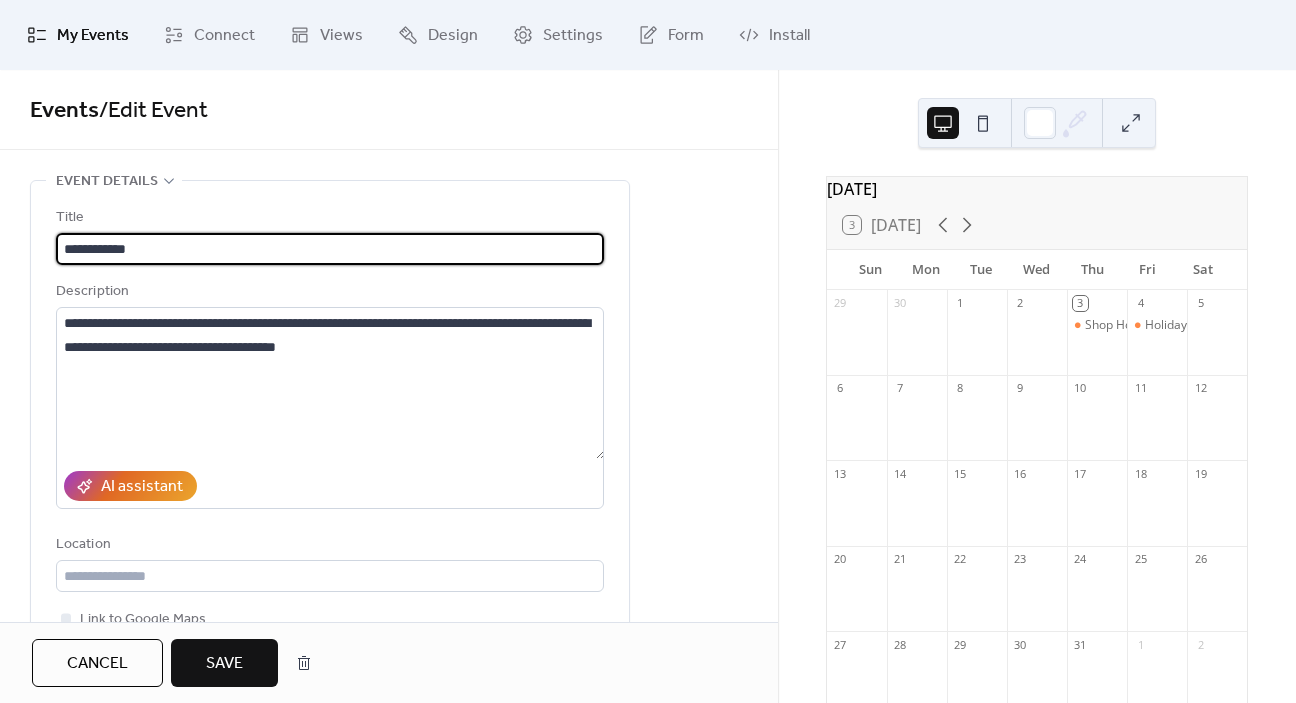 type on "**********" 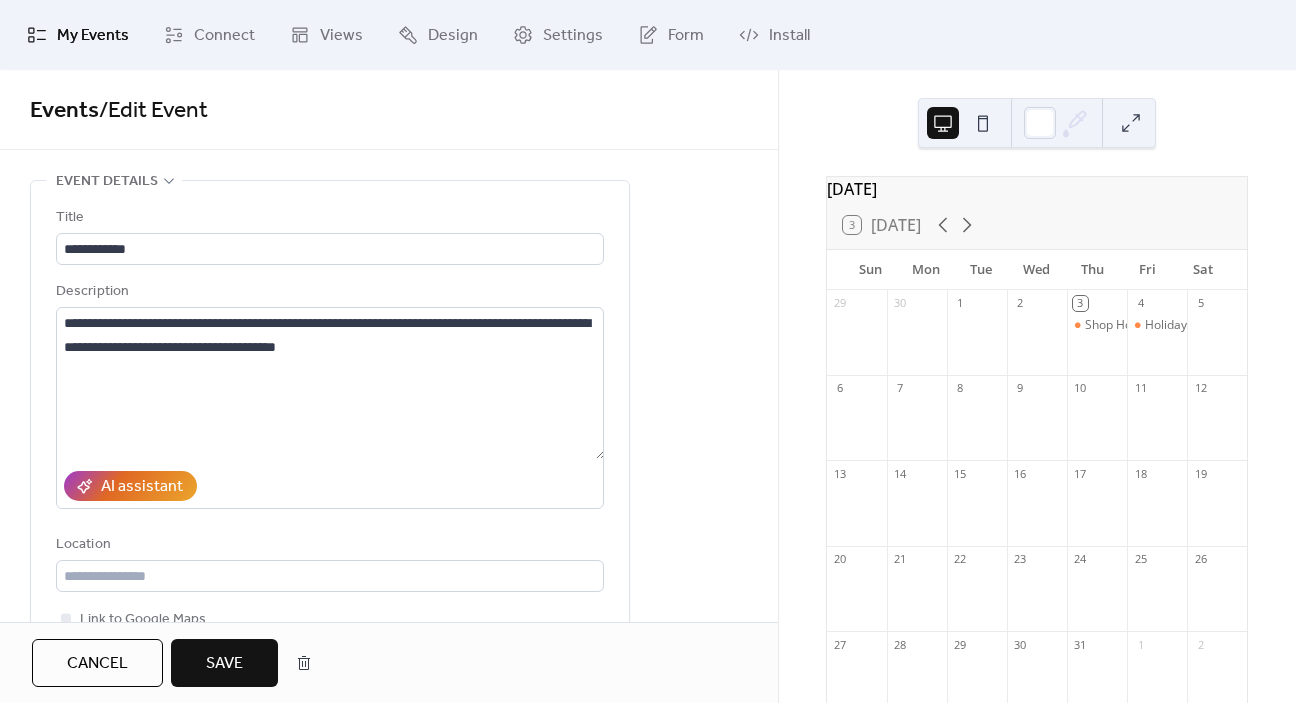 click on "Save" at bounding box center (224, 664) 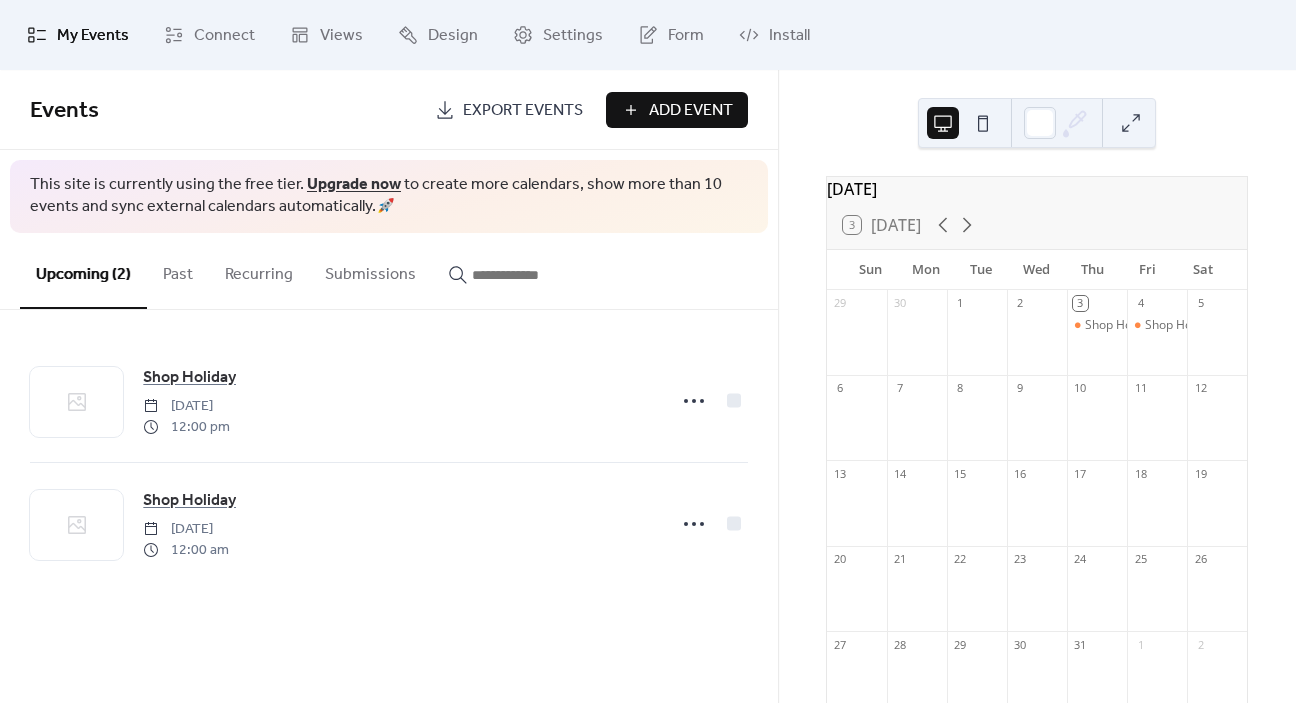 click at bounding box center [983, 123] 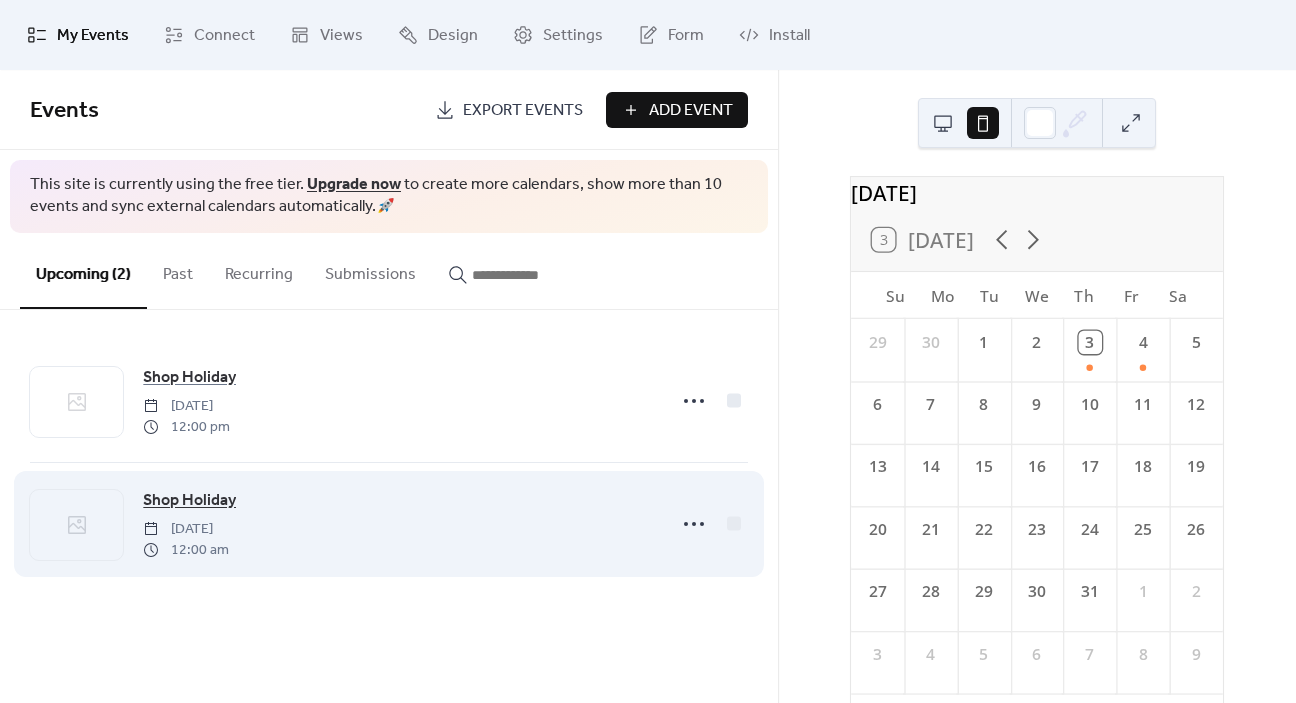 click on "Shop Holiday" at bounding box center (189, 501) 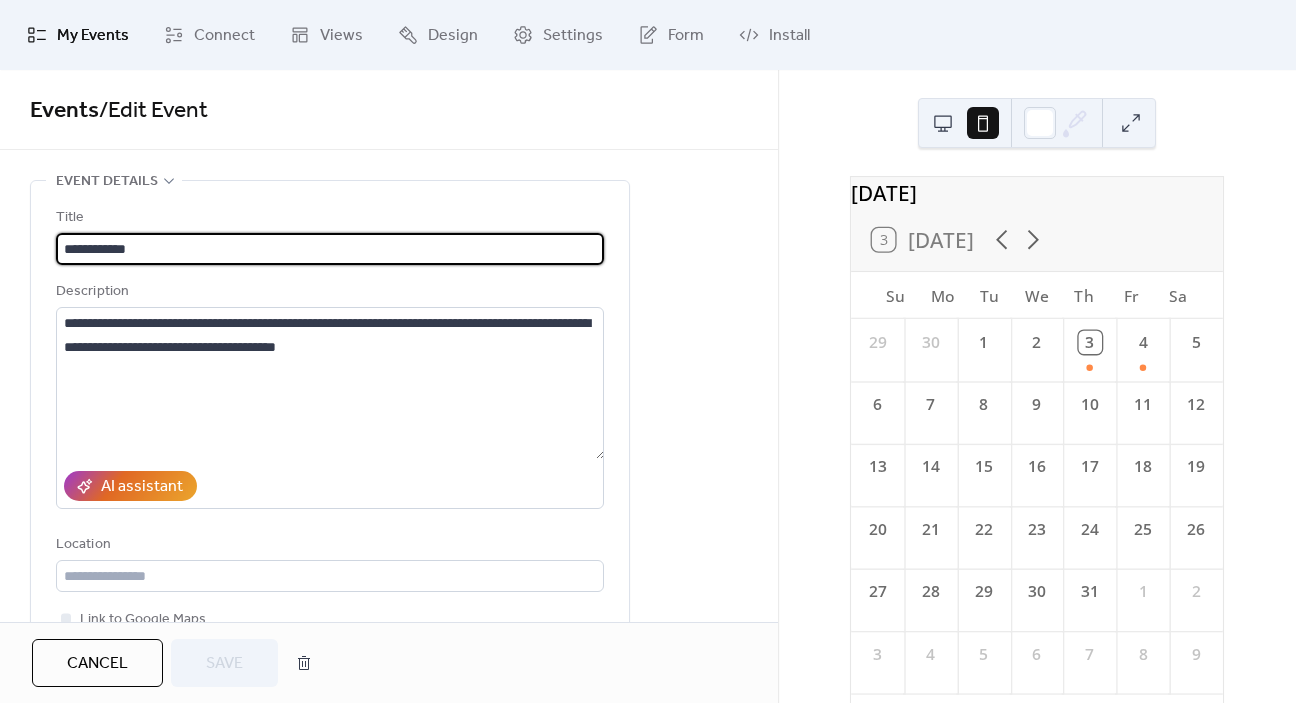 scroll, scrollTop: 26, scrollLeft: 0, axis: vertical 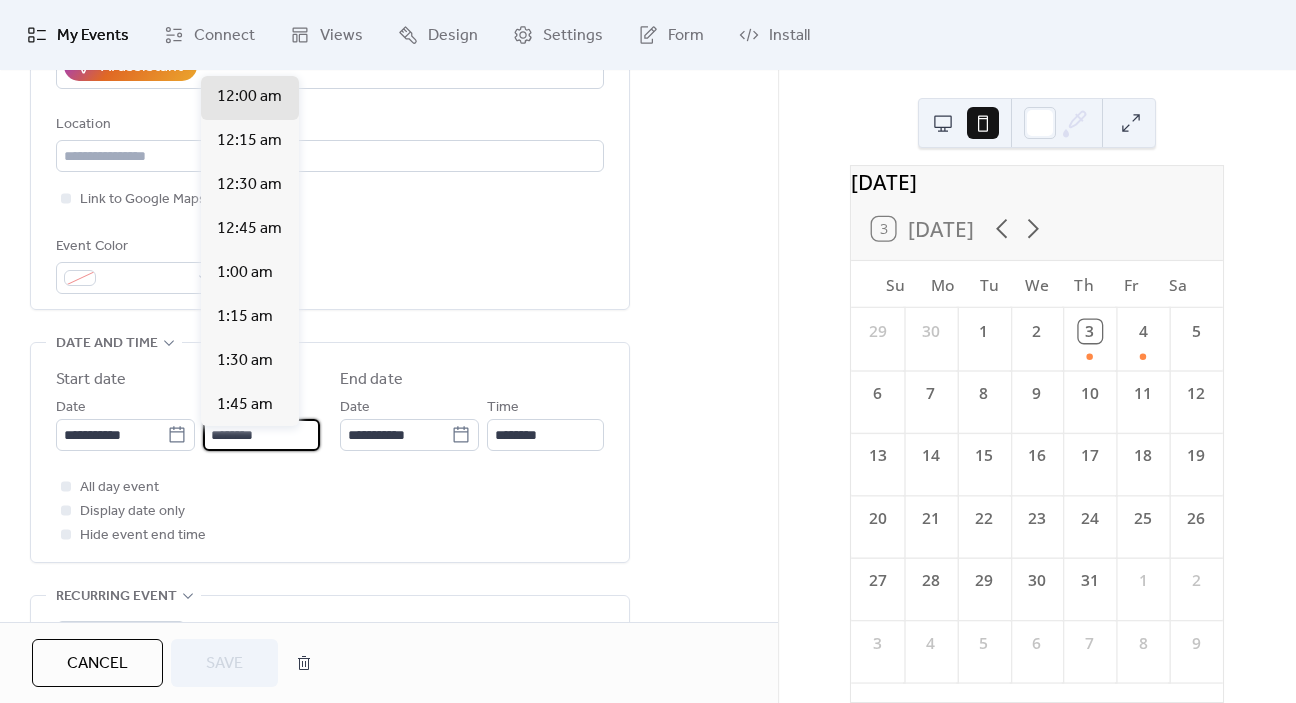click on "********" at bounding box center [261, 435] 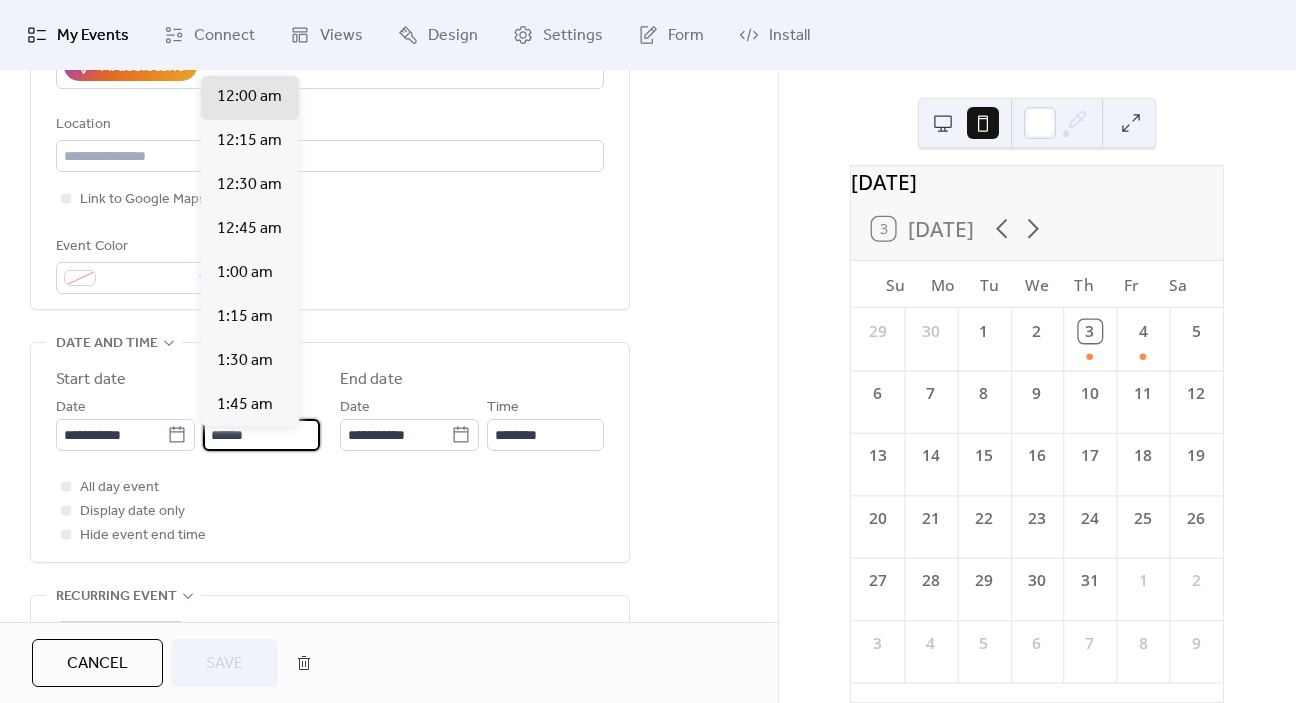 click on "*****" at bounding box center (261, 435) 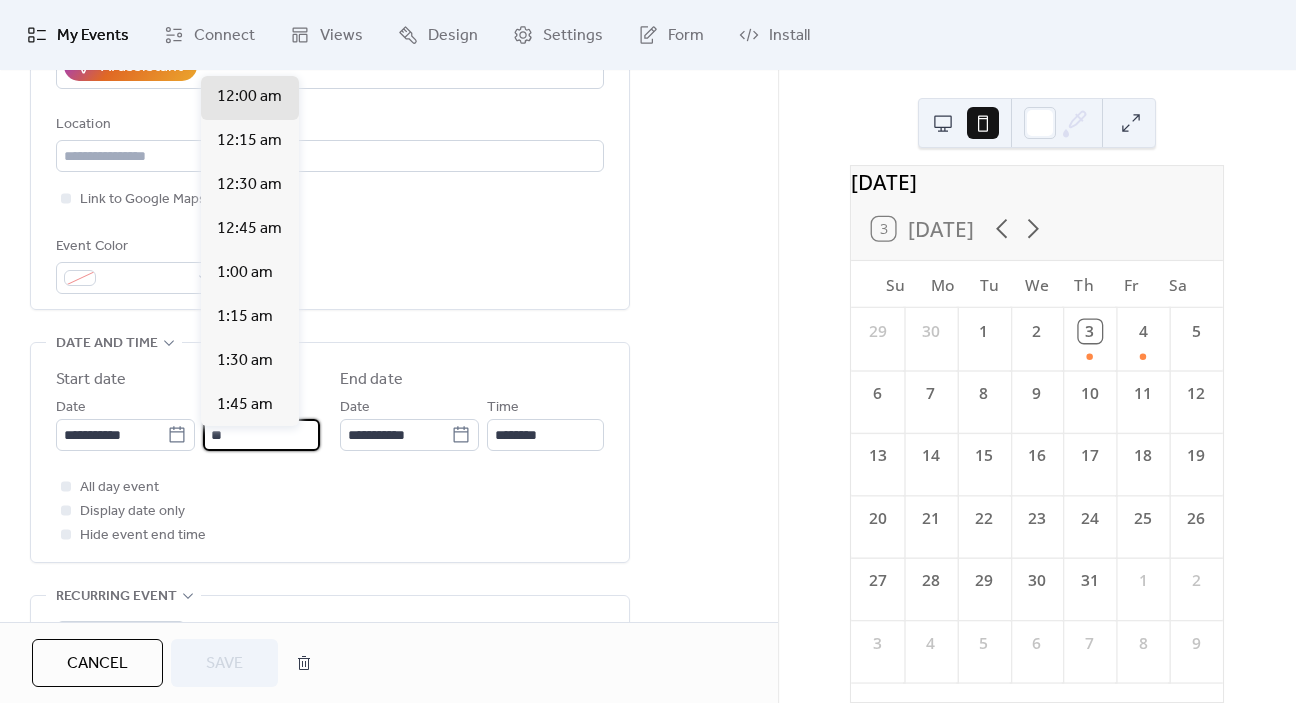 type on "*" 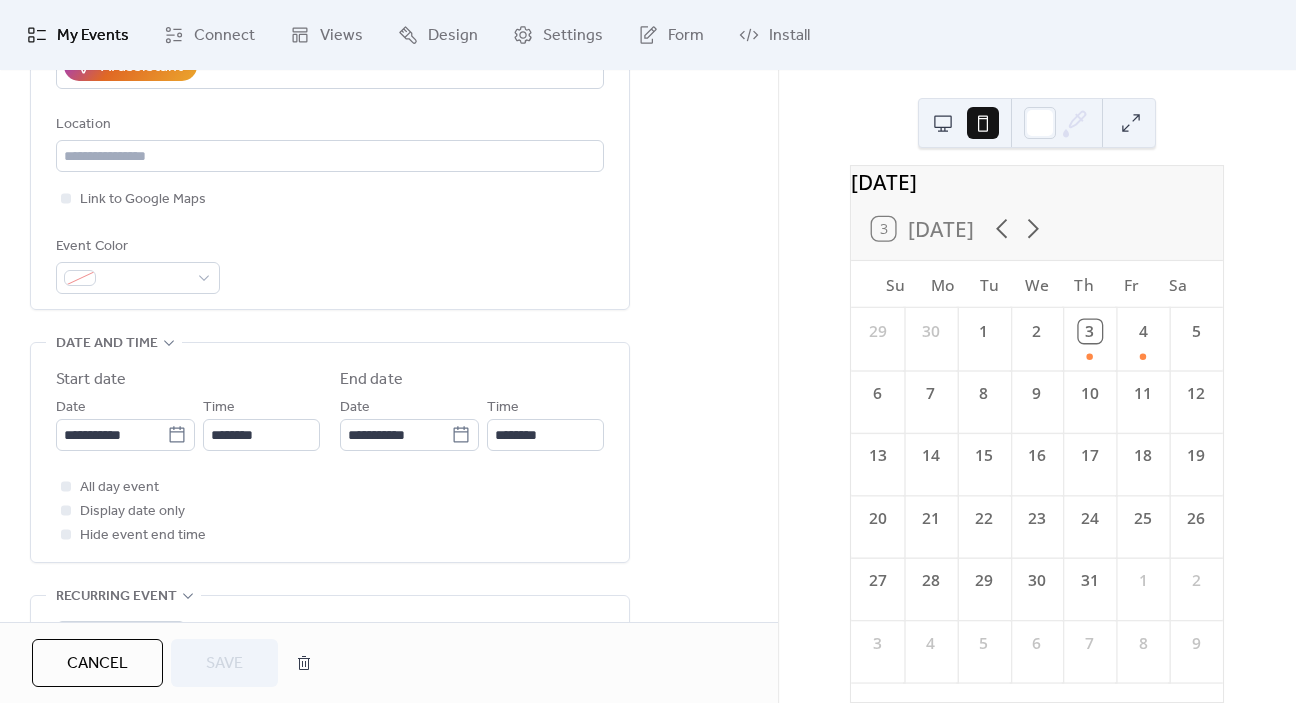 click on "All day event Display date only Hide event end time" at bounding box center (330, 511) 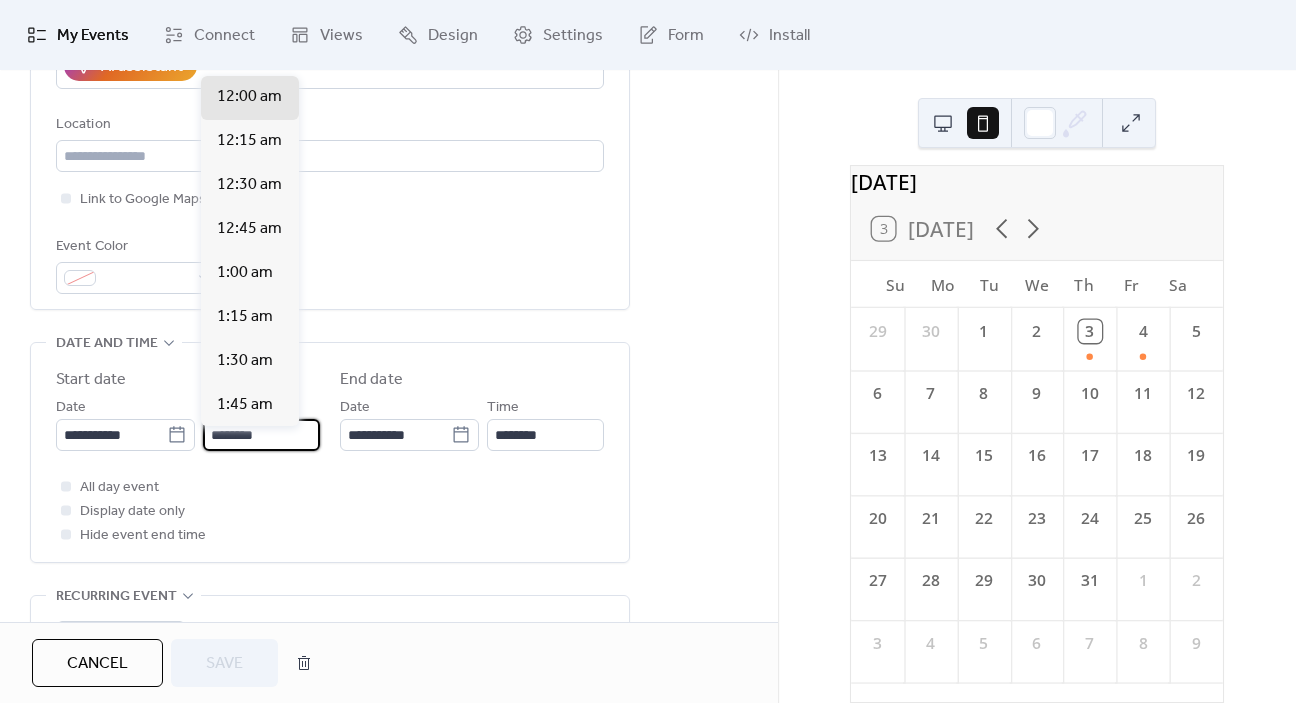 click on "********" at bounding box center [261, 435] 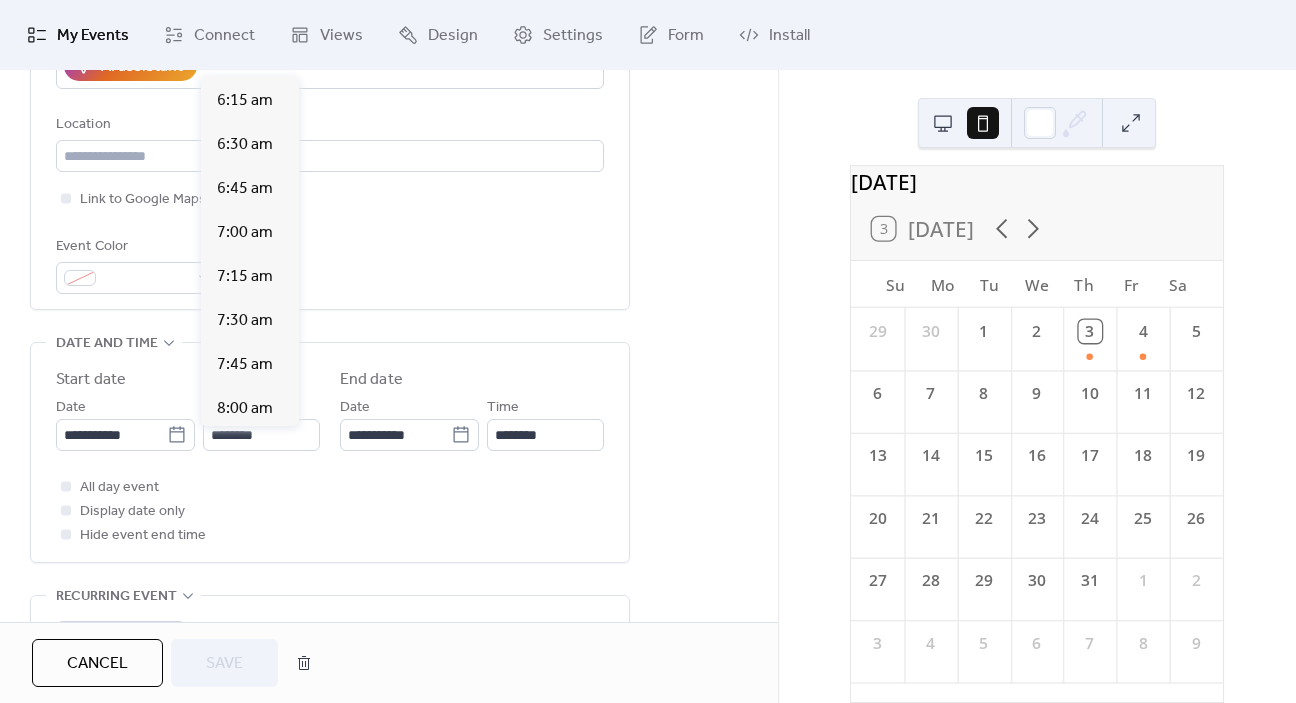 scroll, scrollTop: 1088, scrollLeft: 0, axis: vertical 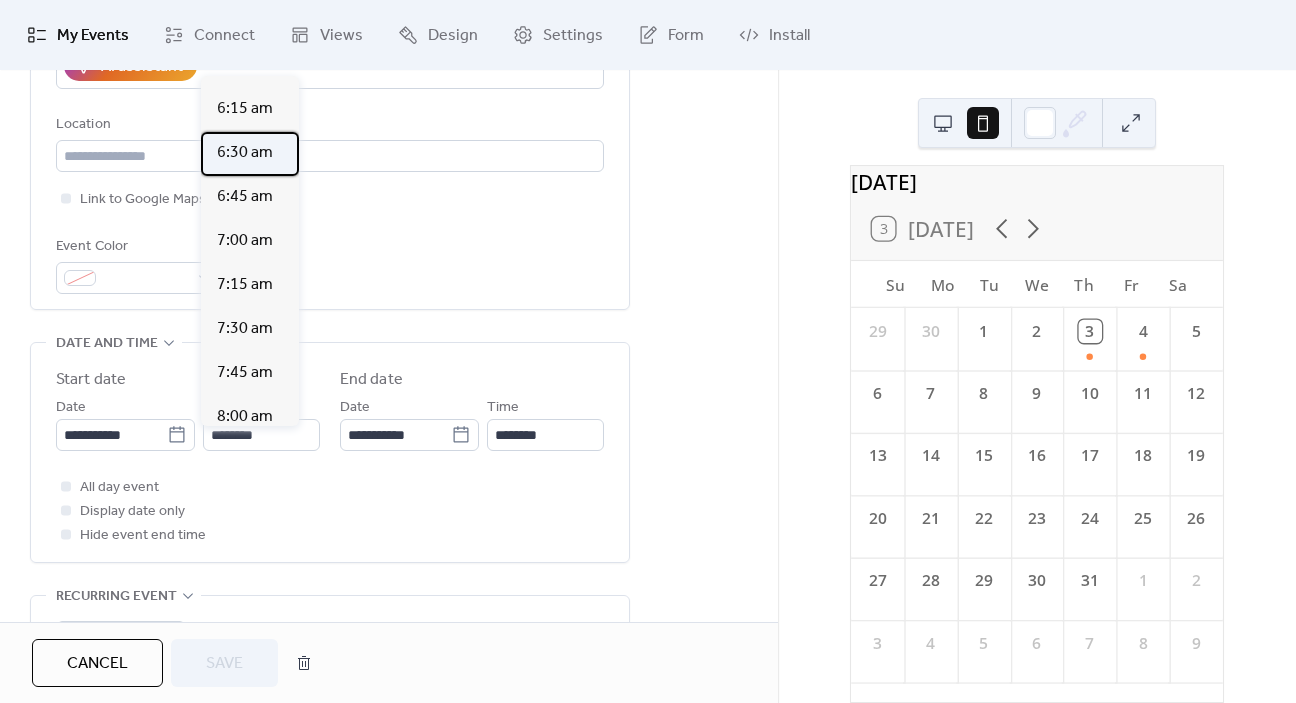 click on "6:30 am" at bounding box center (245, 153) 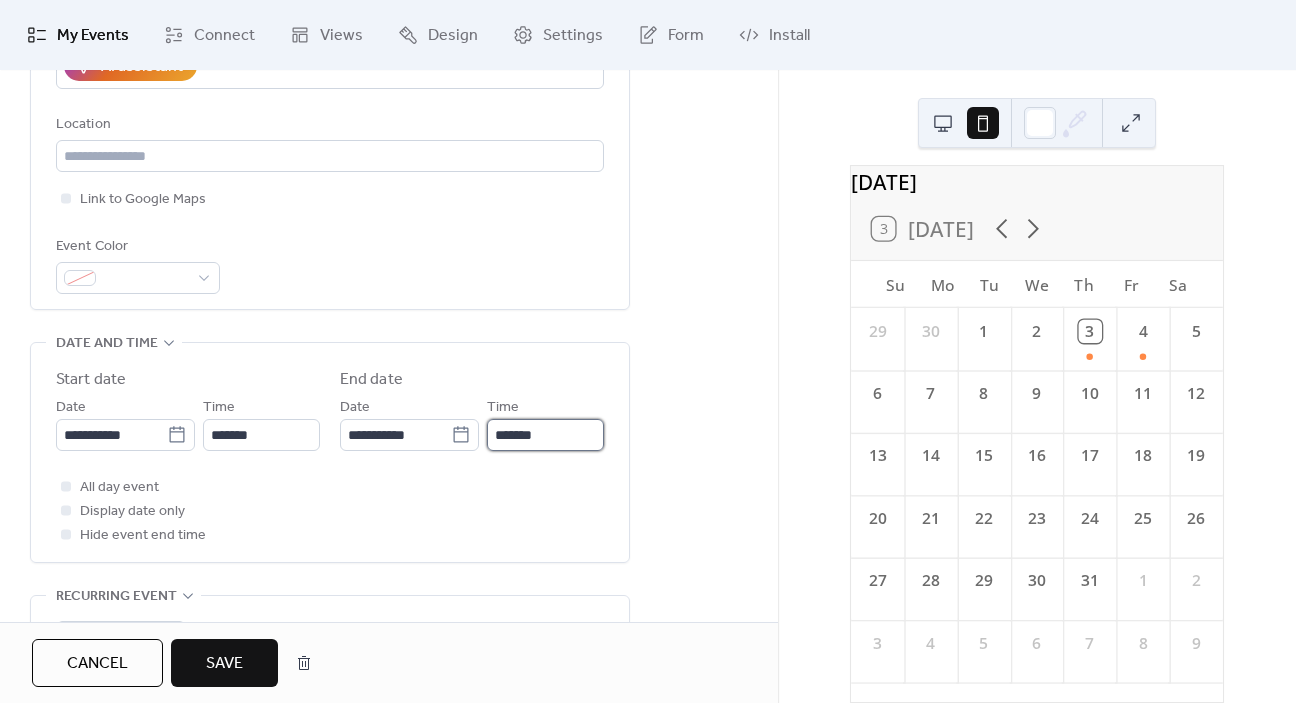 click on "*******" at bounding box center [545, 435] 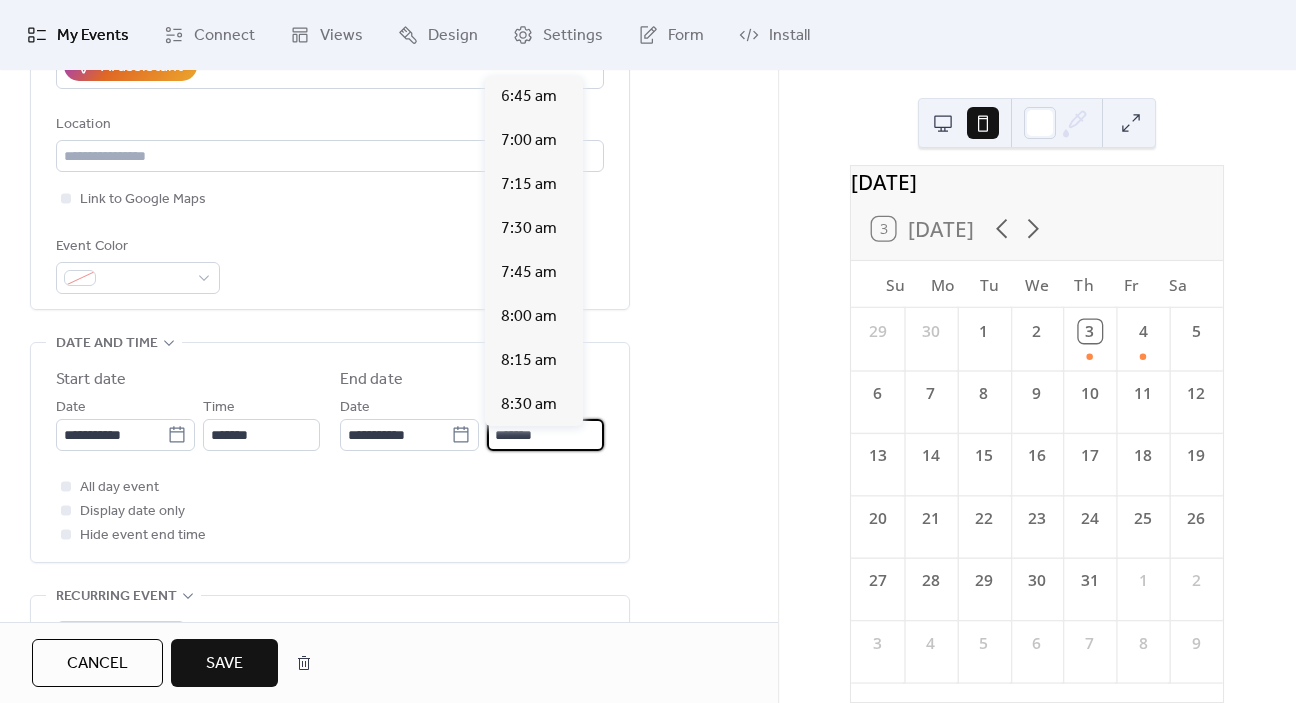 click on "*******" at bounding box center (545, 435) 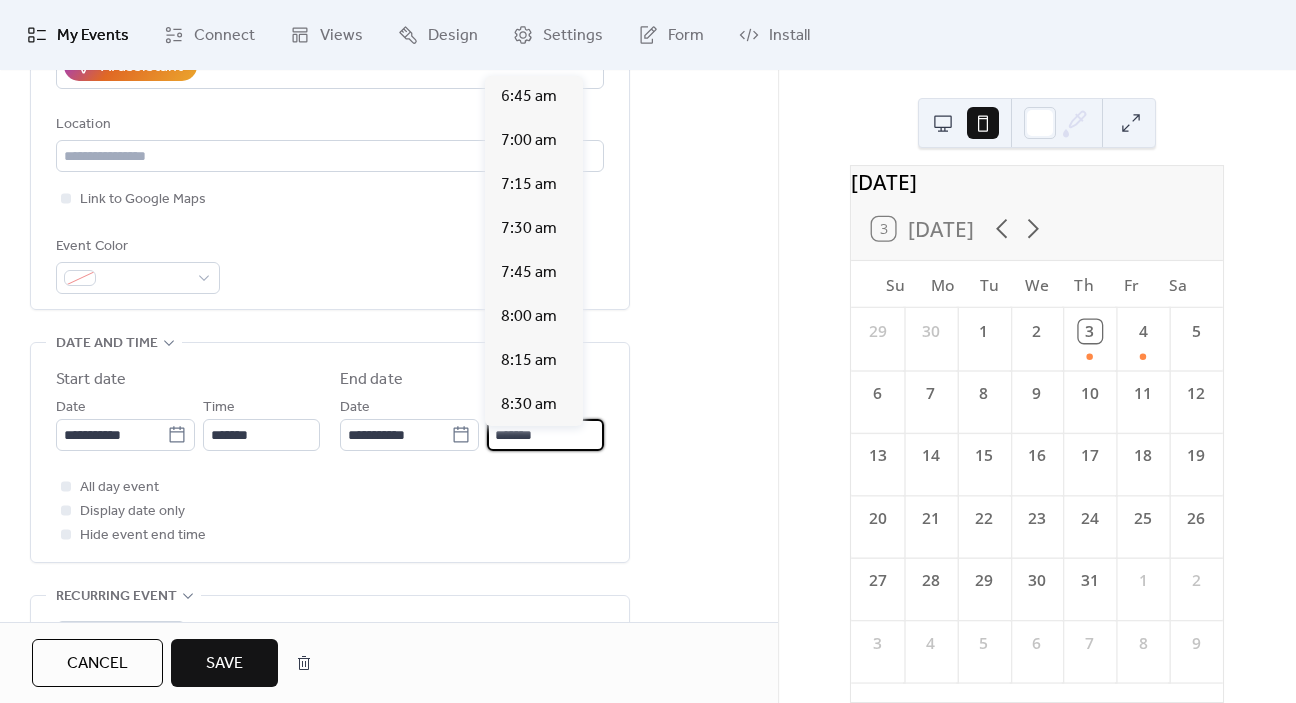scroll, scrollTop: 2033, scrollLeft: 0, axis: vertical 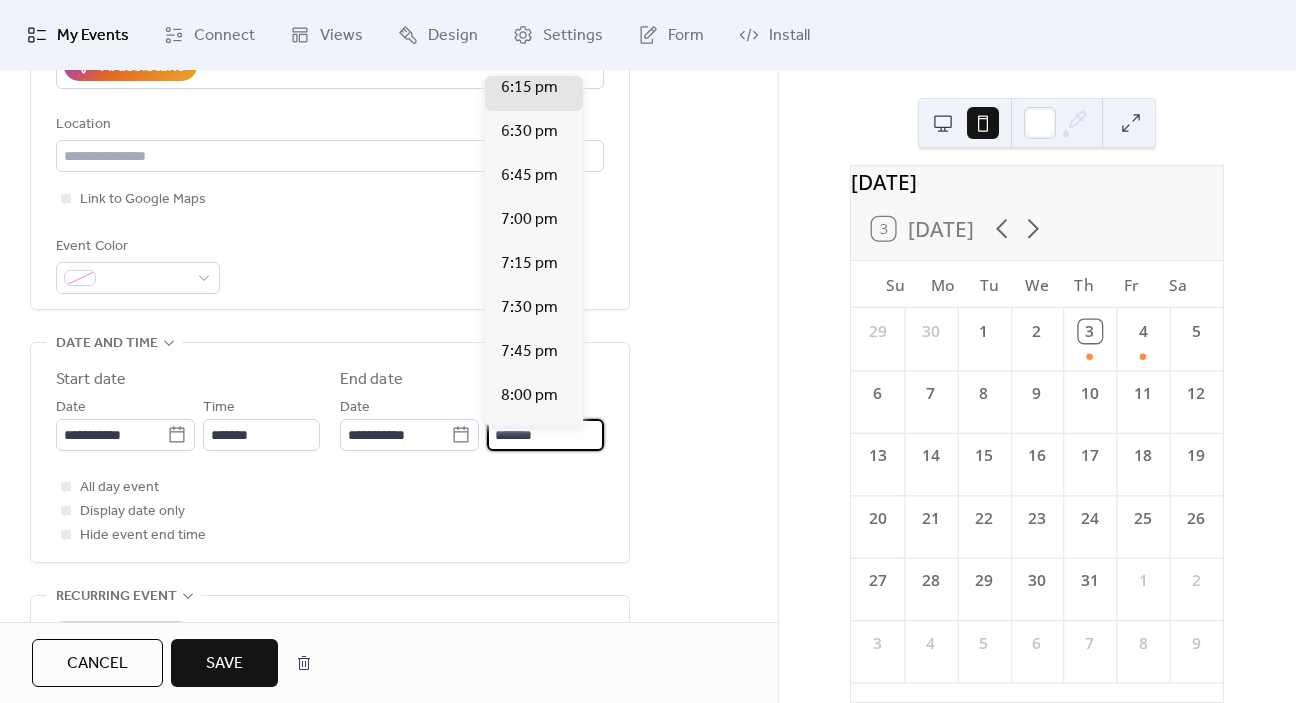 click on "*******" at bounding box center [545, 435] 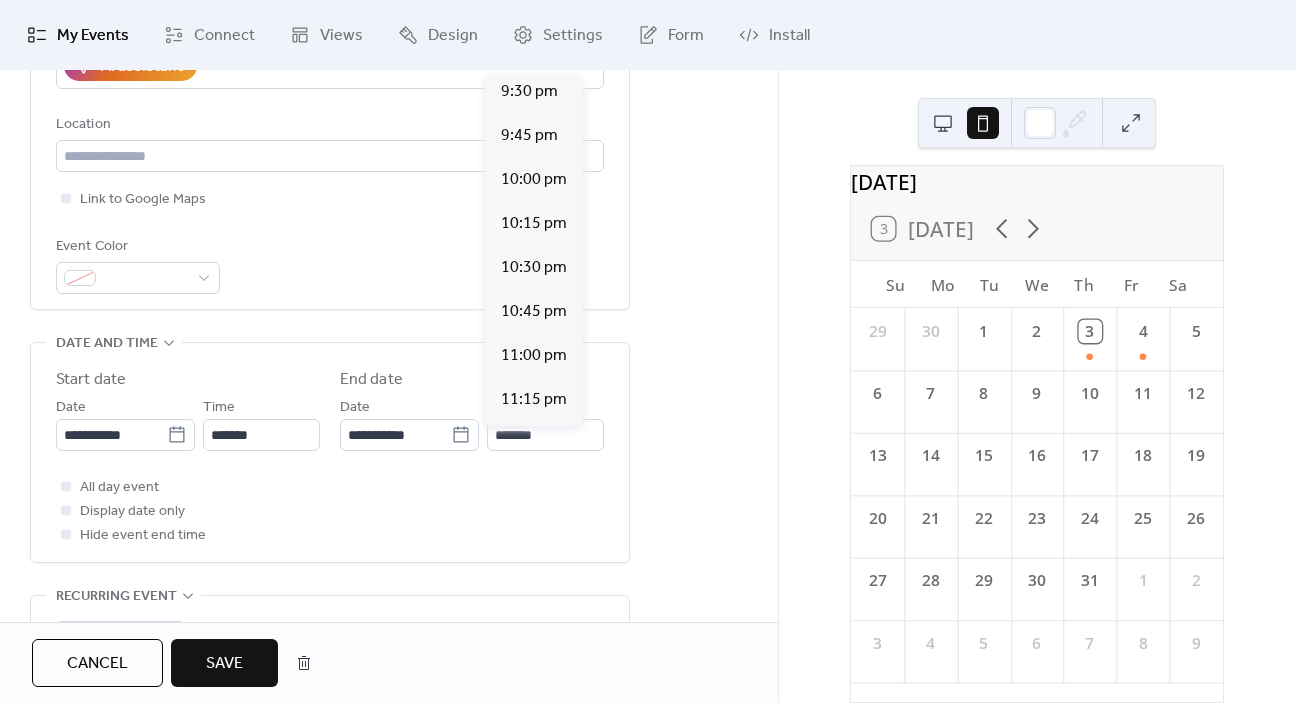scroll, scrollTop: 2623, scrollLeft: 0, axis: vertical 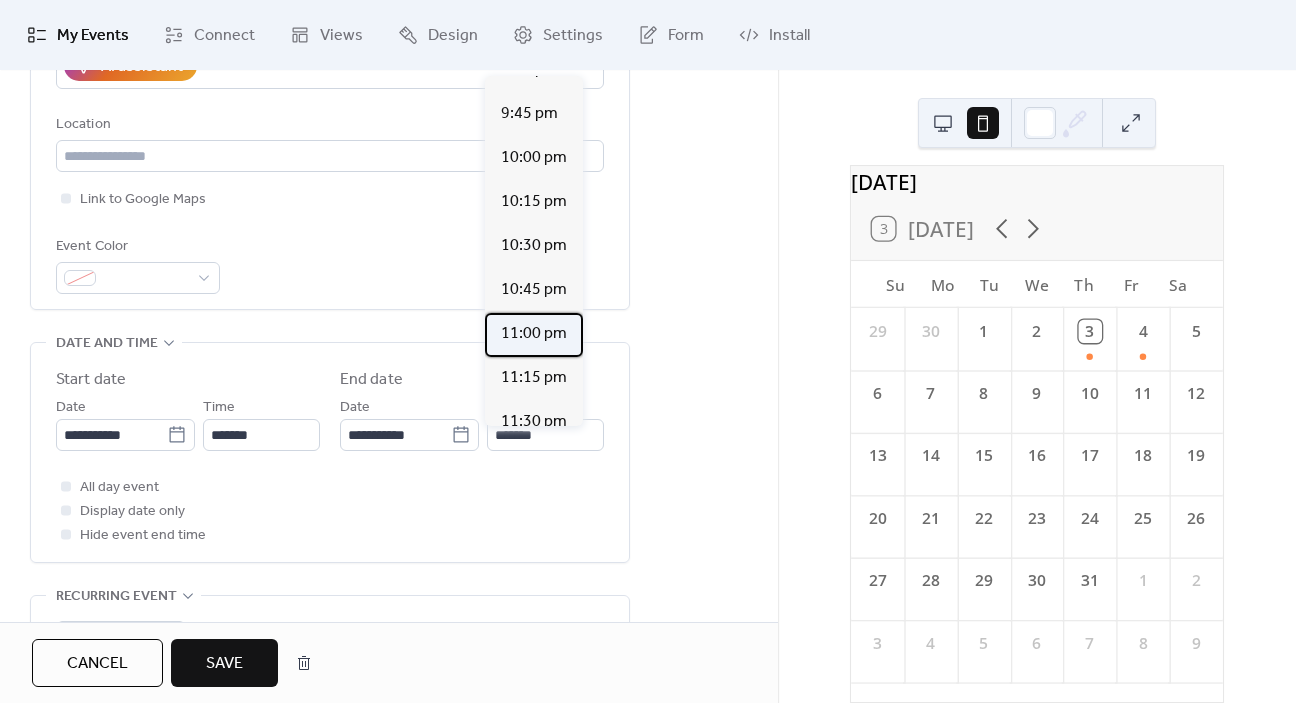 click on "11:00 pm" at bounding box center [534, 334] 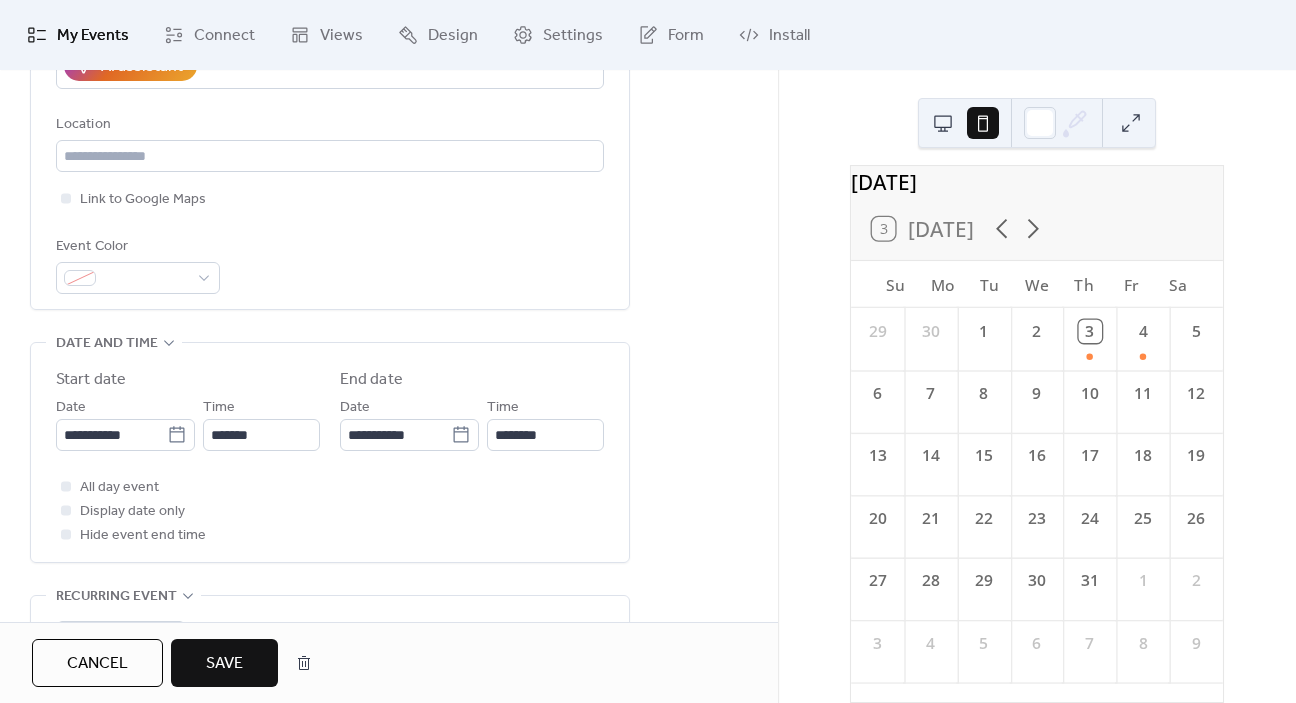 click on "**********" at bounding box center [330, 452] 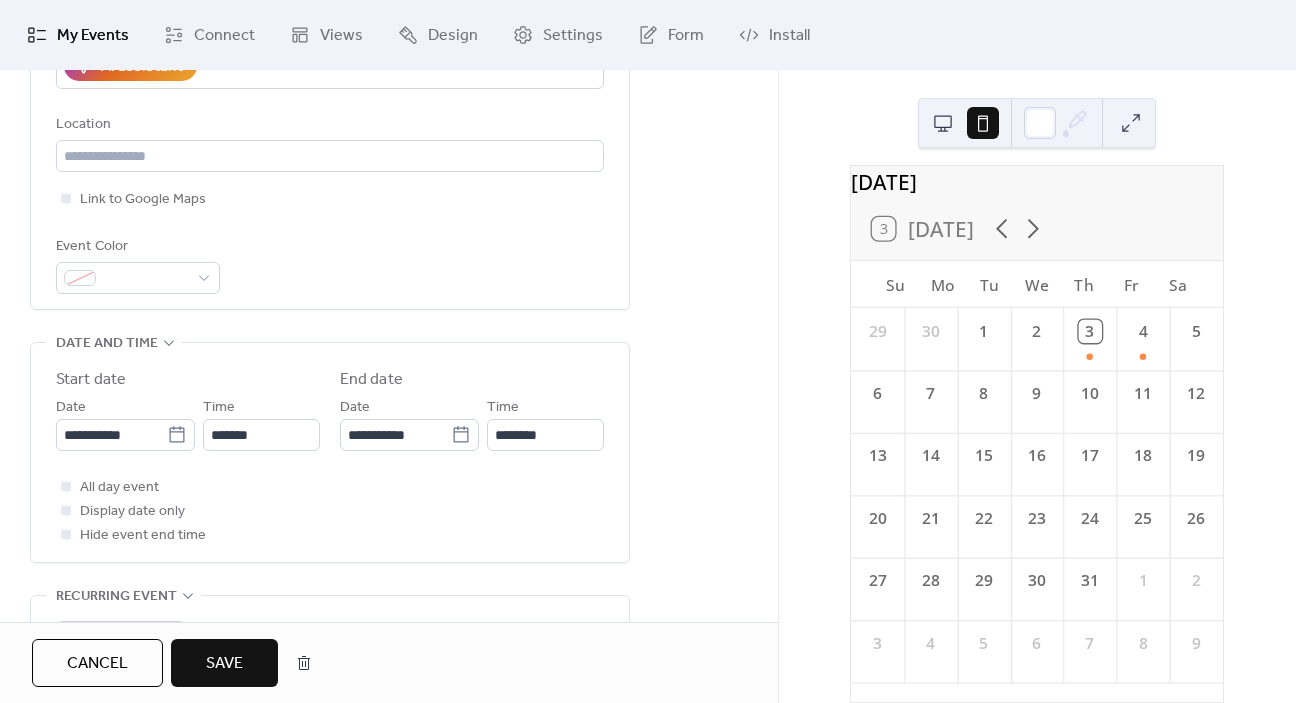 click on "Save" at bounding box center [224, 664] 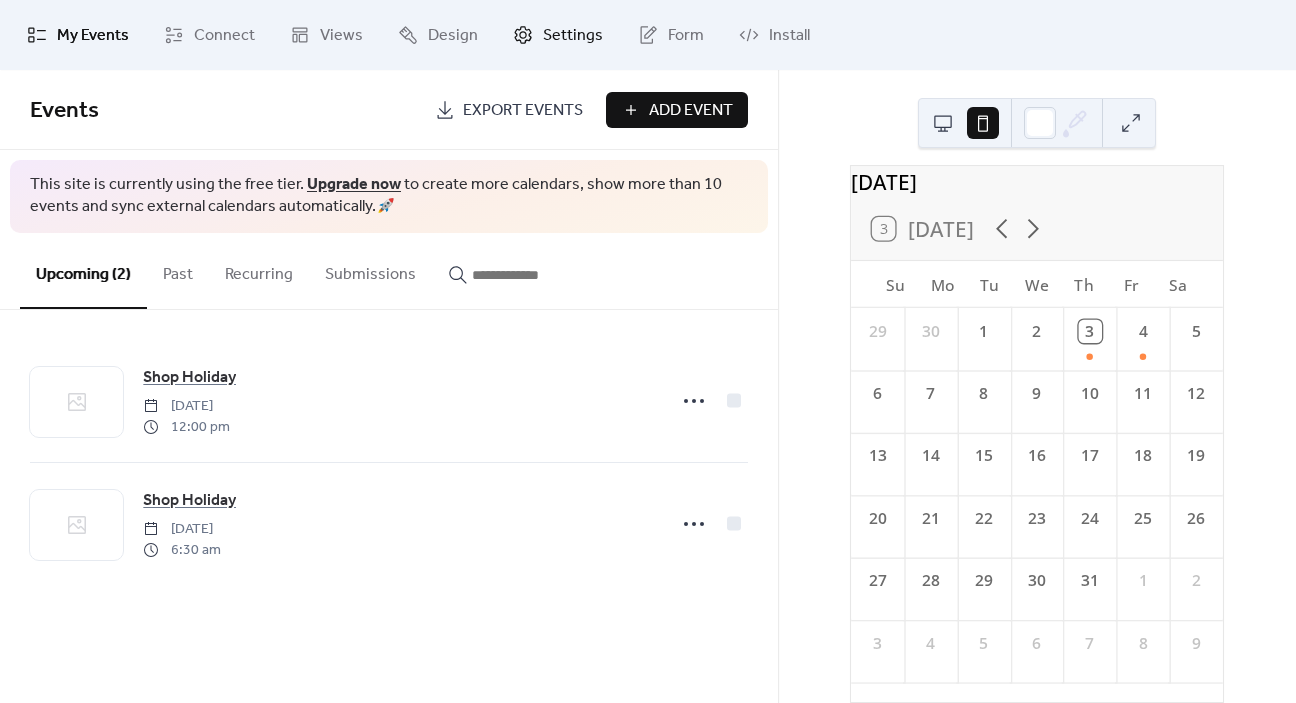 click on "Settings" at bounding box center (573, 36) 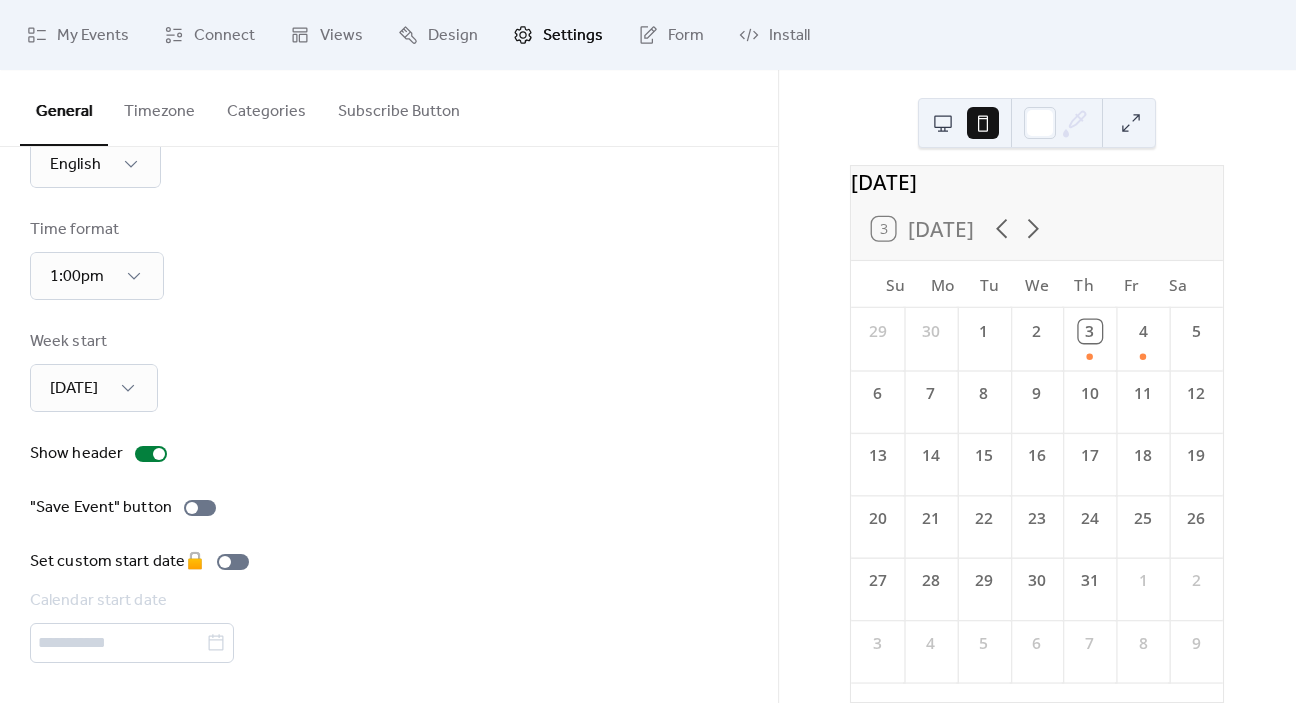 scroll, scrollTop: 82, scrollLeft: 0, axis: vertical 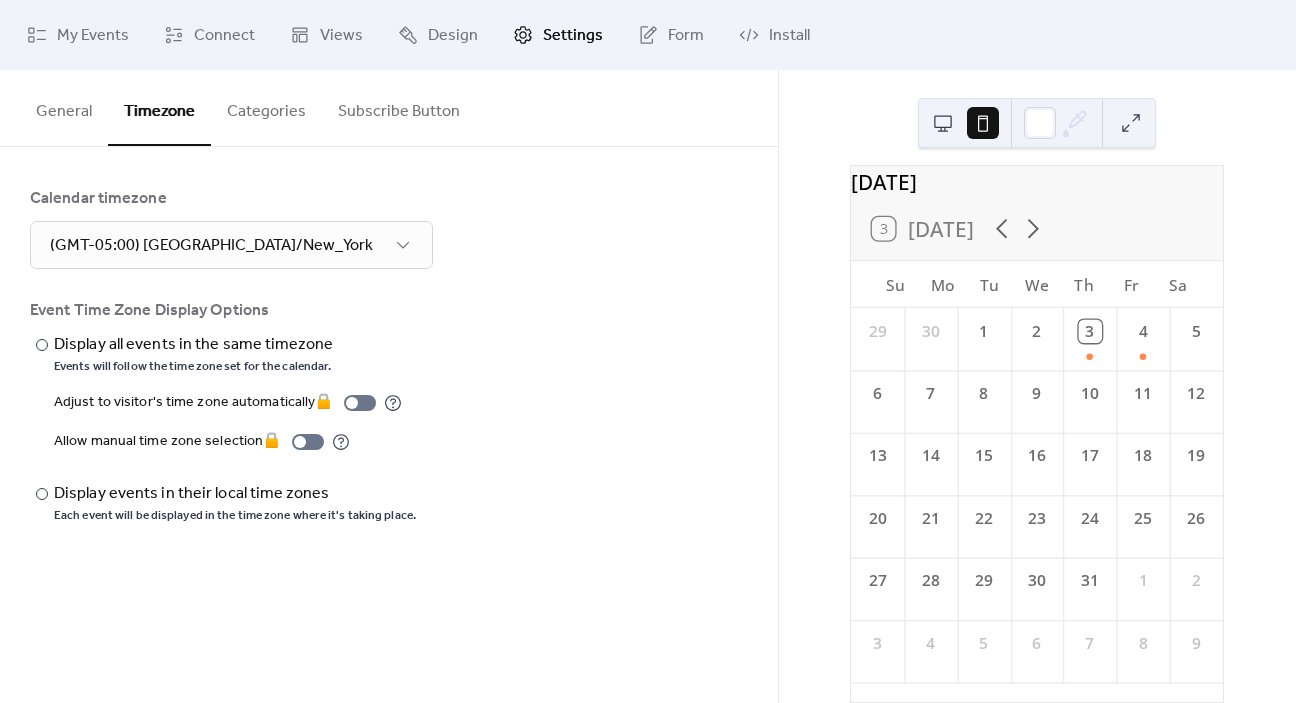 click on "Categories" at bounding box center [266, 107] 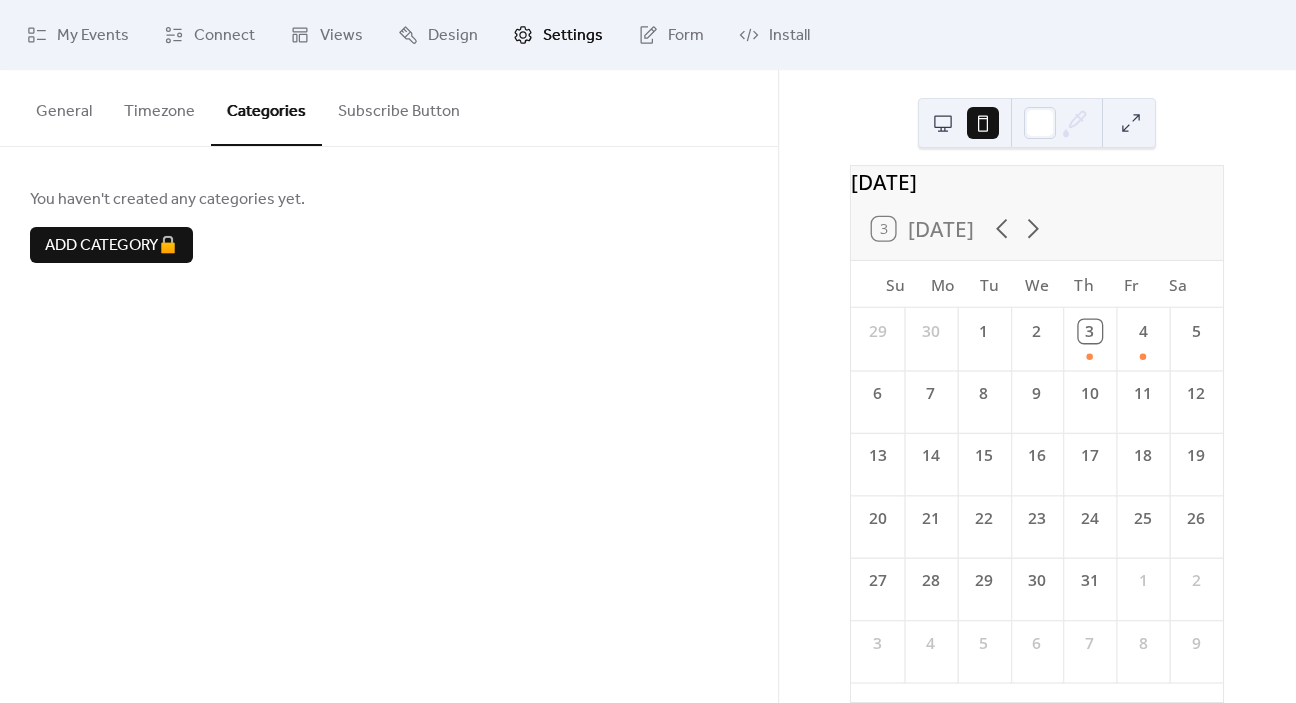 click on "Subscribe Button" at bounding box center (399, 107) 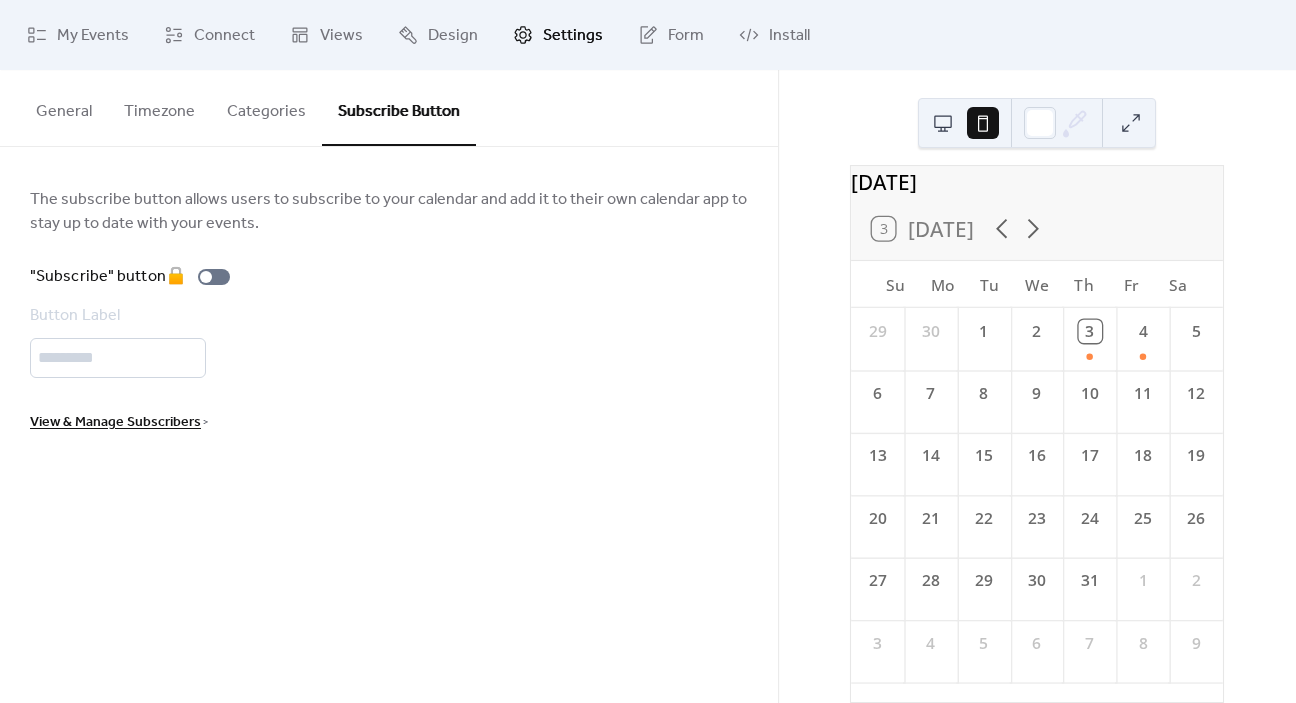 click at bounding box center (1131, 123) 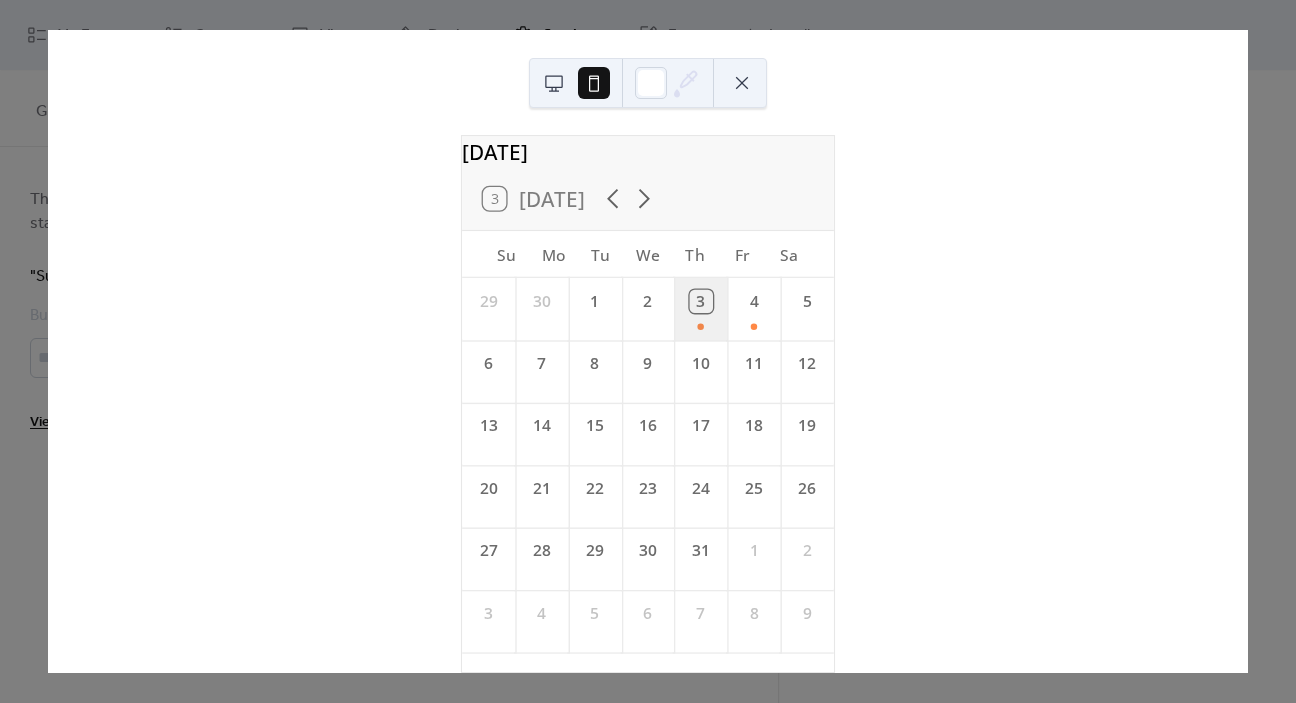 click on "3" at bounding box center [700, 309] 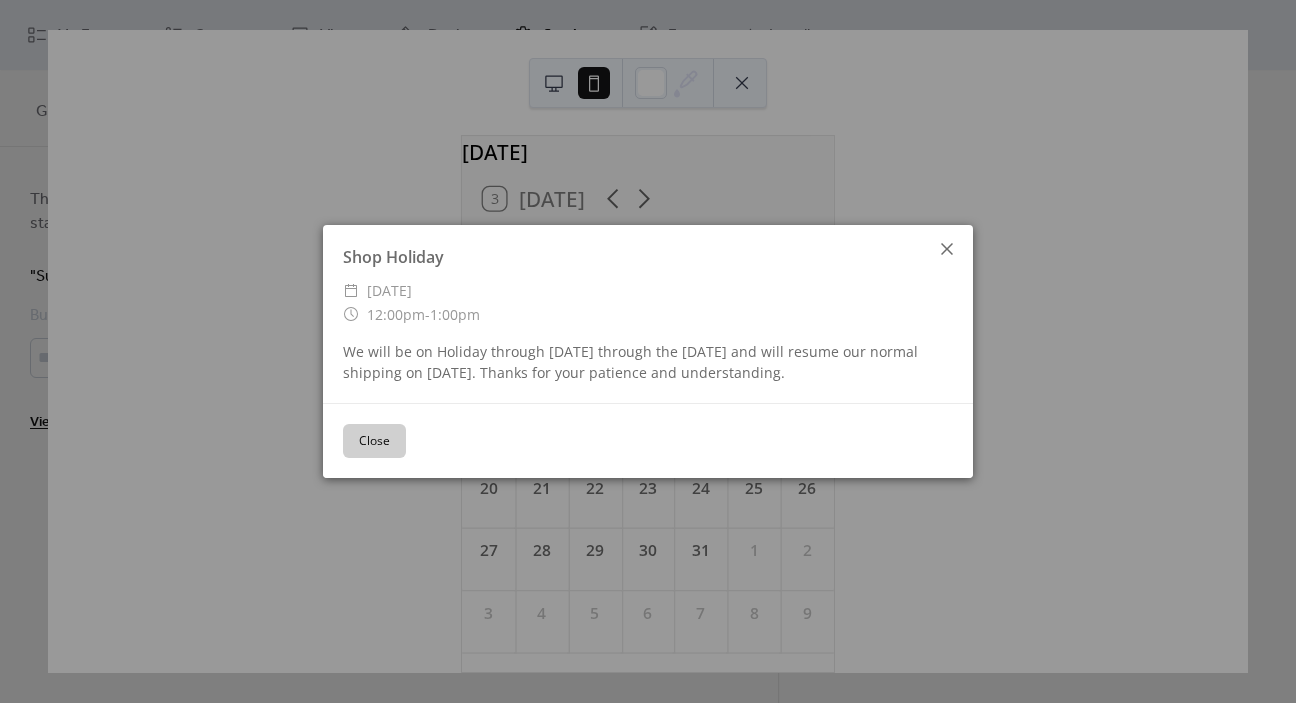 click 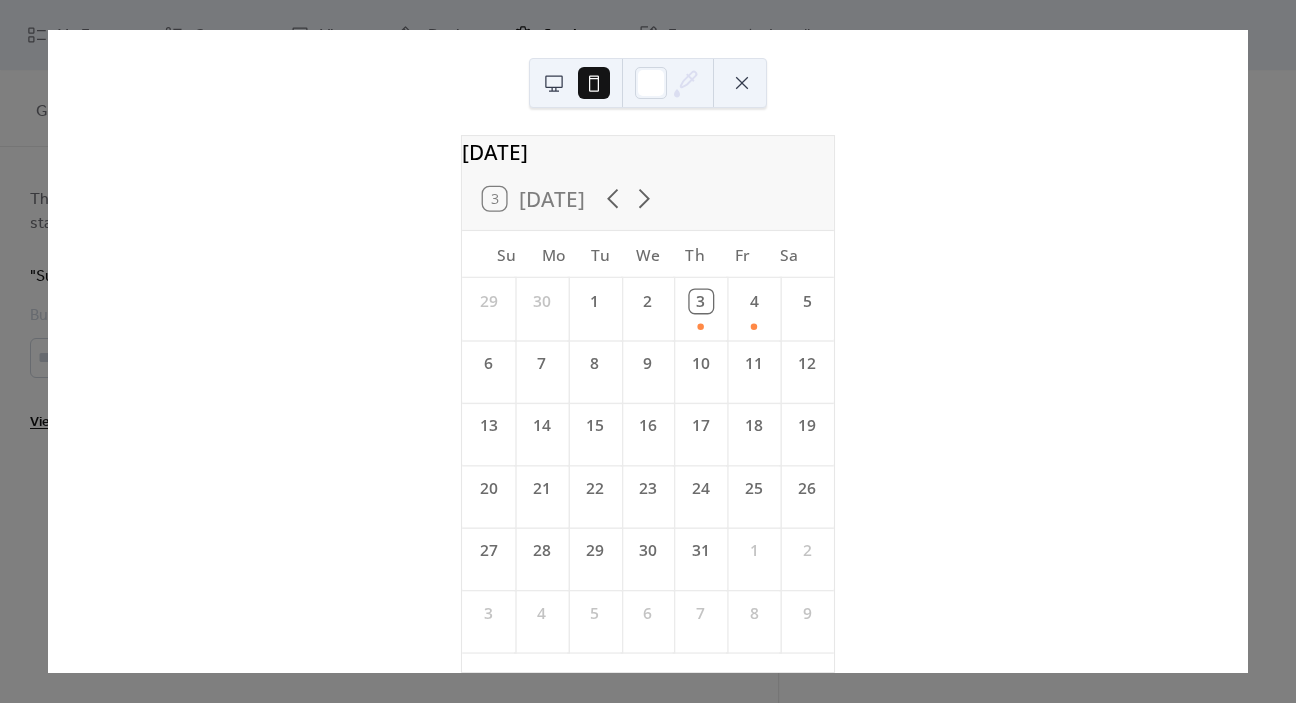 click at bounding box center (742, 83) 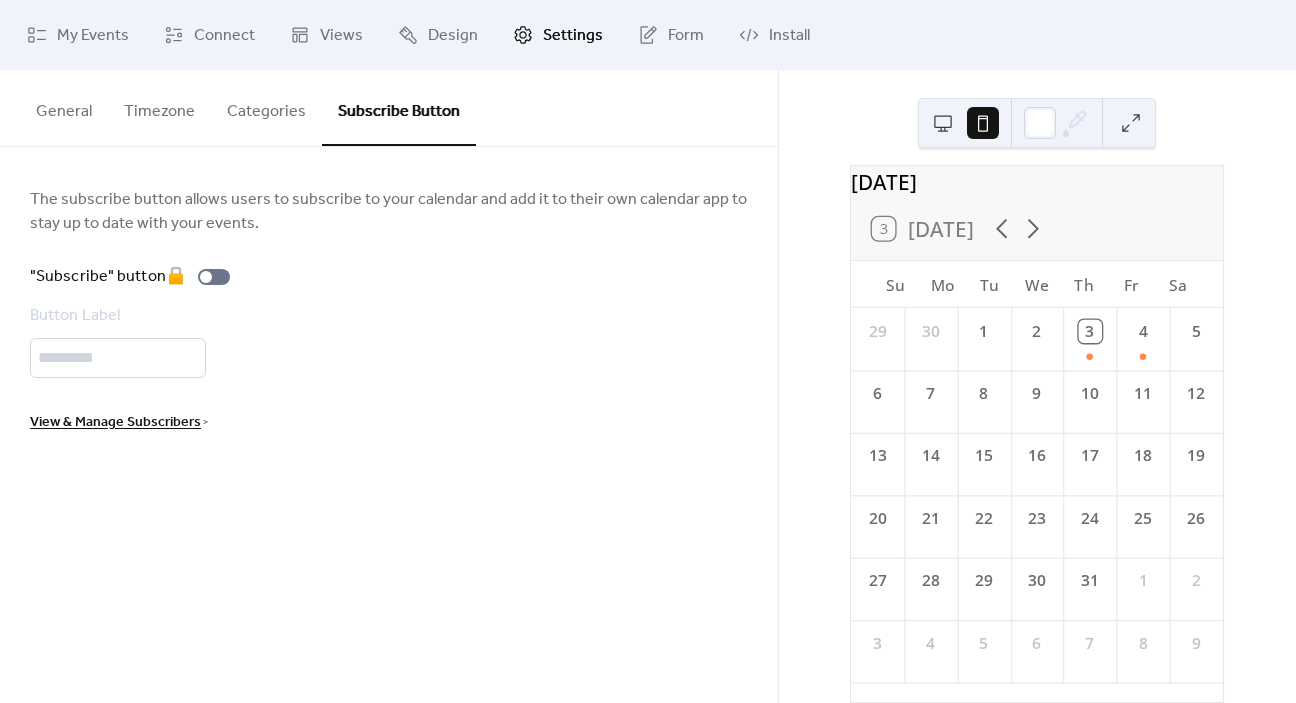 scroll, scrollTop: 16, scrollLeft: 0, axis: vertical 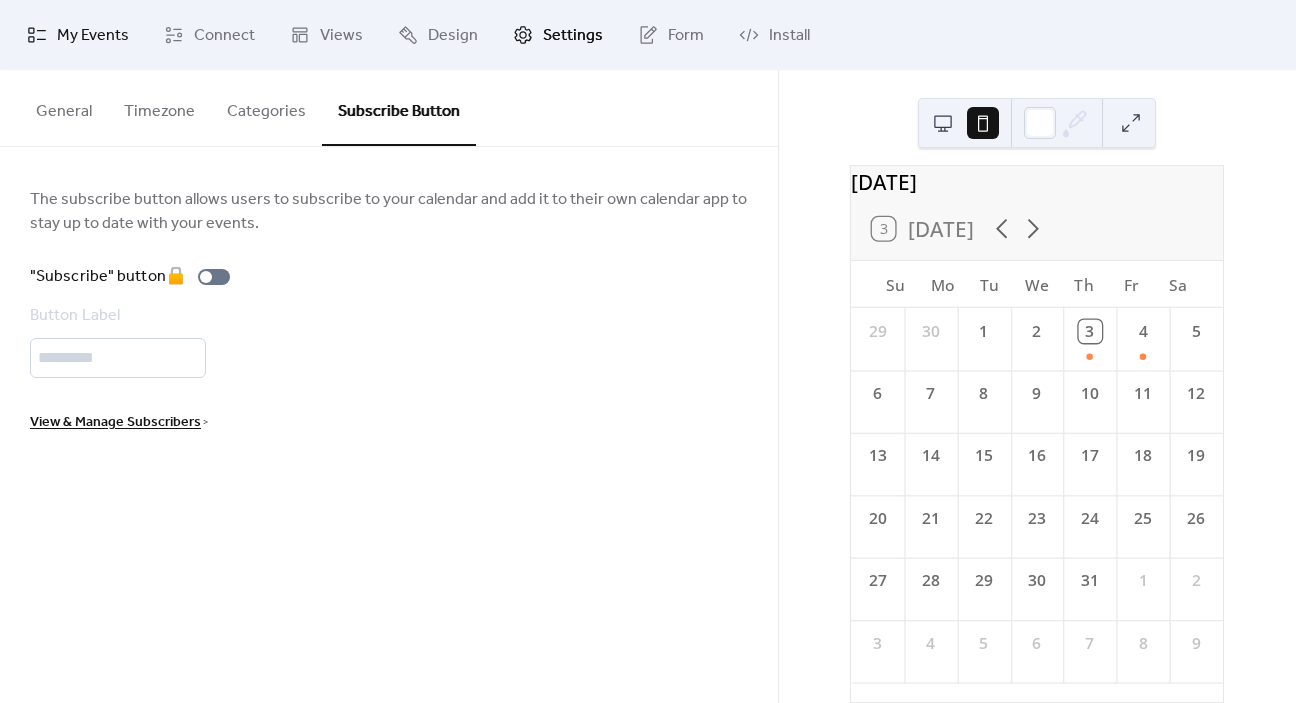 click on "My Events" at bounding box center [93, 36] 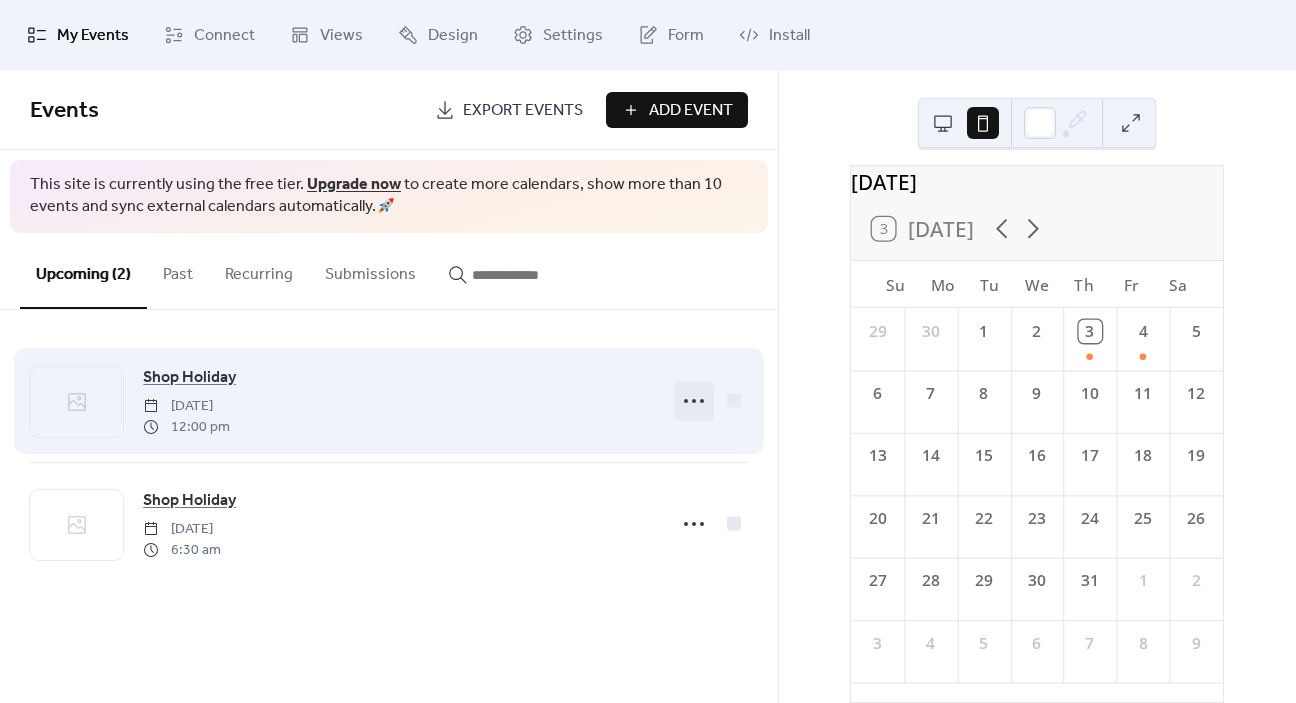 click 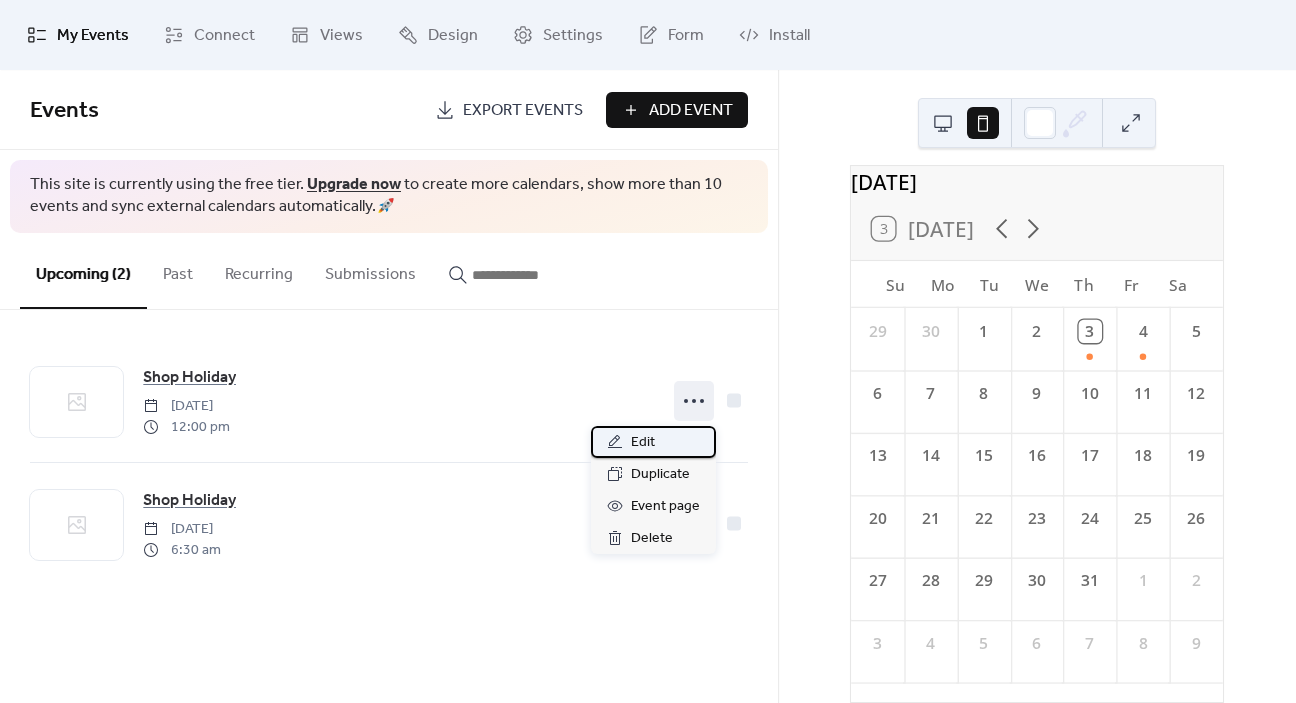 click on "Edit" at bounding box center (653, 442) 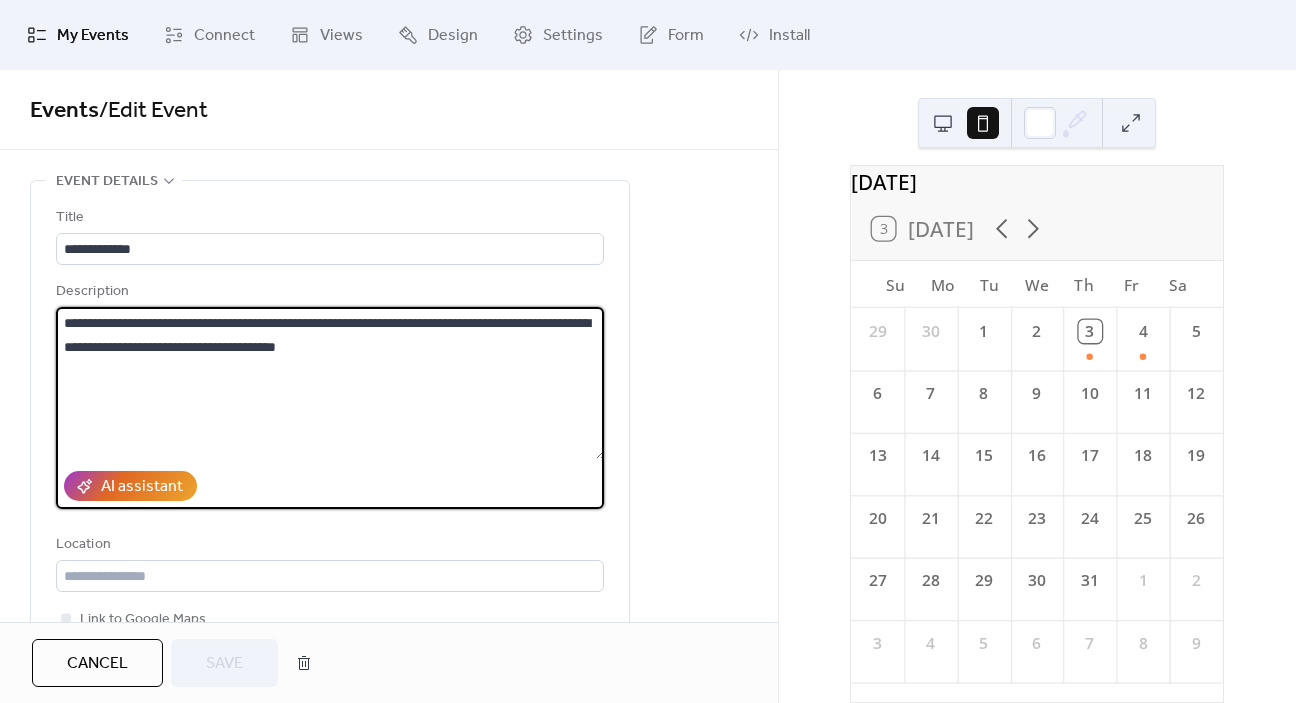 click on "**********" at bounding box center (330, 383) 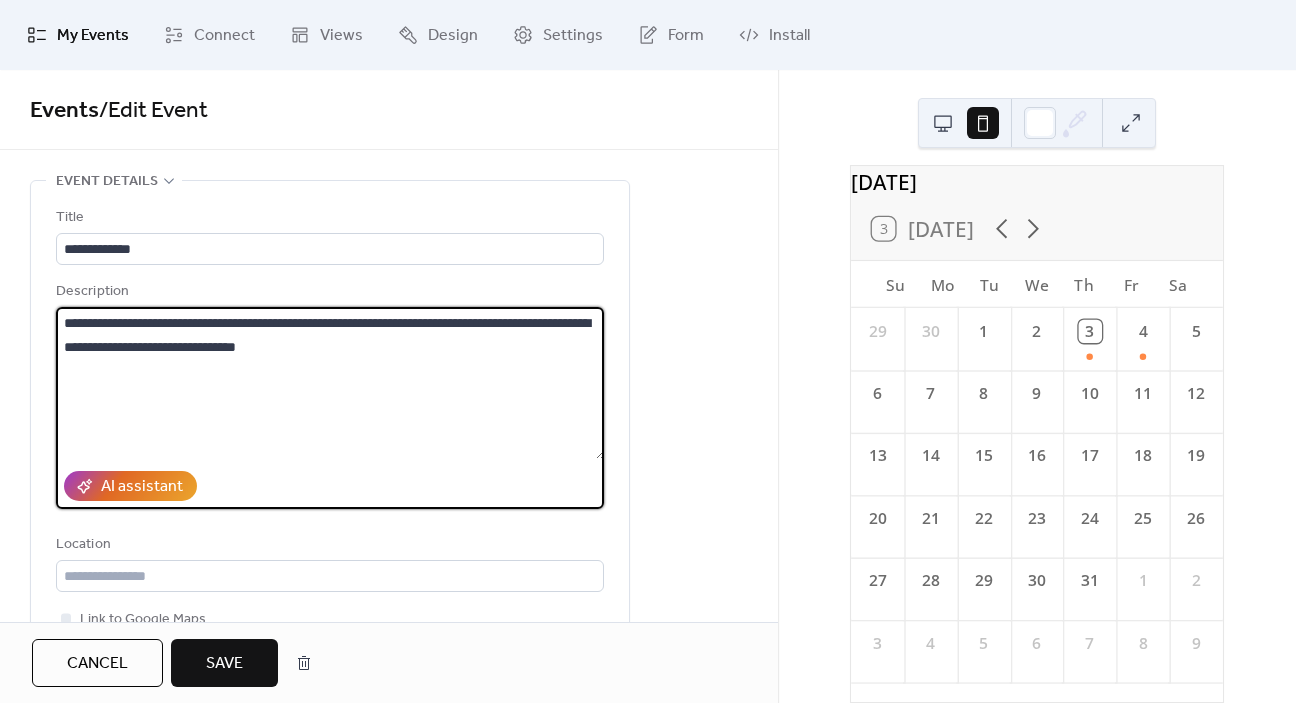 type on "**********" 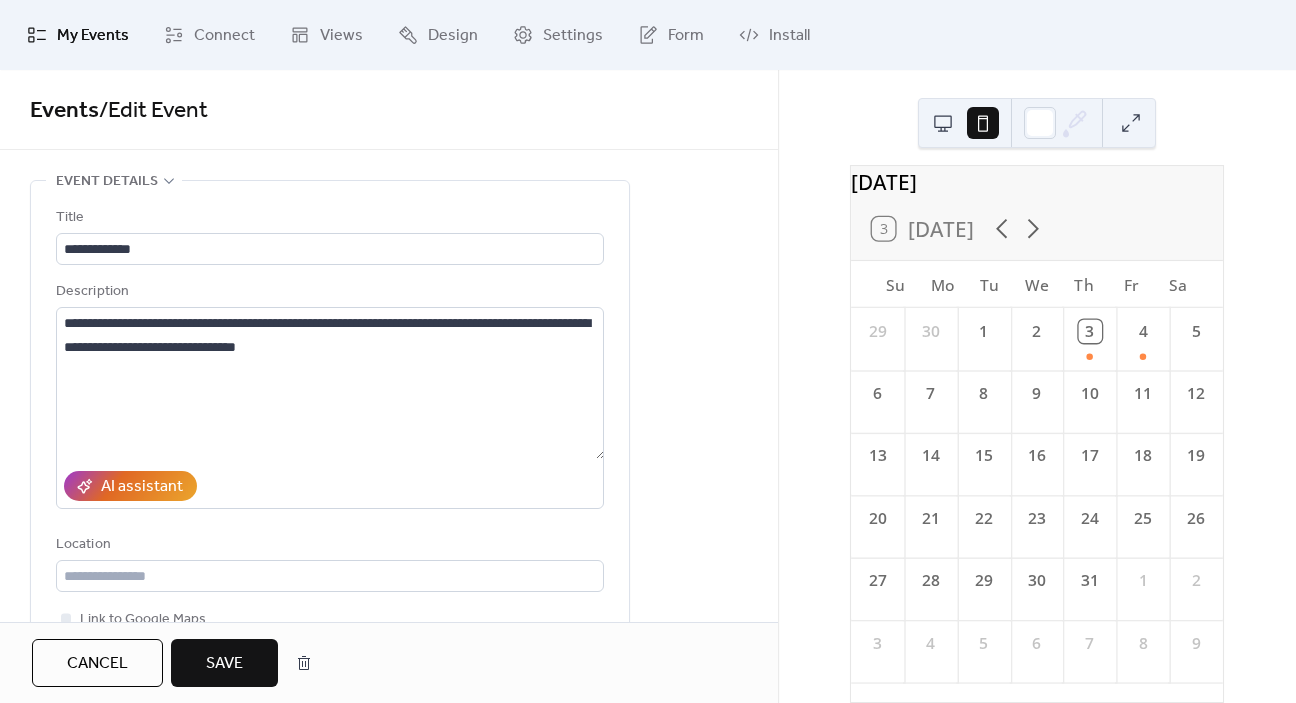 click on "Save" at bounding box center (224, 664) 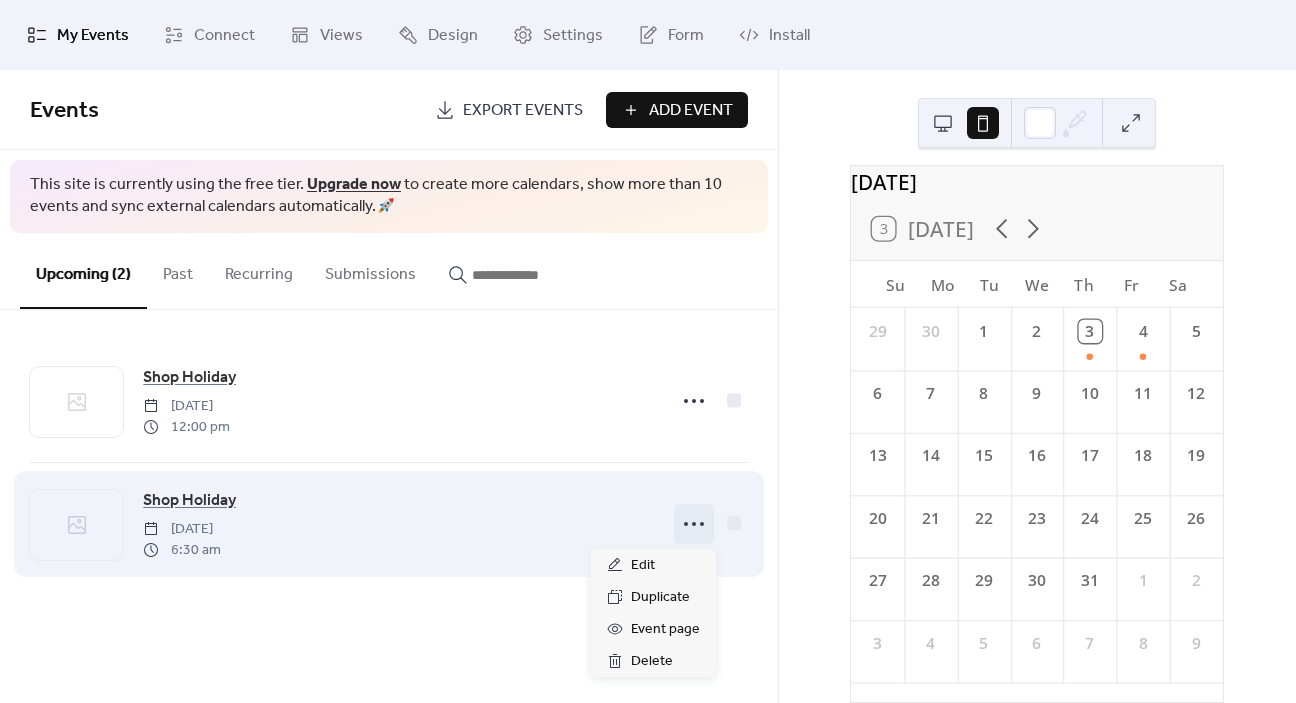 click 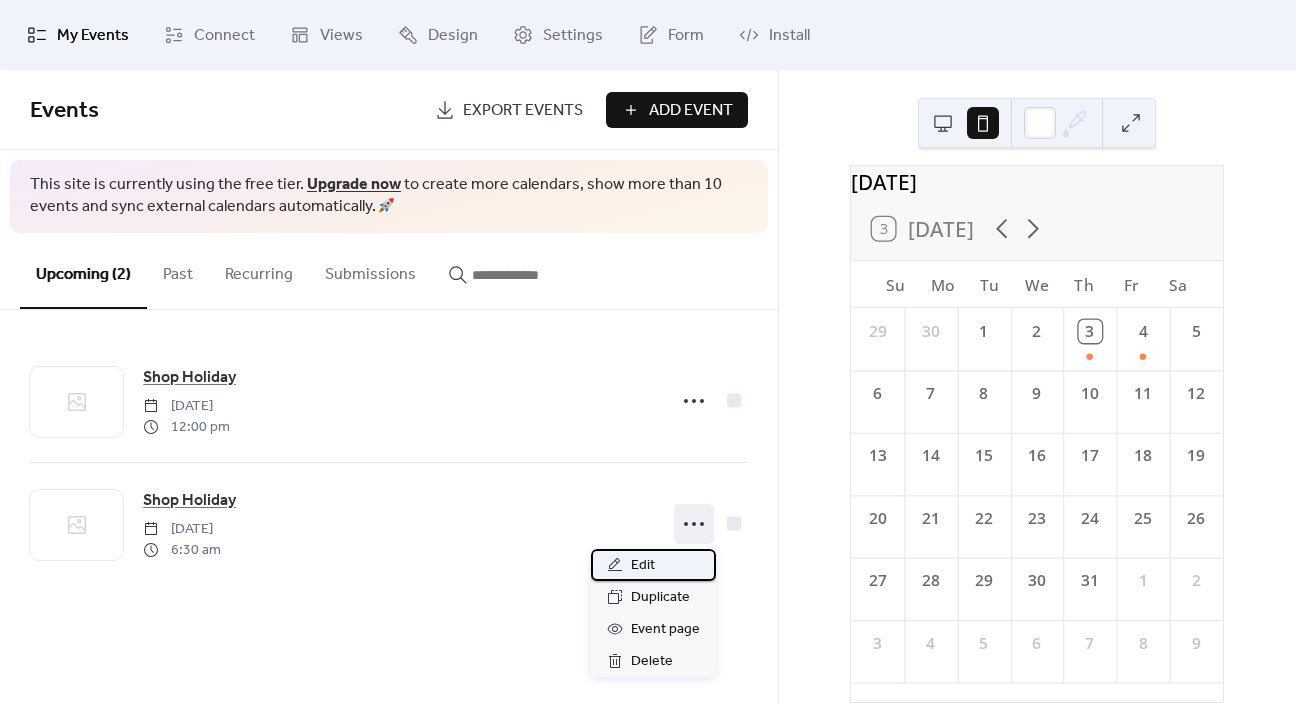 click on "Edit" at bounding box center (643, 566) 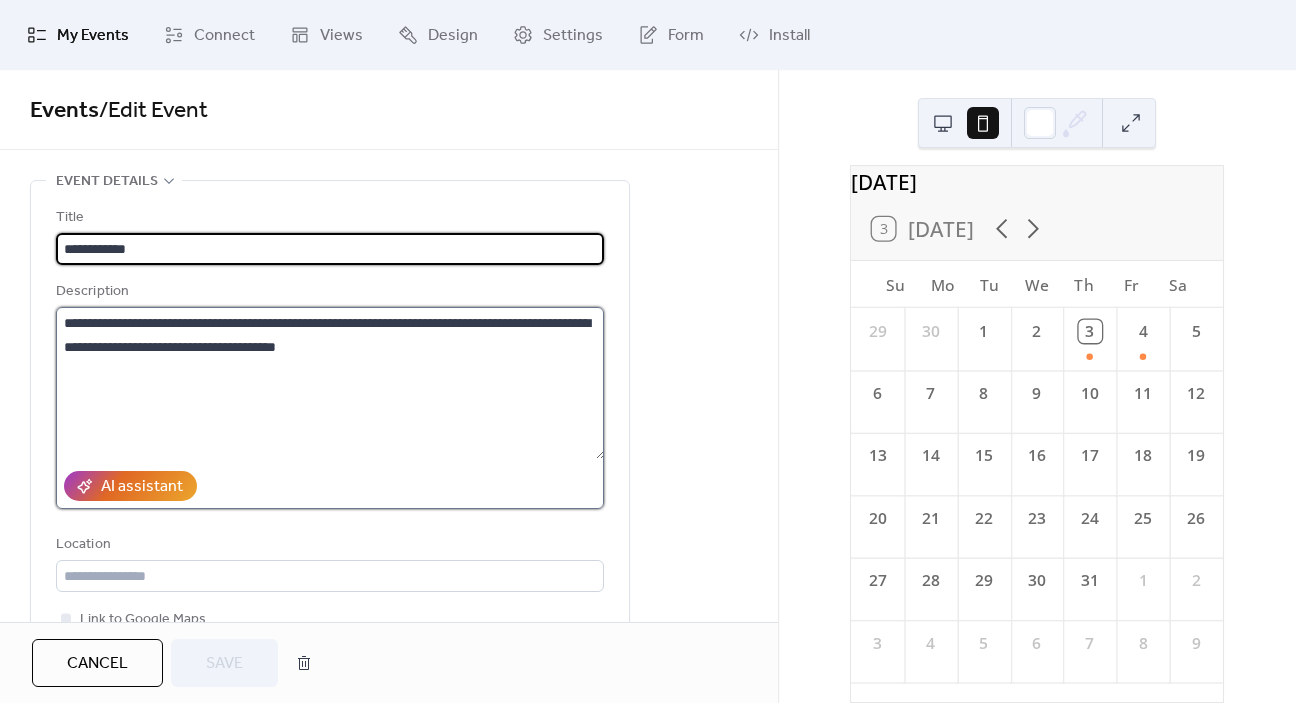 click on "**********" at bounding box center [330, 383] 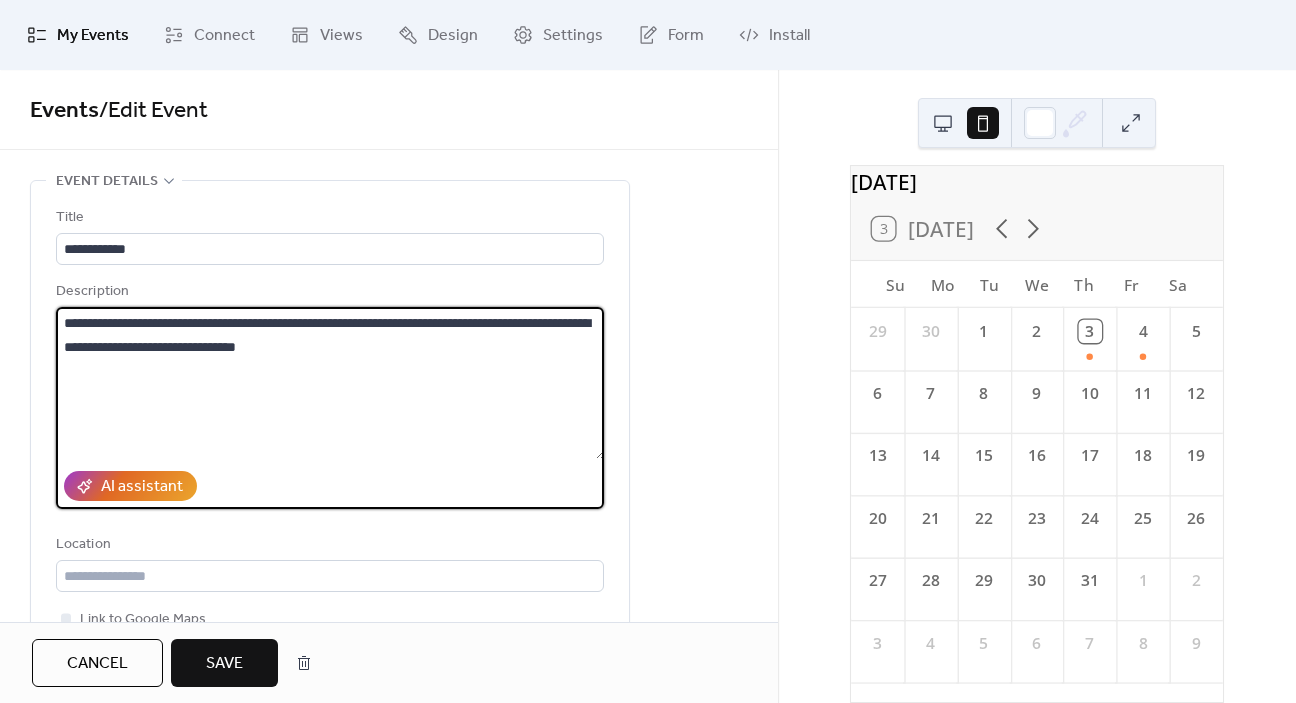 type on "**********" 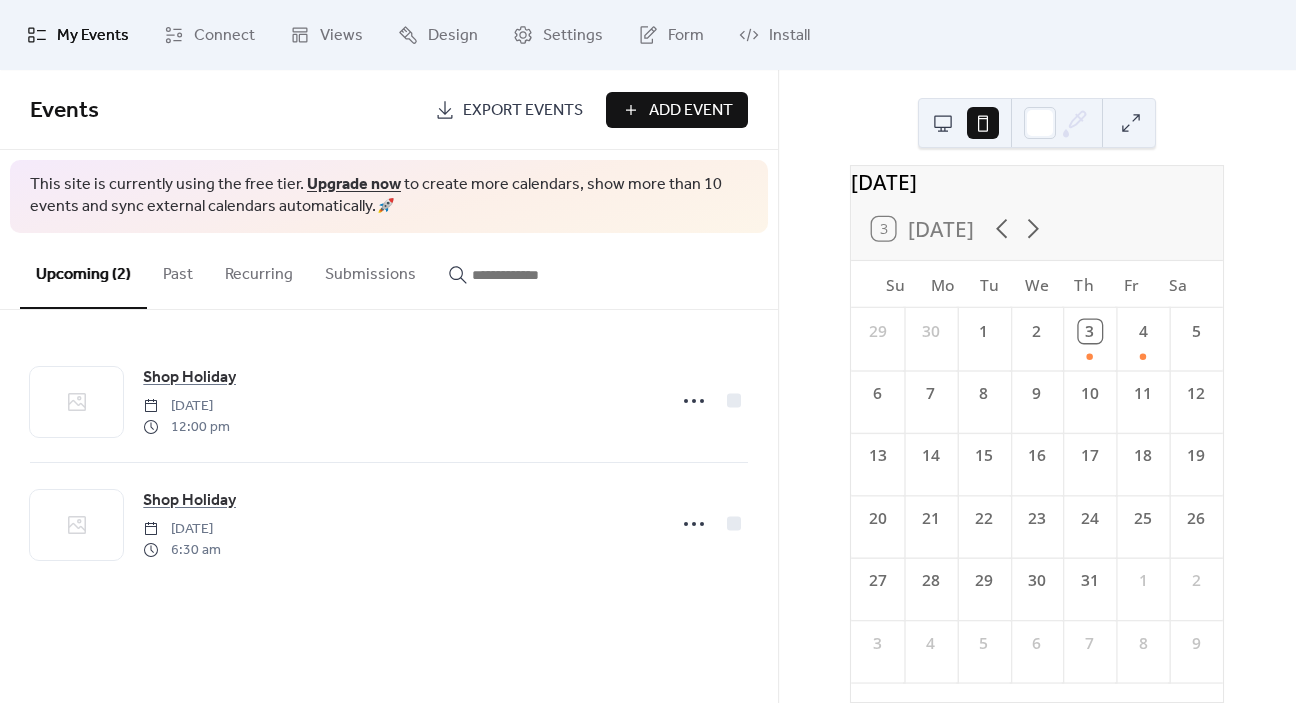 click on "My Events" at bounding box center [93, 36] 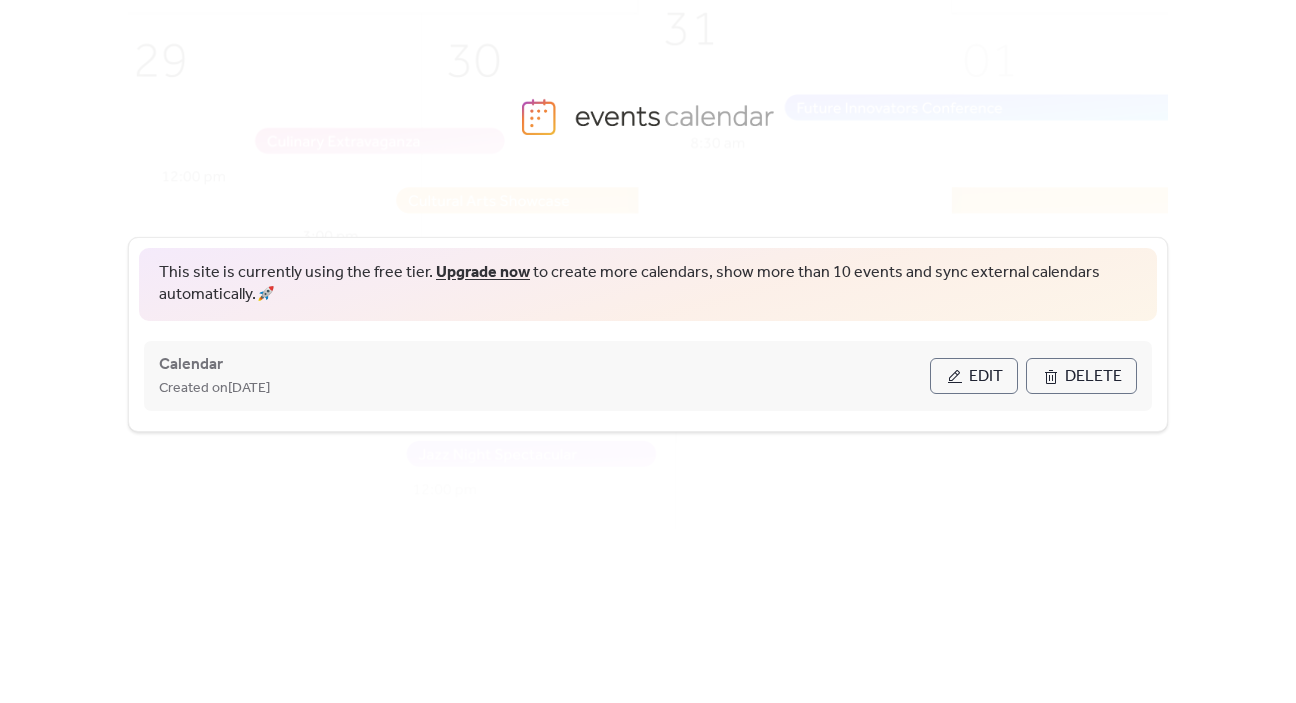 click on "Edit" at bounding box center (986, 377) 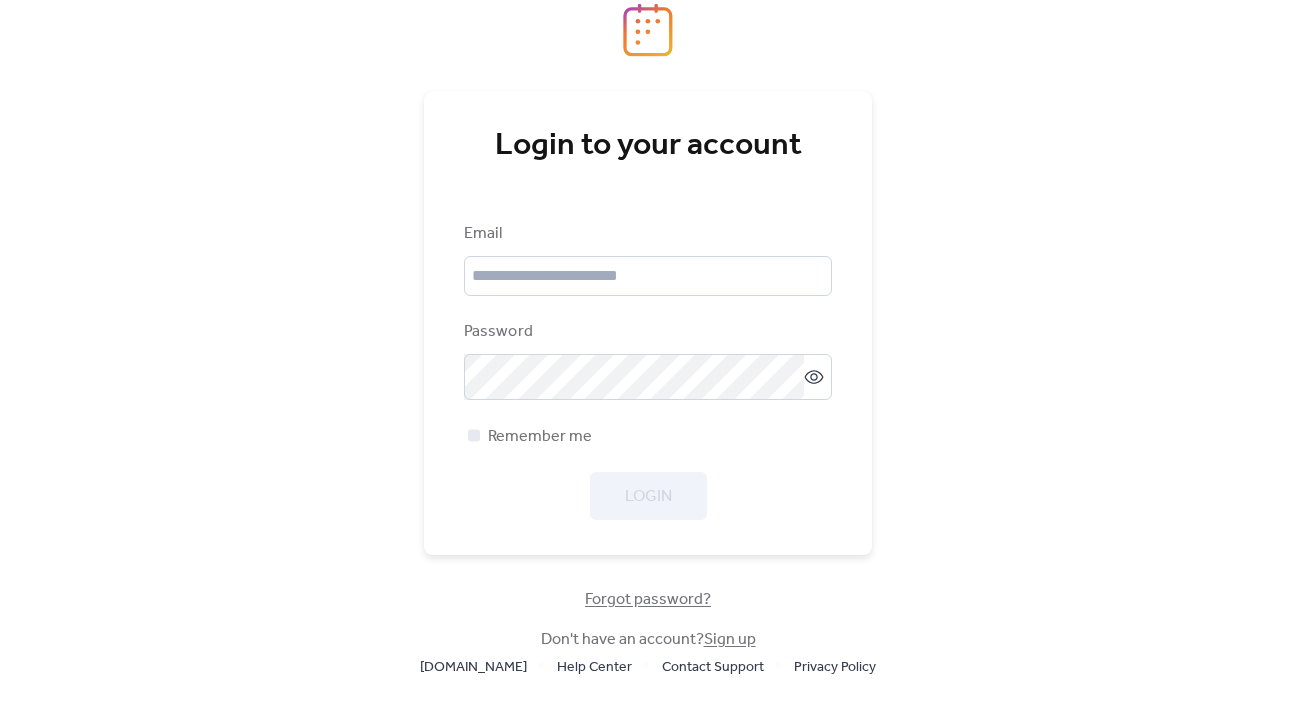 scroll, scrollTop: 0, scrollLeft: 0, axis: both 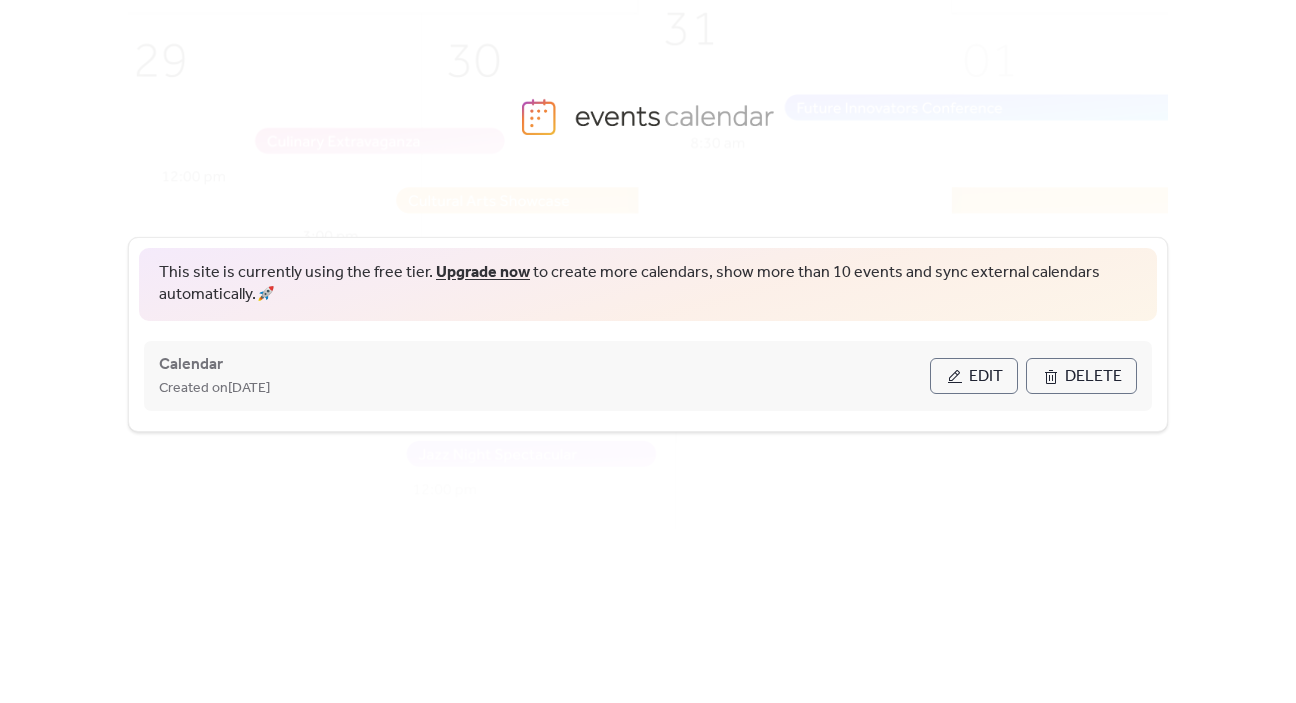 click on "Edit" at bounding box center (974, 376) 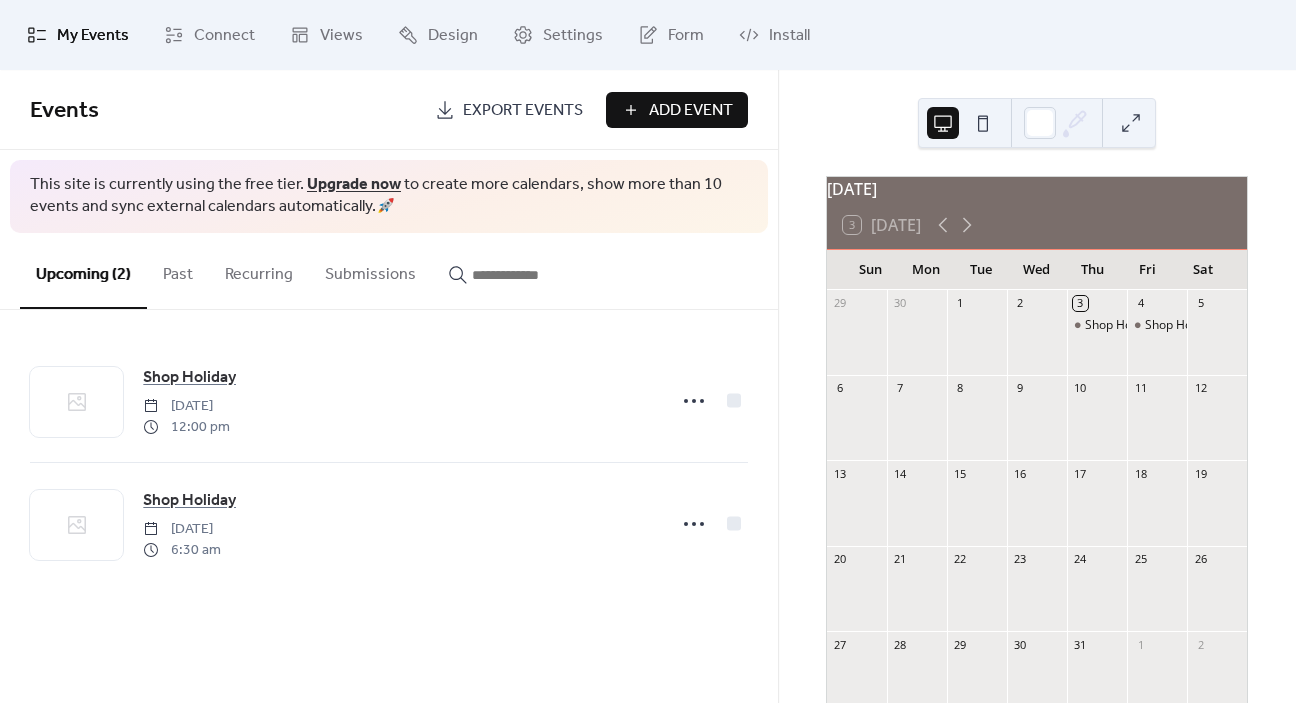 click on "Export Events" at bounding box center (523, 111) 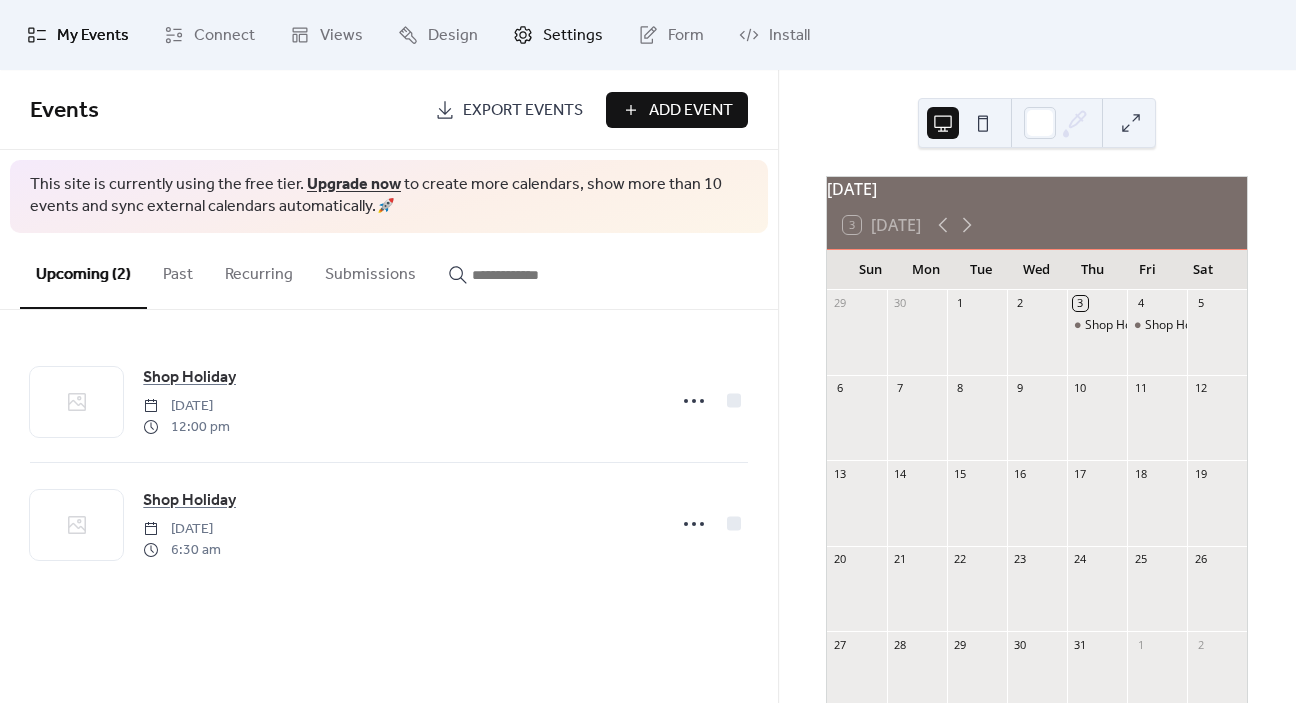 click on "Settings" at bounding box center (573, 36) 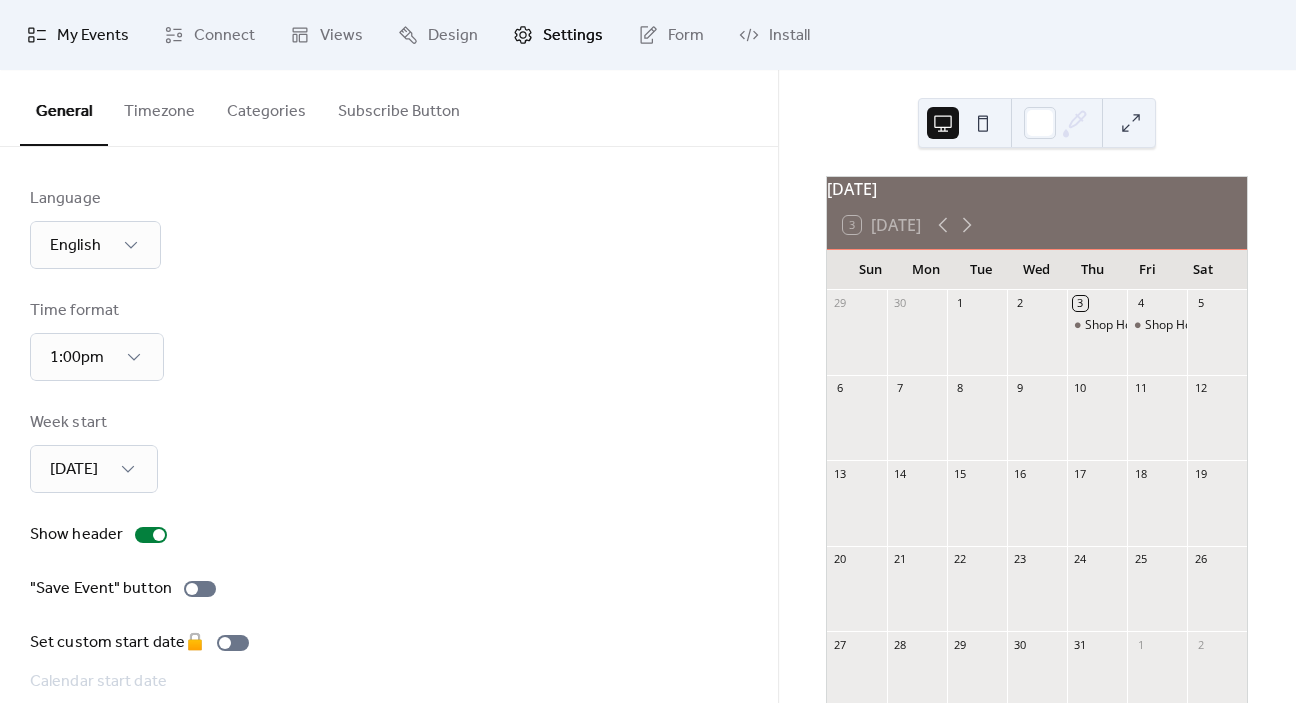 click on "My Events" at bounding box center [93, 36] 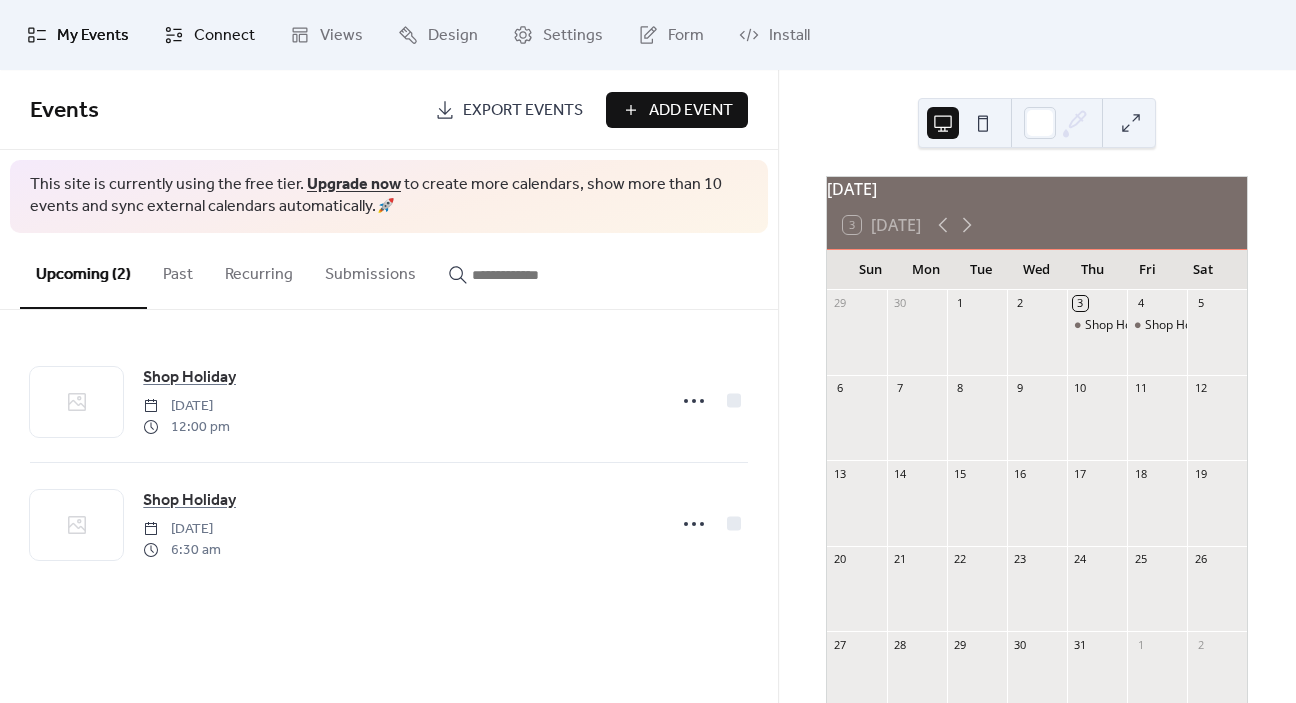 click on "Connect" at bounding box center (224, 36) 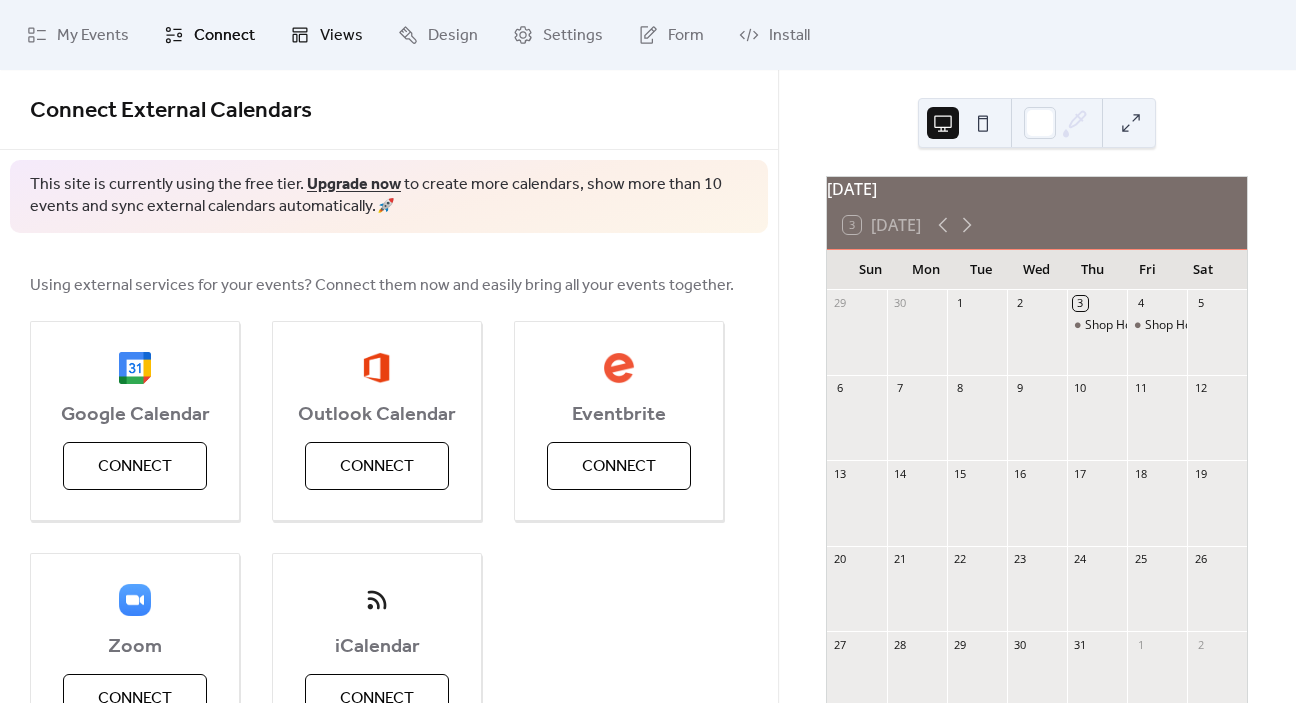click 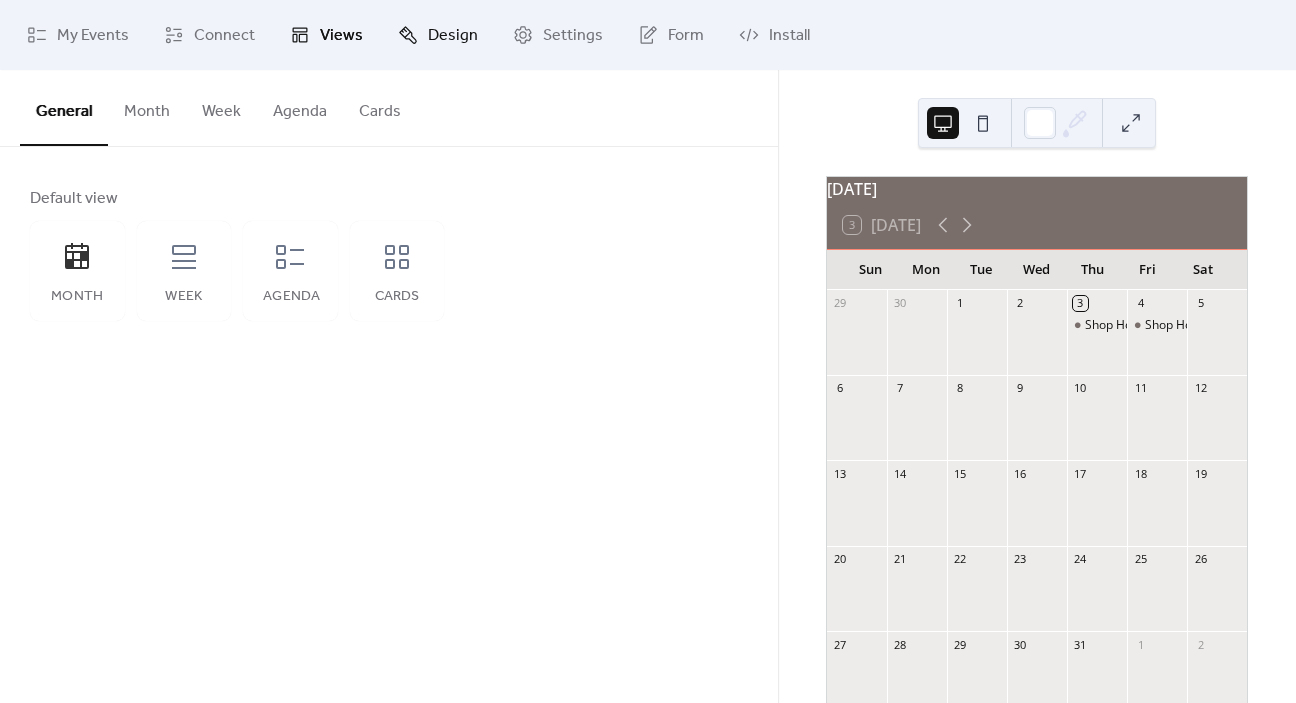 click on "Design" at bounding box center (438, 35) 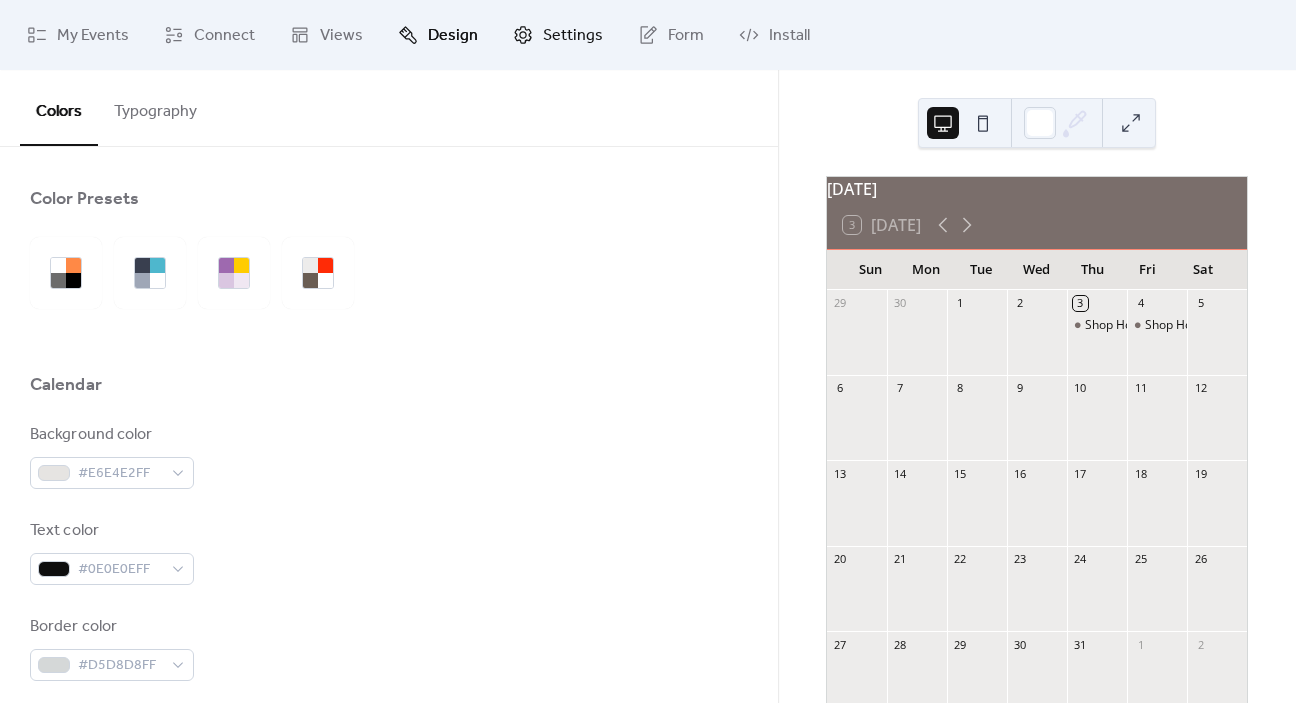 click on "Settings" at bounding box center [558, 35] 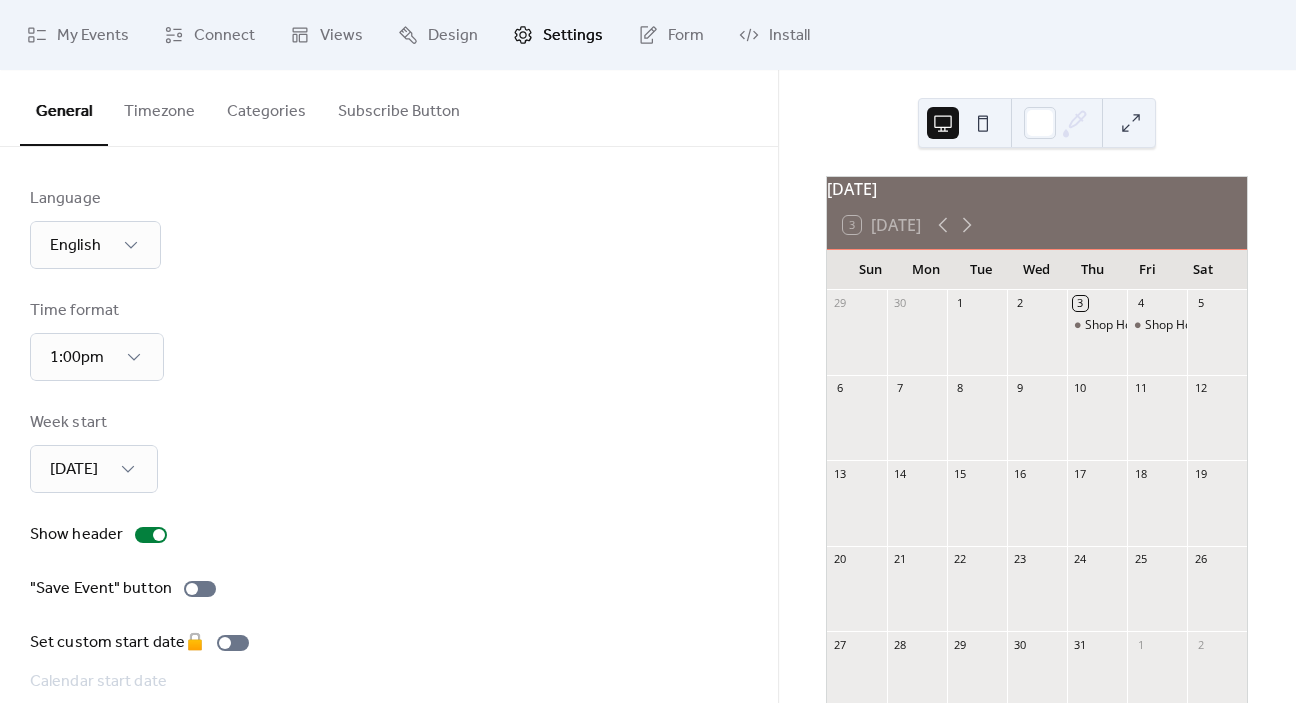 scroll, scrollTop: 88, scrollLeft: 0, axis: vertical 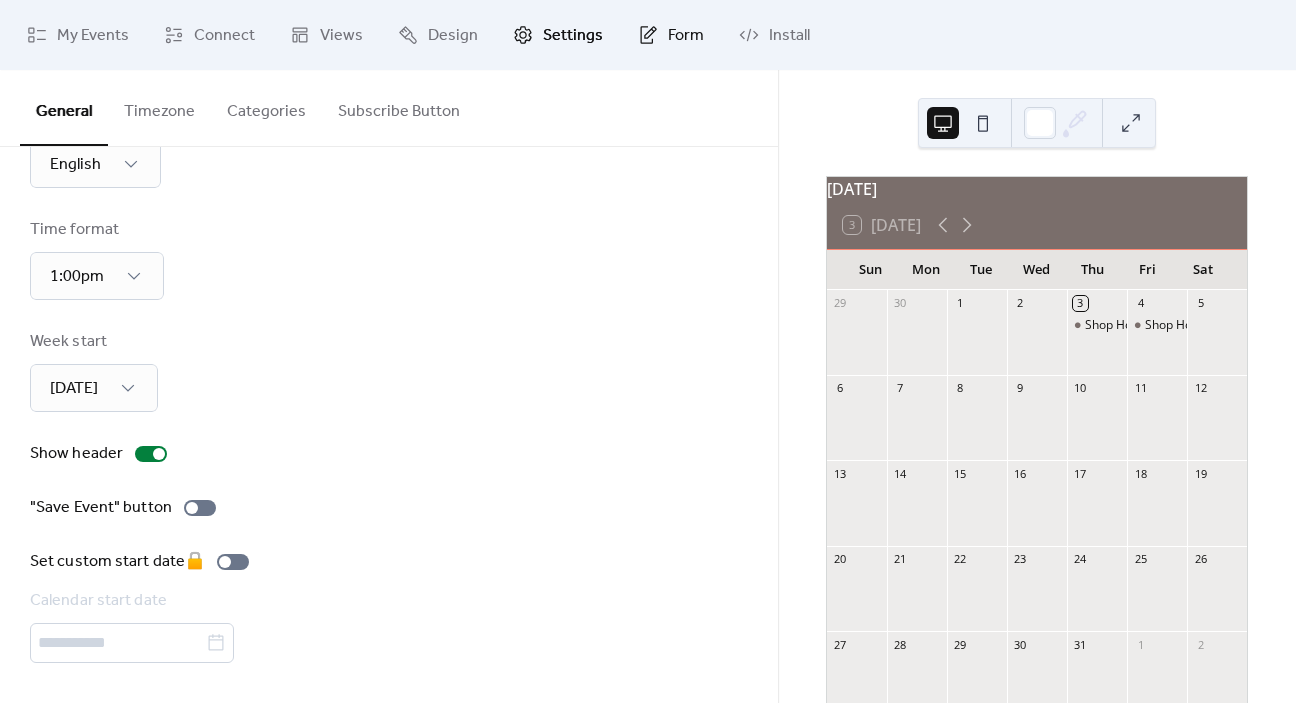 click on "Form" at bounding box center (686, 36) 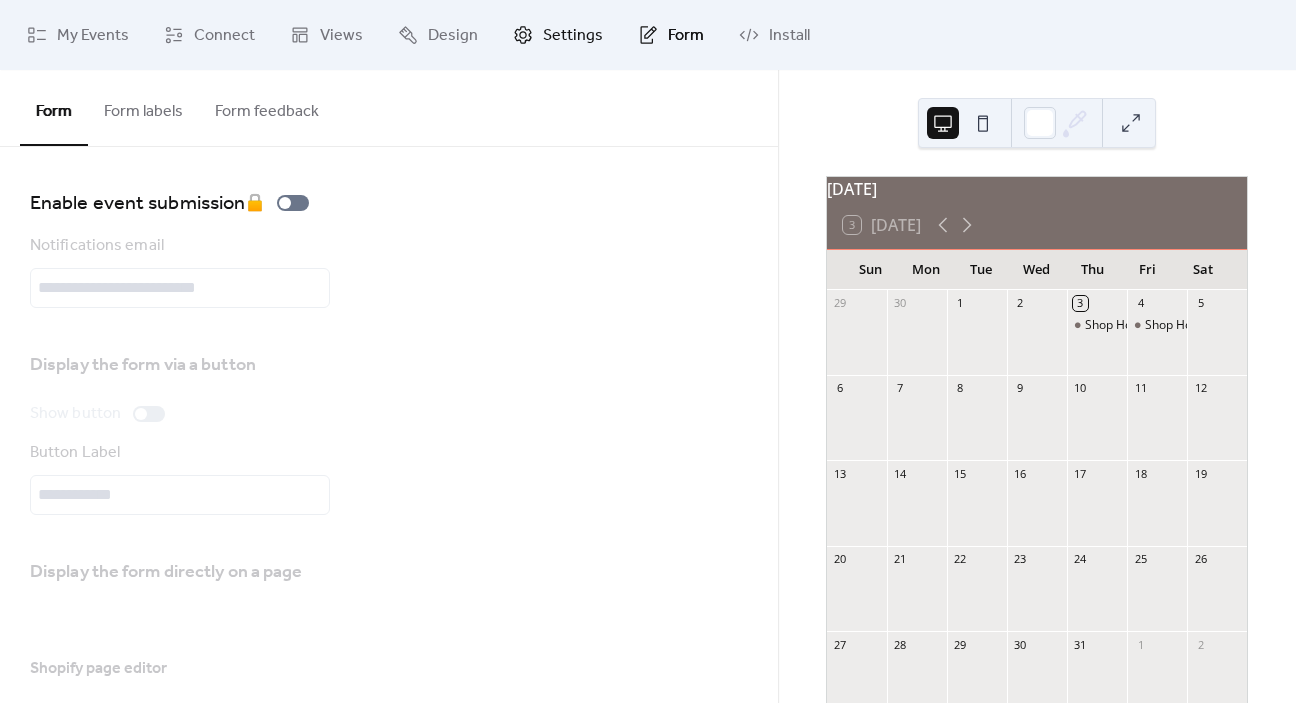 click on "Settings" at bounding box center (573, 36) 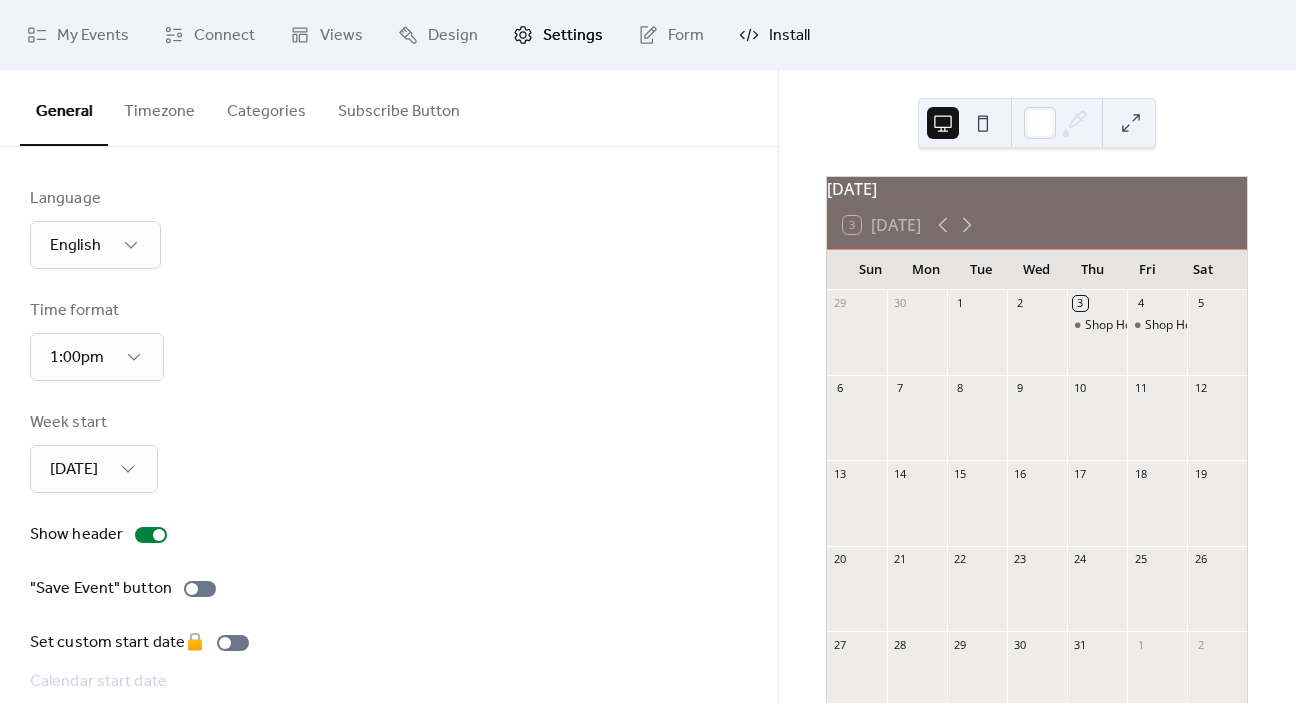 click on "Install" at bounding box center [789, 36] 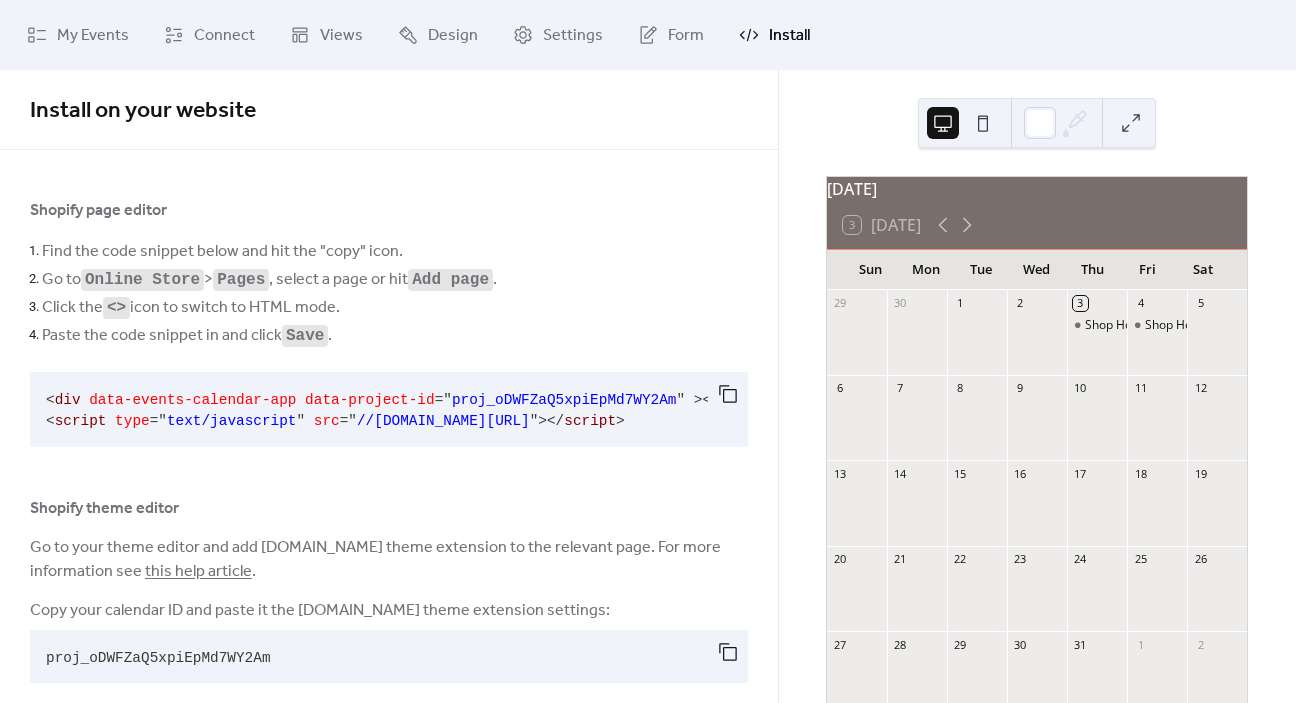 scroll, scrollTop: 25, scrollLeft: 0, axis: vertical 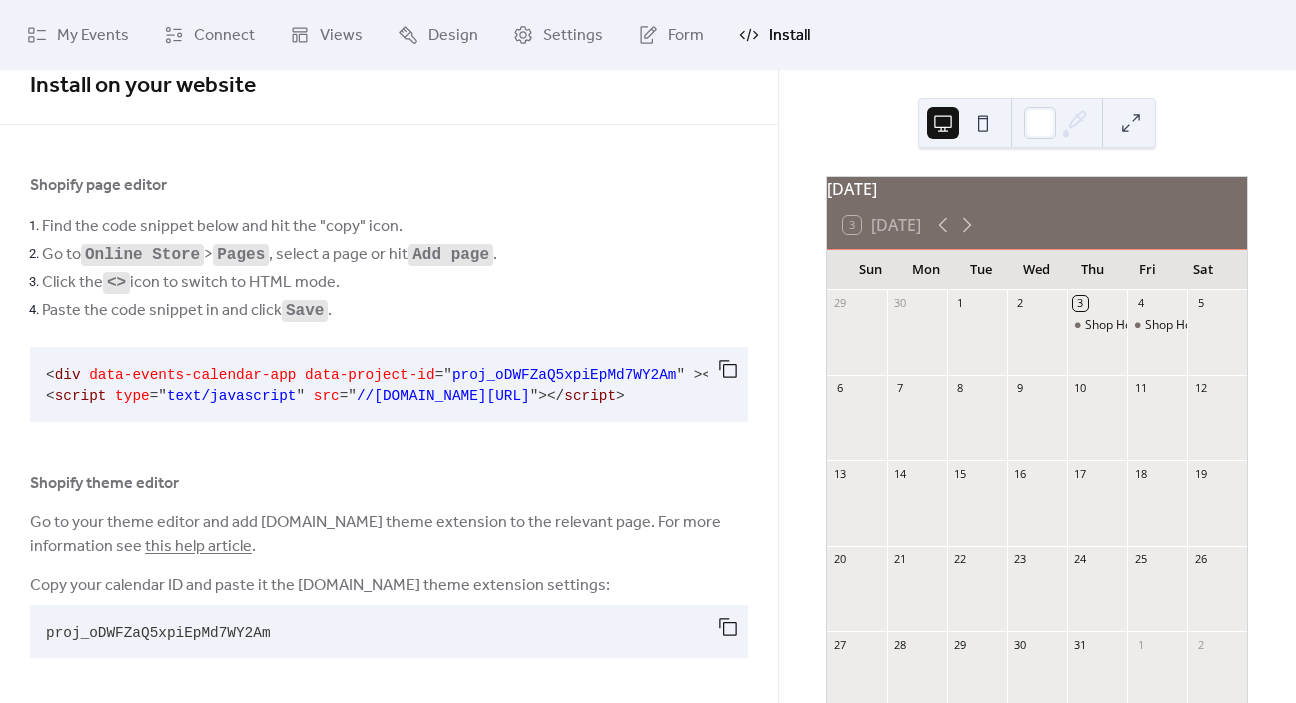 click on "Shopify page editor Find the code snippet below and hit the "copy" icon. Go to  Online Store  >  Pages , select a page or hit  Add page . Click the  <>  icon to switch to HTML mode. Paste the code snippet in and click  Save . < div   data-events-calendar-app   data-project-id = " proj_oDWFZaQ5xpiEpMd7WY2Am "   > </ div >
< script   type = " text/javascript "   src = " //[DOMAIN_NAME][URL] " > </ script > Shopify theme editor Go to your theme editor and add [DOMAIN_NAME] theme extension to the relevant page. For more information see   this help article . Copy your calendar ID and paste it the [DOMAIN_NAME] theme extension settings: proj_oDWFZaQ5xpiEpMd7WY2Am" at bounding box center (389, 419) 